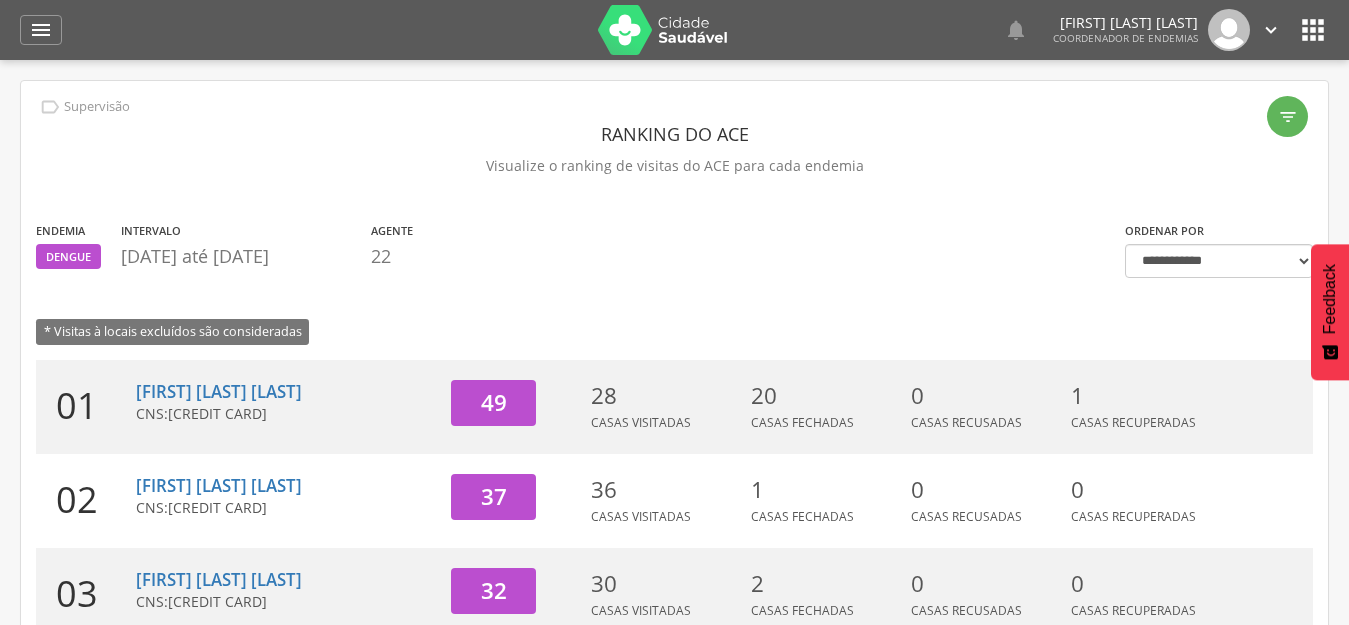 scroll, scrollTop: 547, scrollLeft: 0, axis: vertical 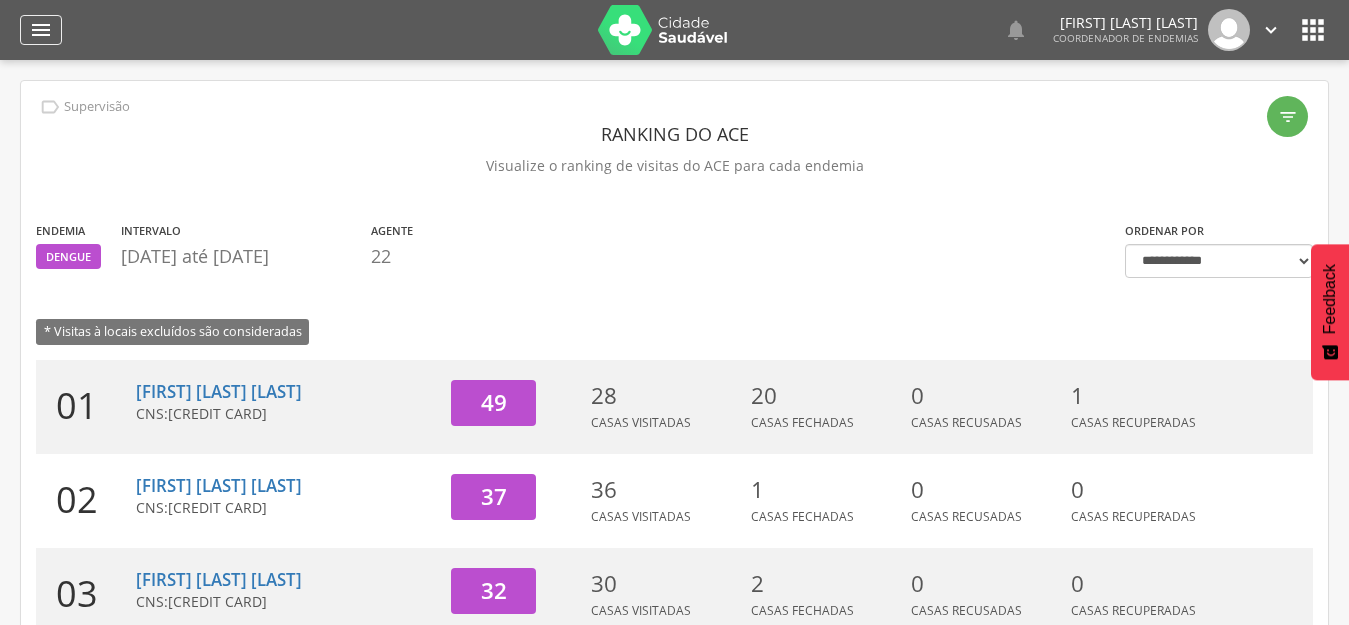 click on "" at bounding box center (41, 30) 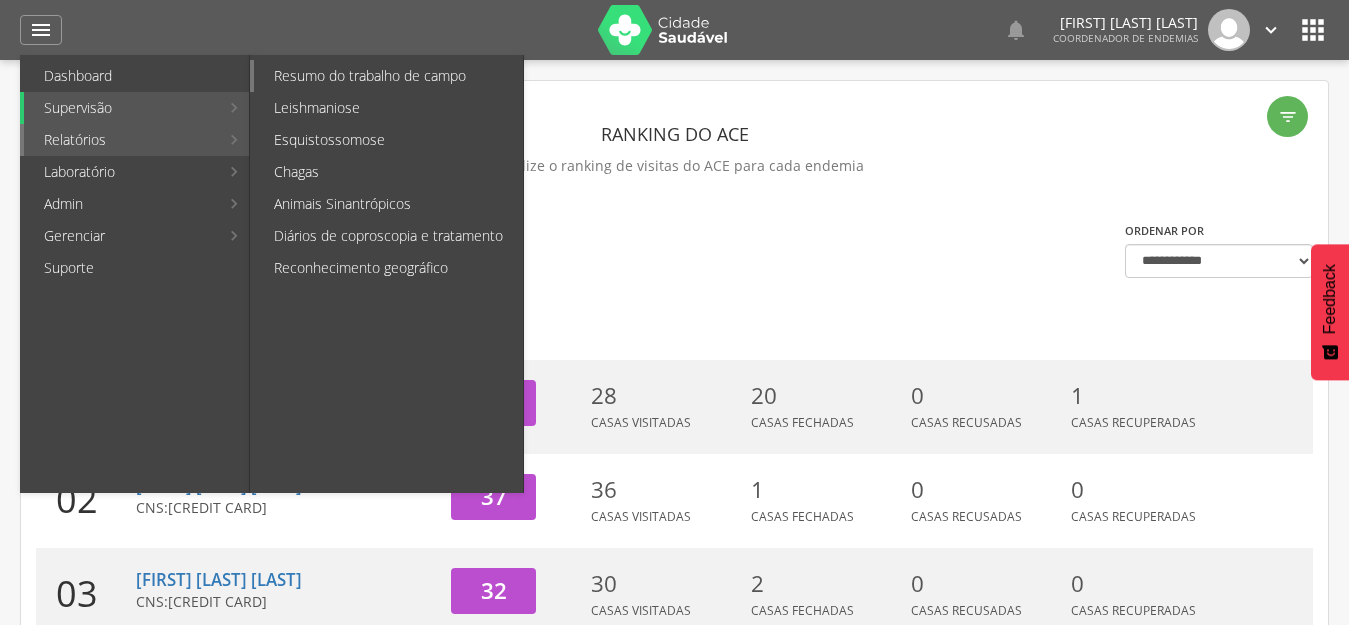 click on "Resumo do trabalho de campo" at bounding box center [388, 76] 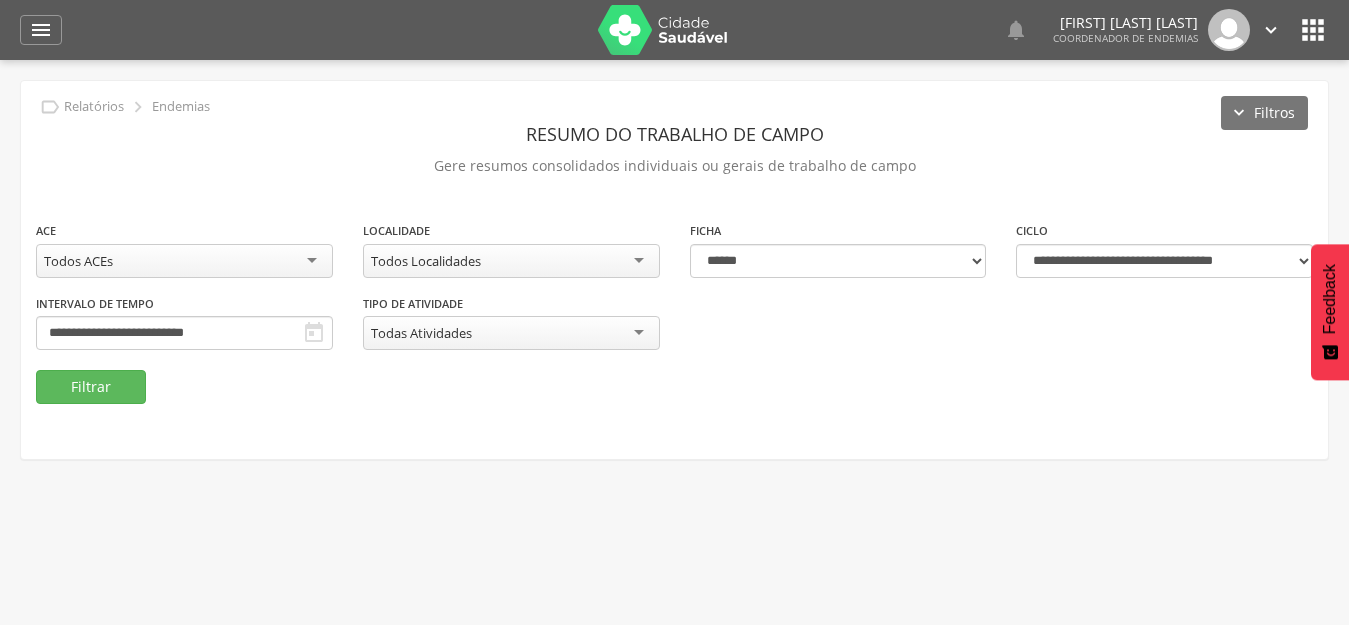 click on "Todas Atividades" at bounding box center [511, 333] 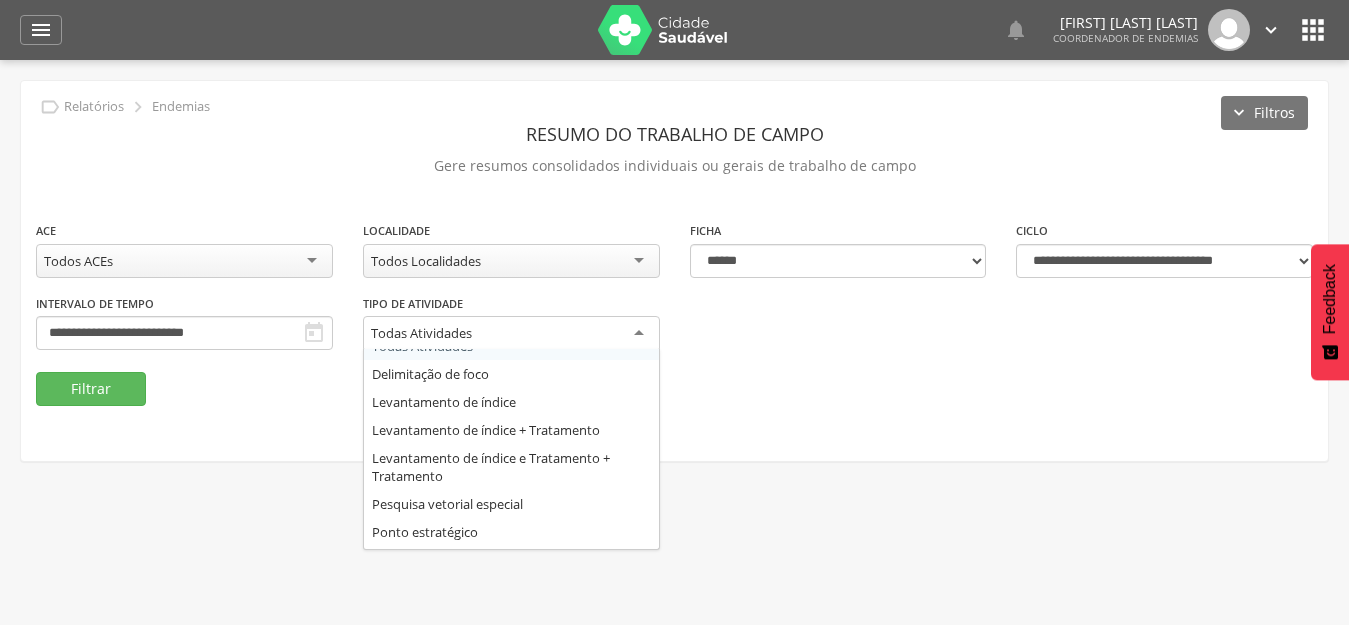 scroll, scrollTop: 42, scrollLeft: 0, axis: vertical 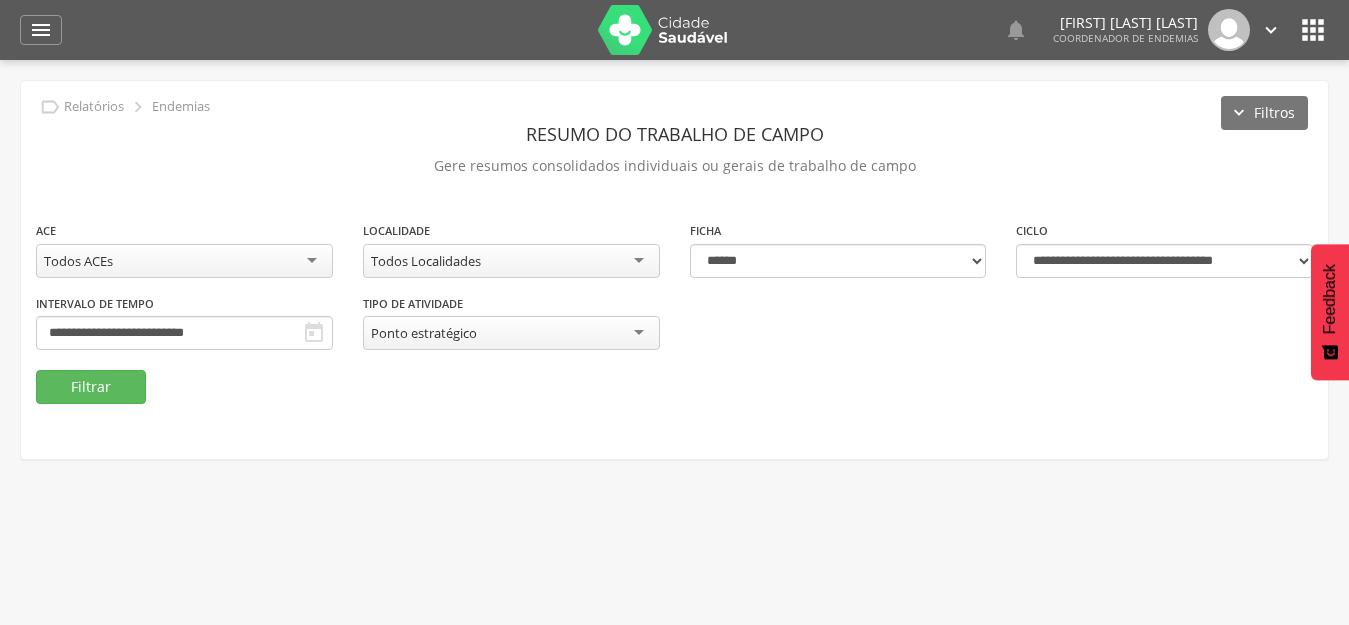 click on "" at bounding box center (314, 333) 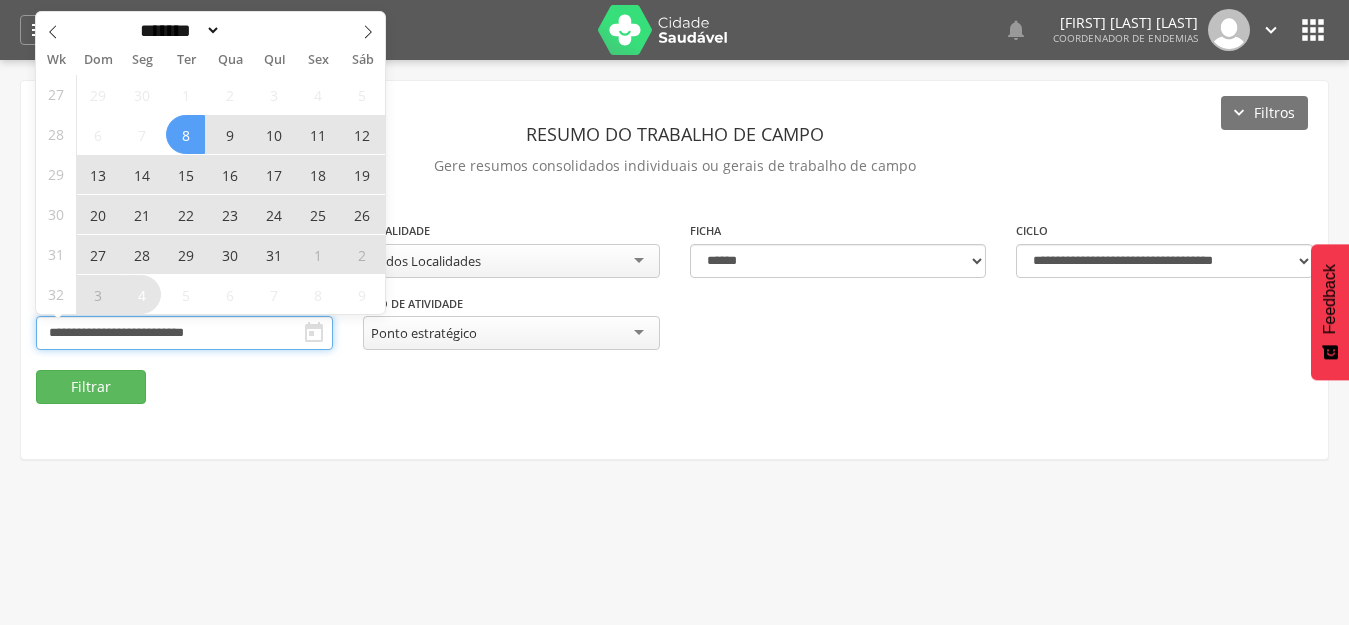 click on "**********" at bounding box center [184, 333] 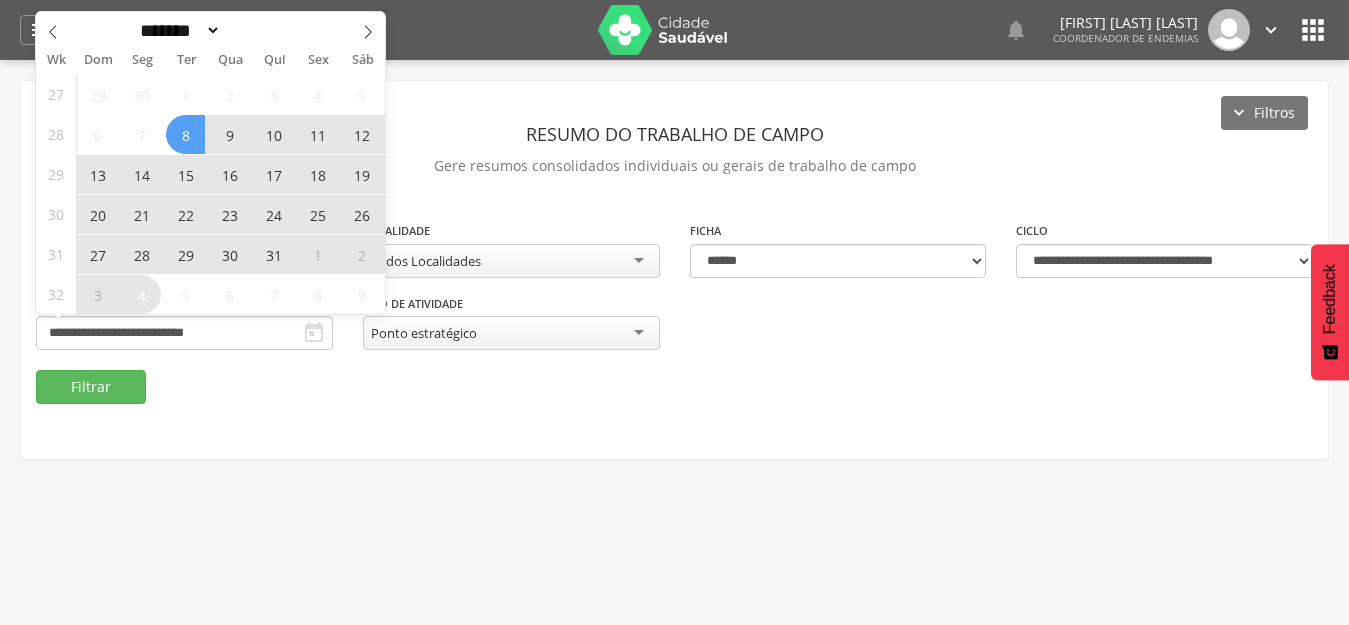 click on "8" at bounding box center [185, 134] 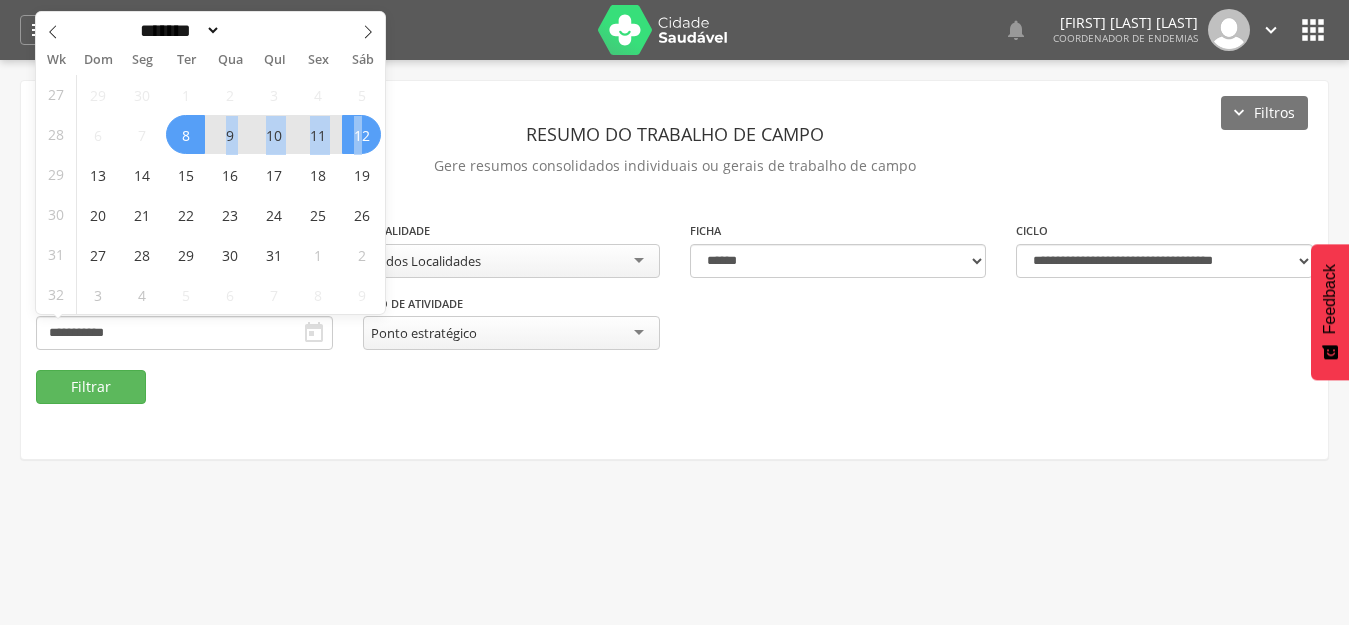 drag, startPoint x: 189, startPoint y: 135, endPoint x: 362, endPoint y: 146, distance: 173.34937 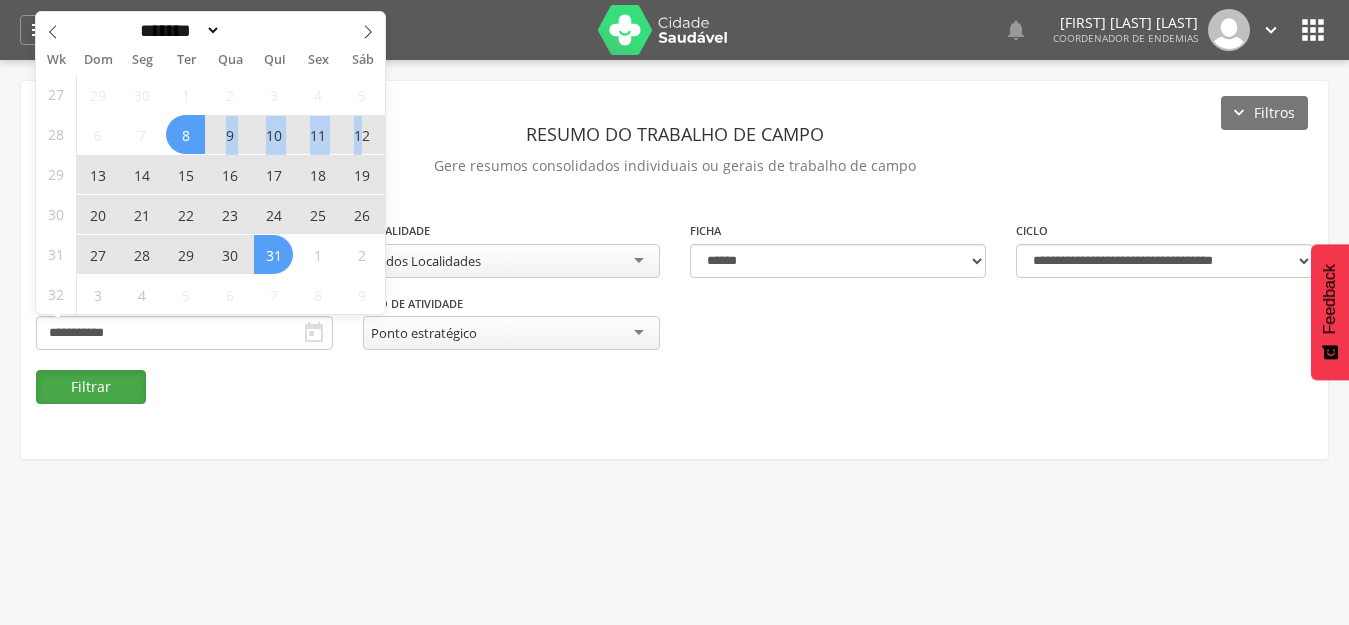 type 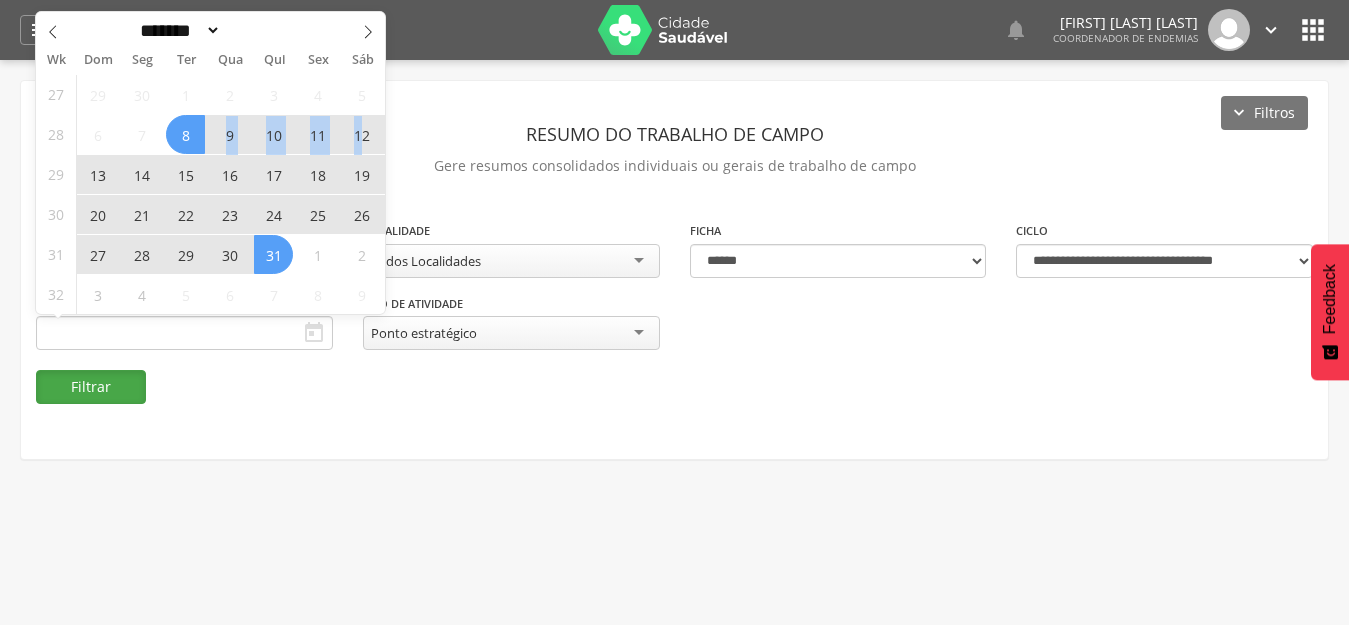 click on "Filtrar" at bounding box center [91, 387] 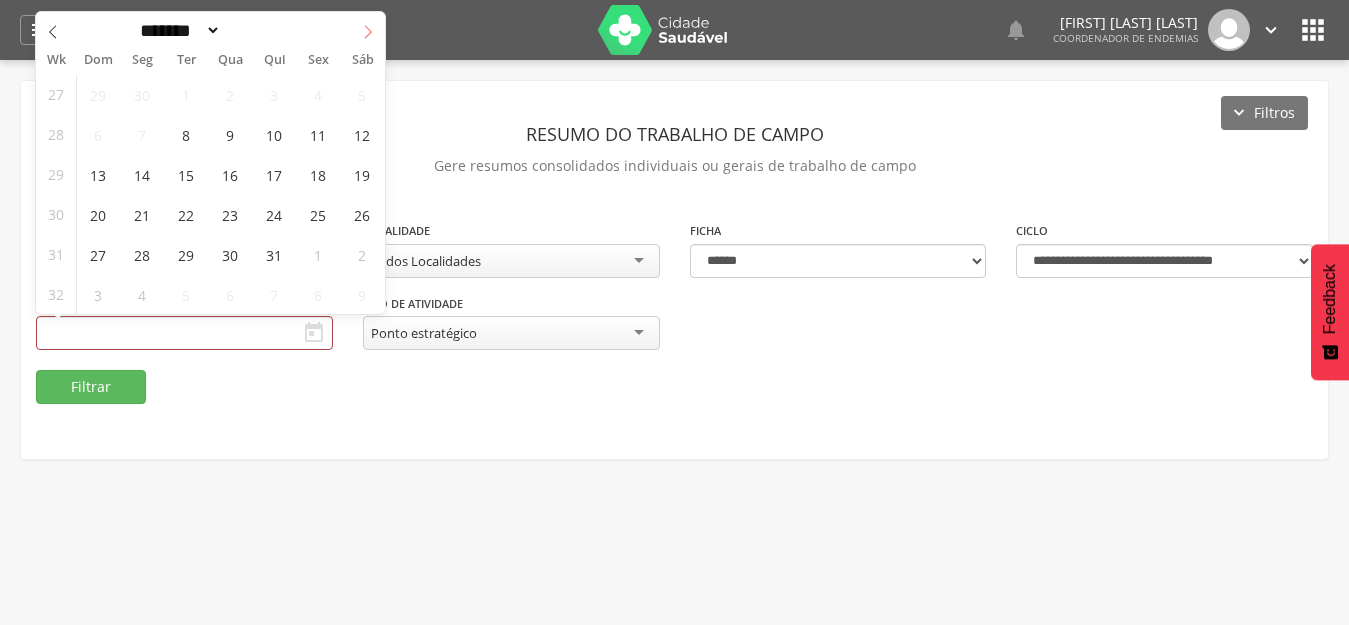 click 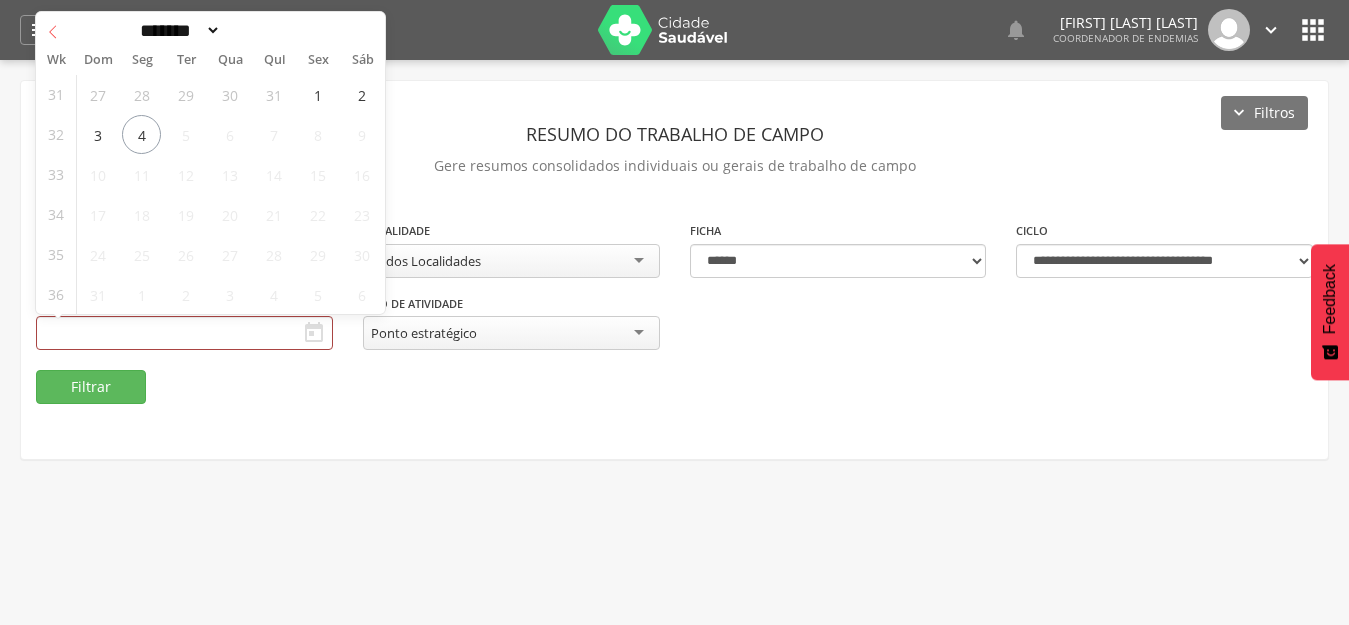 click 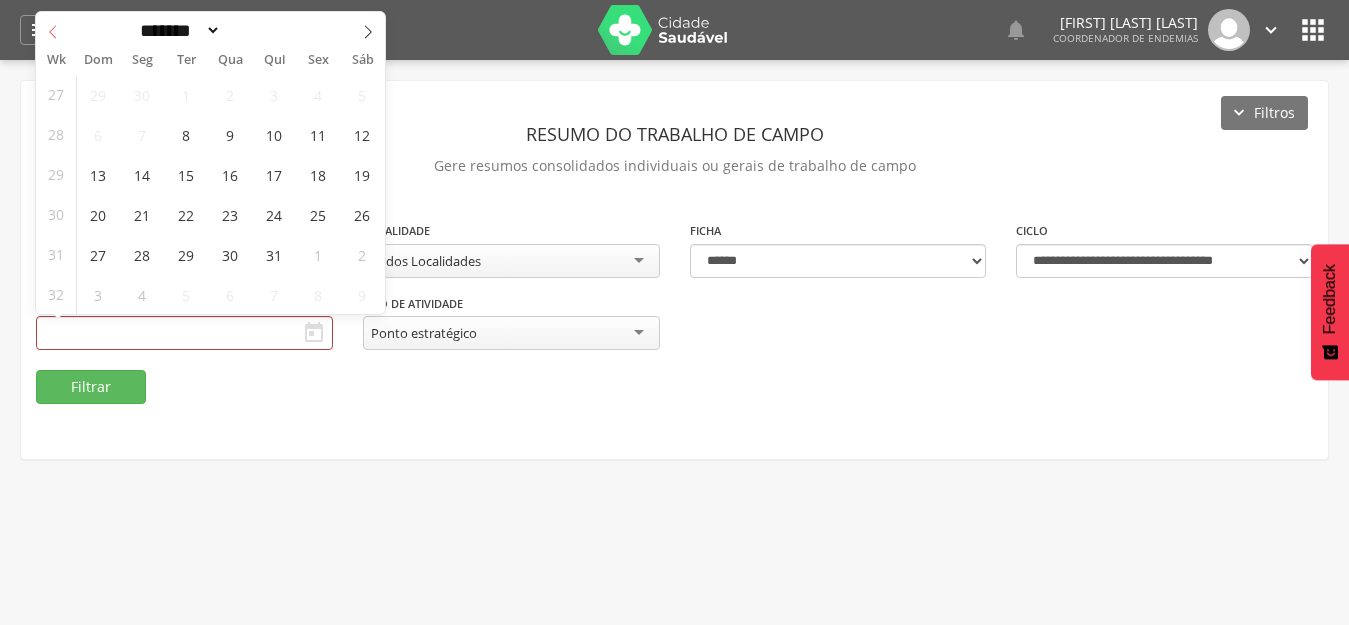 click 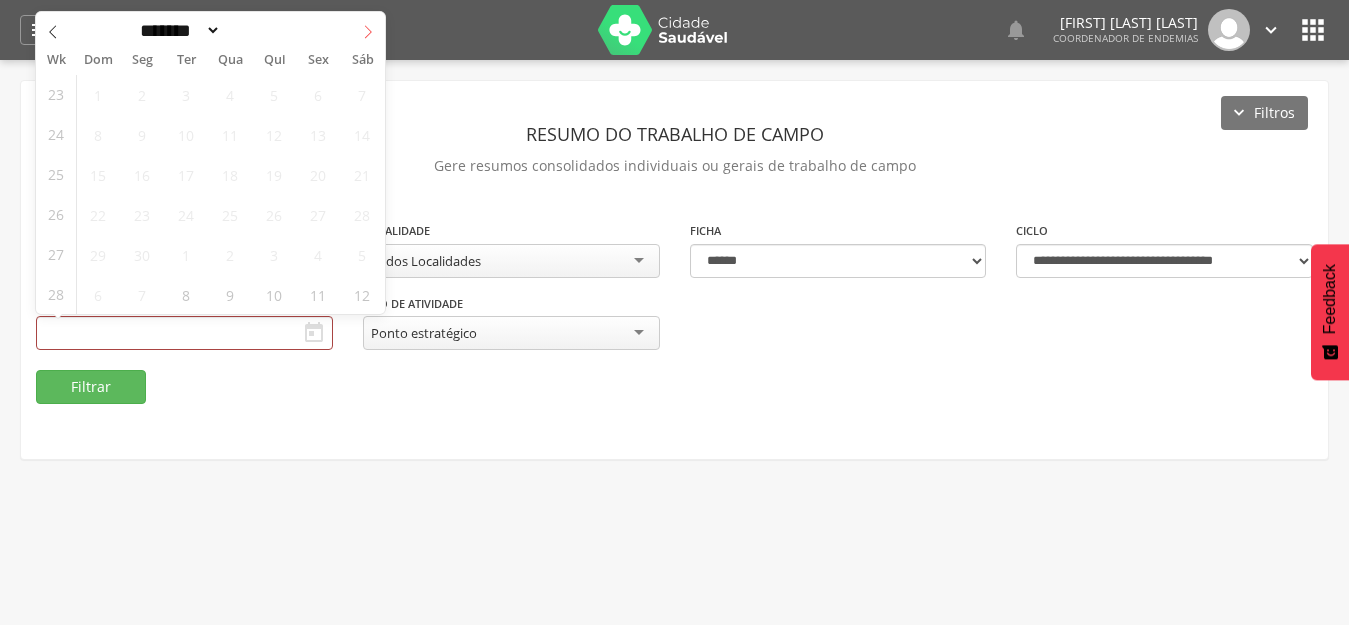 click at bounding box center [368, 29] 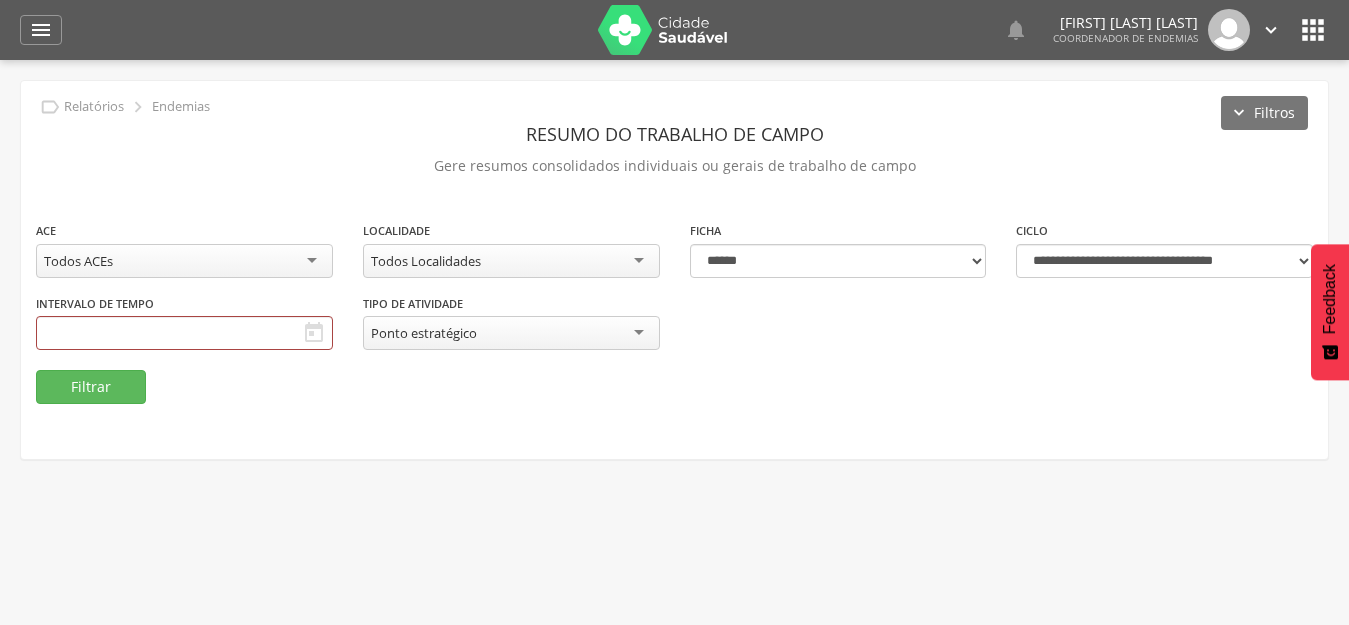 click on "**********" at bounding box center [674, 270] 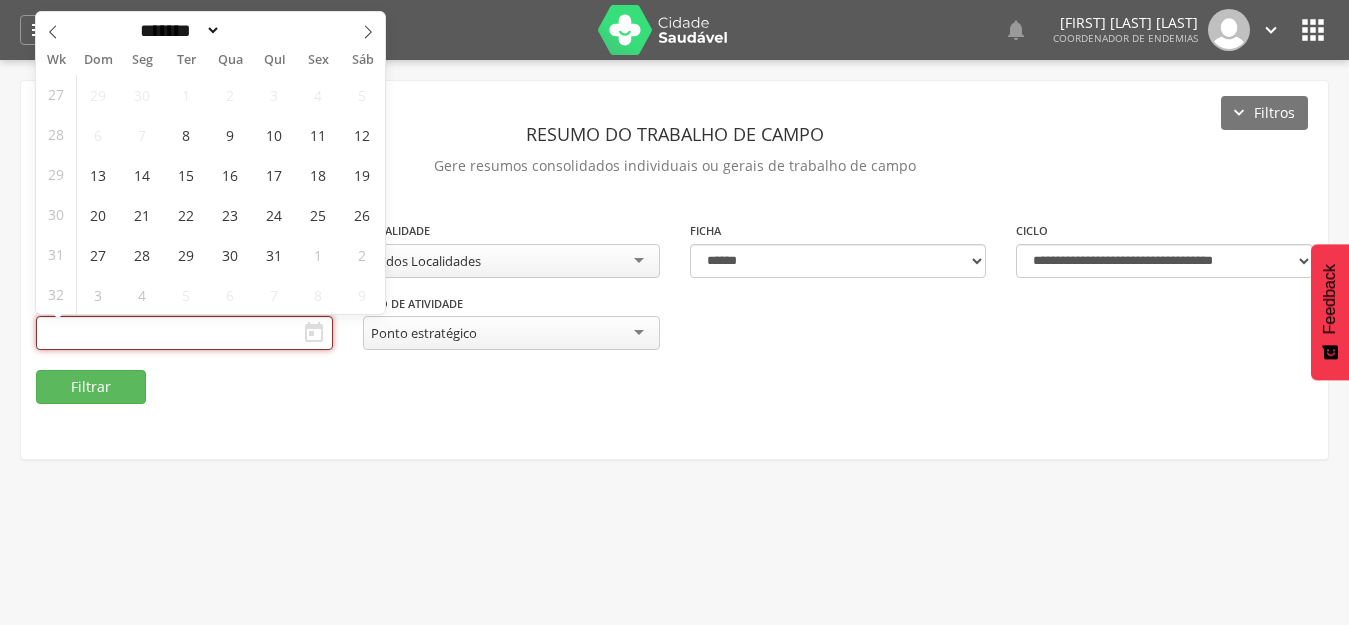 click at bounding box center (184, 333) 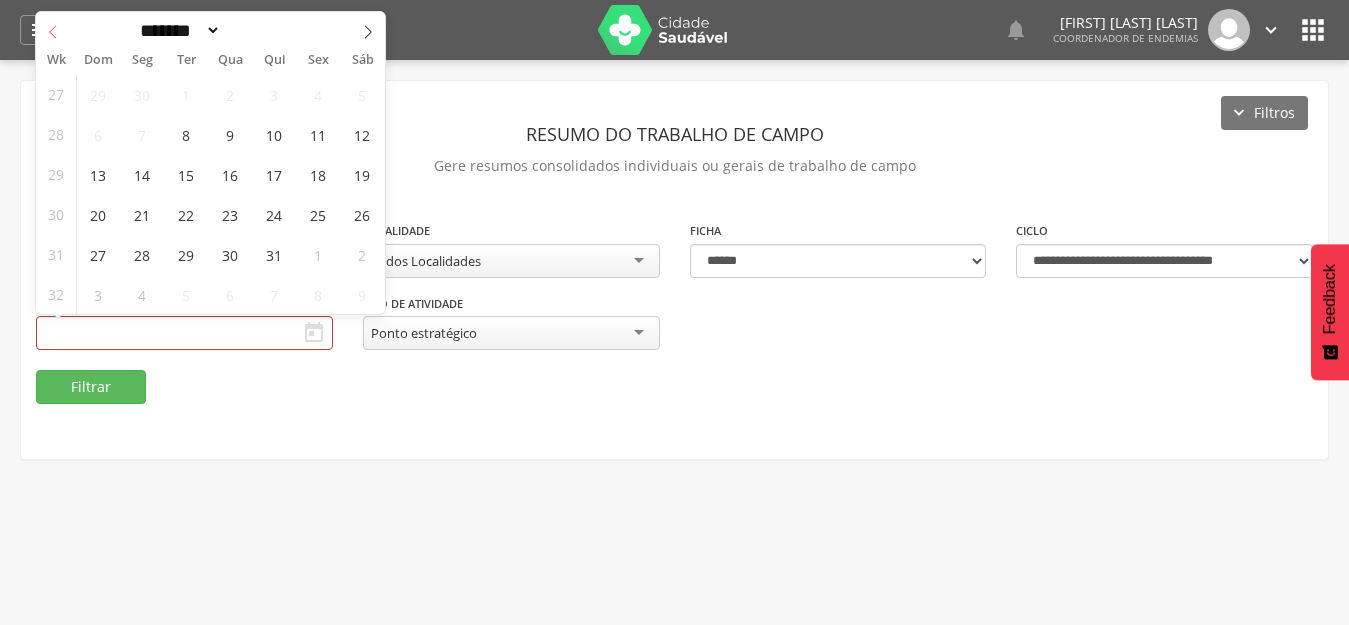 click 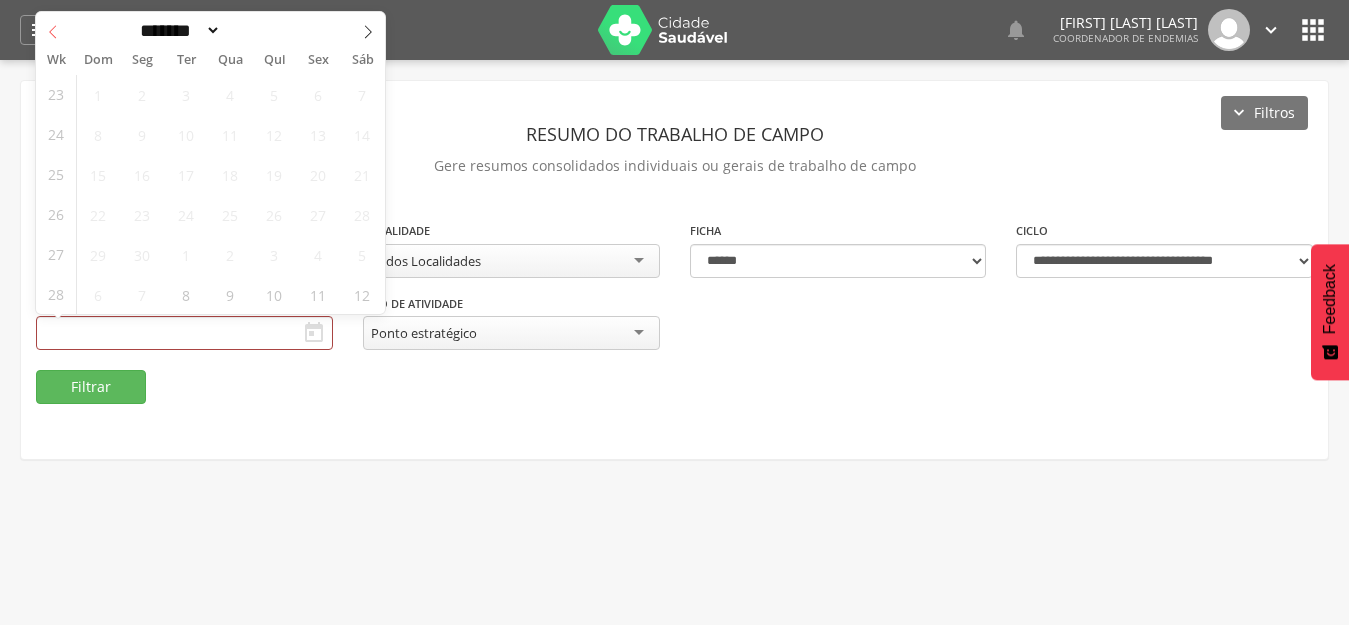 click 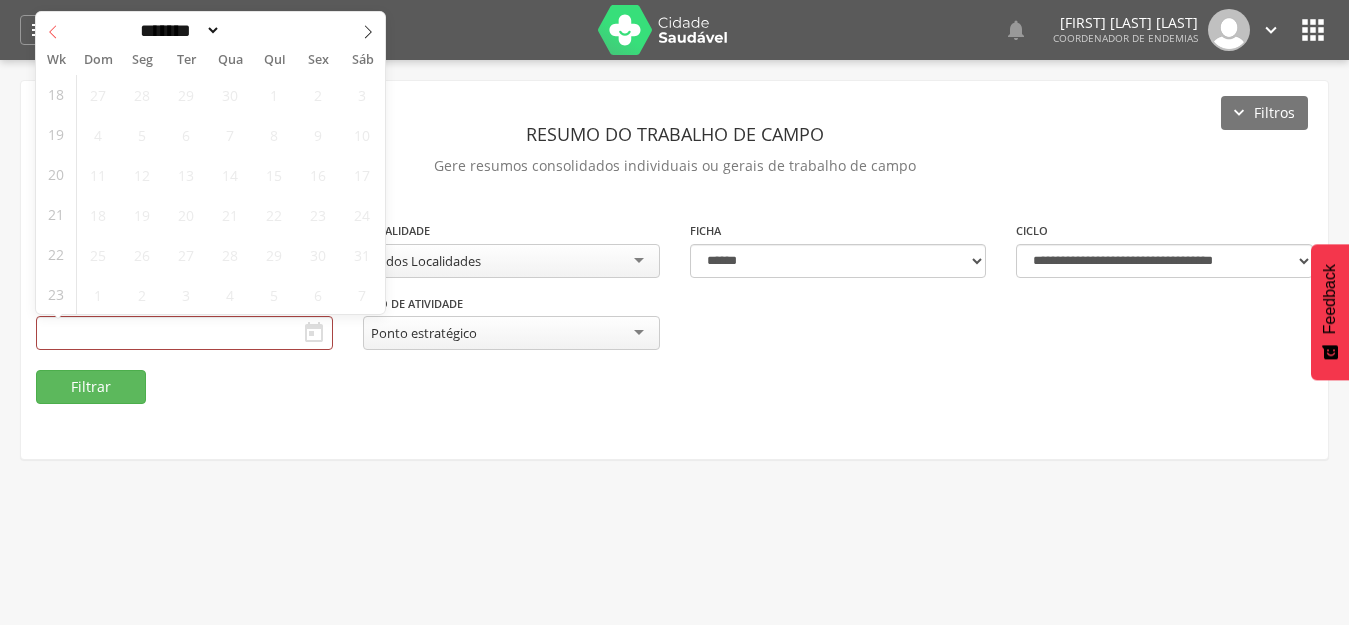 click 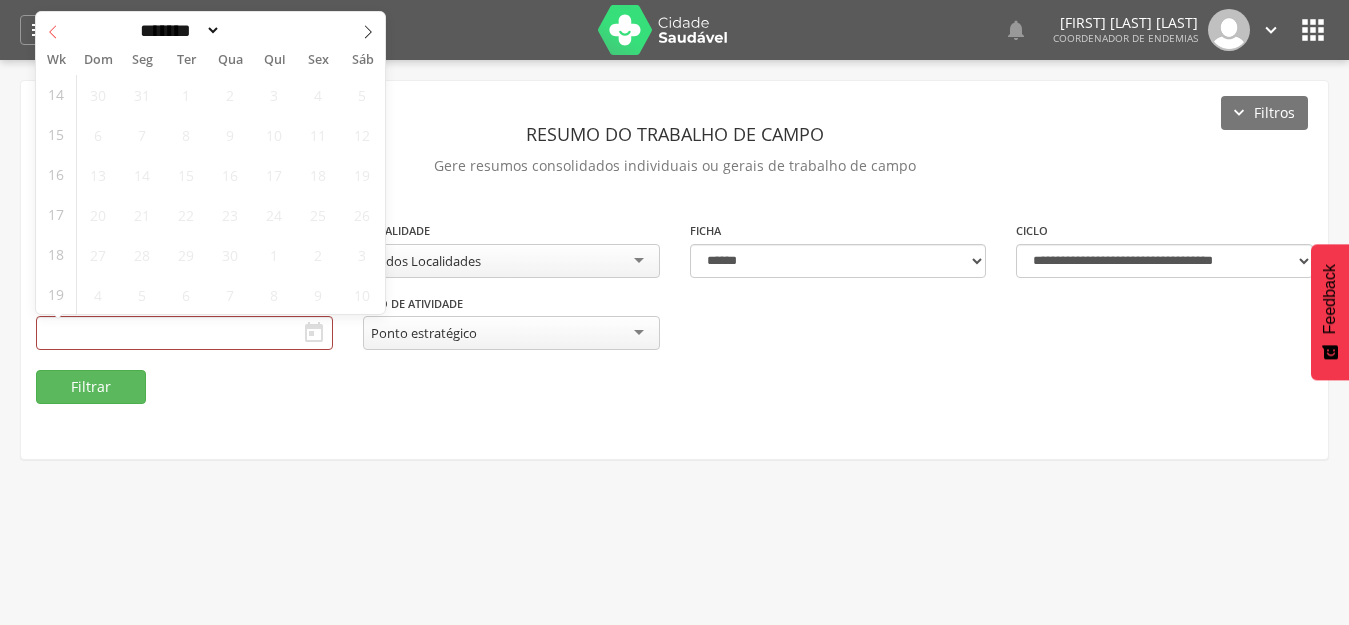 click 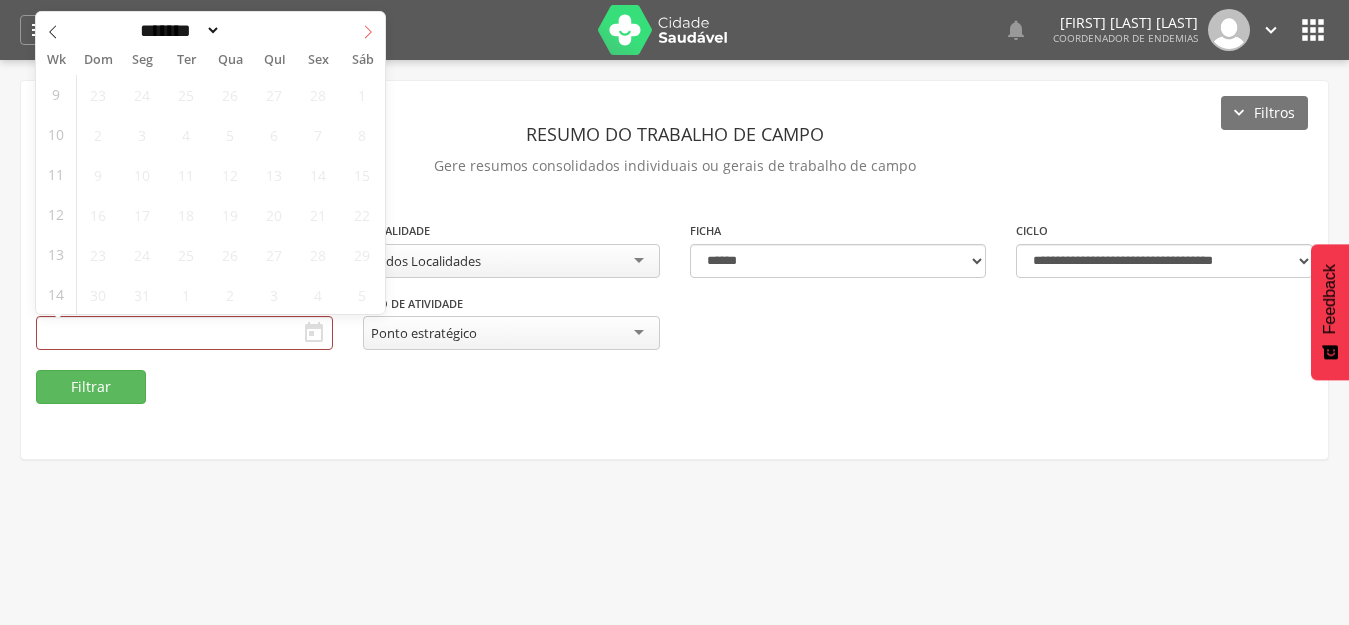 click 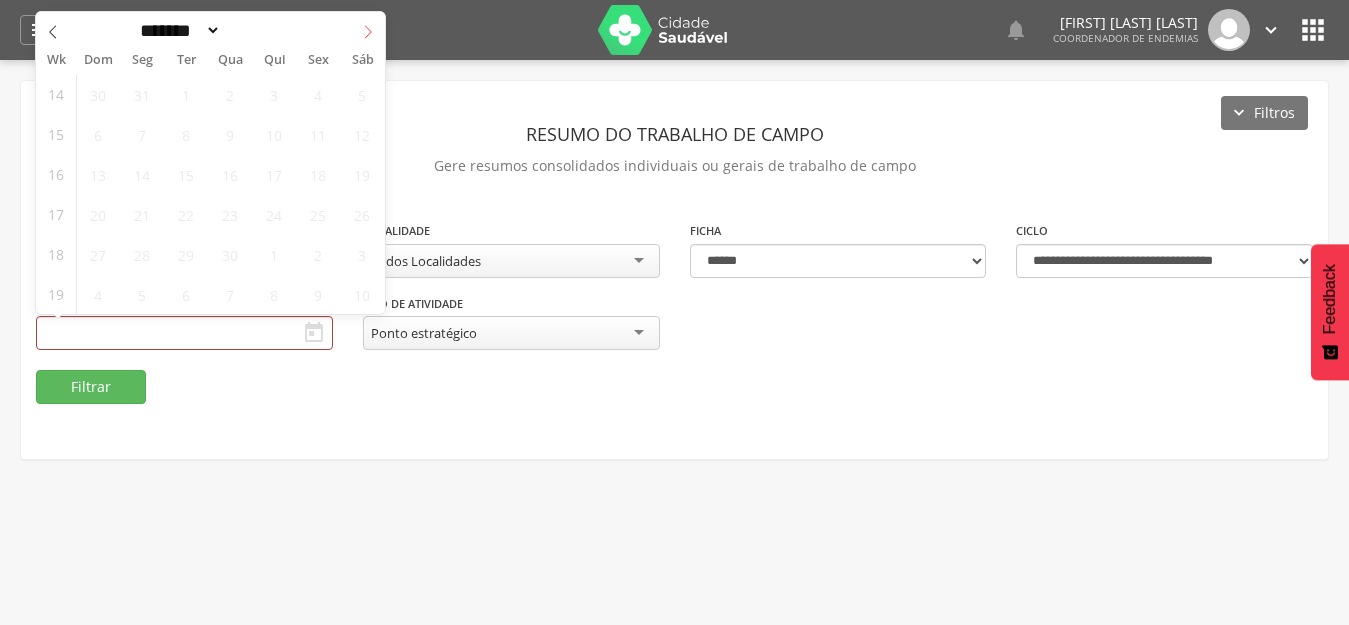 click 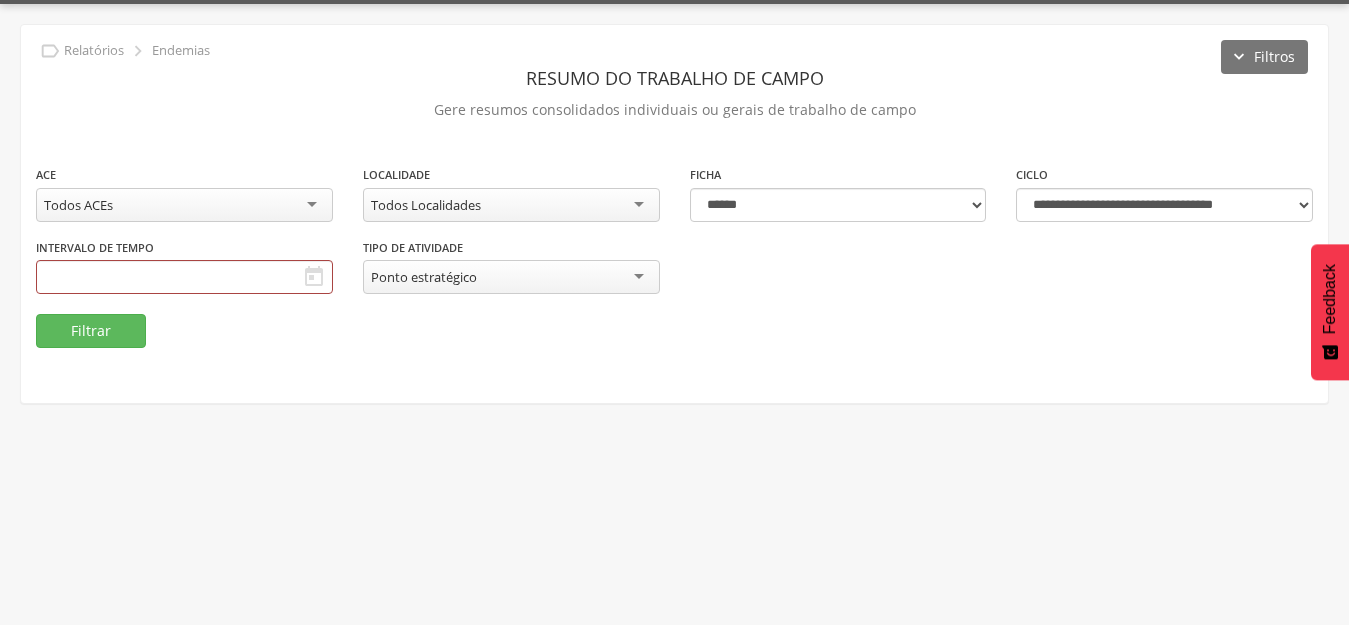 scroll, scrollTop: 60, scrollLeft: 0, axis: vertical 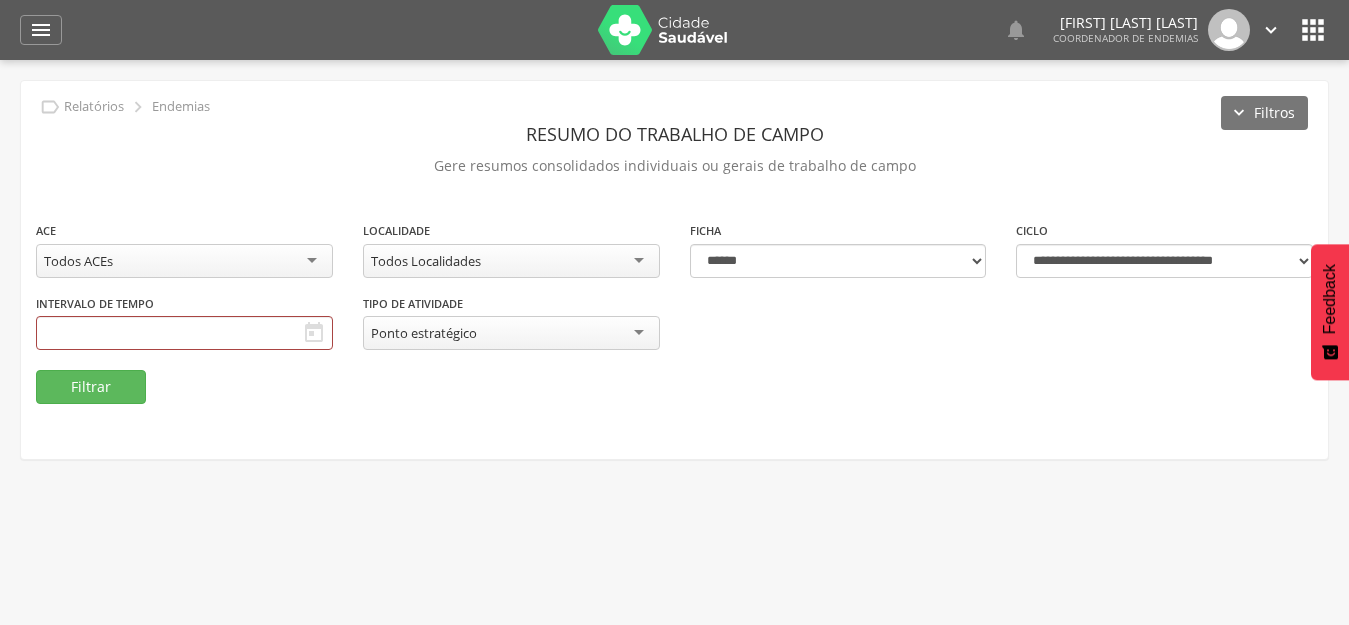 click on "" at bounding box center [314, 333] 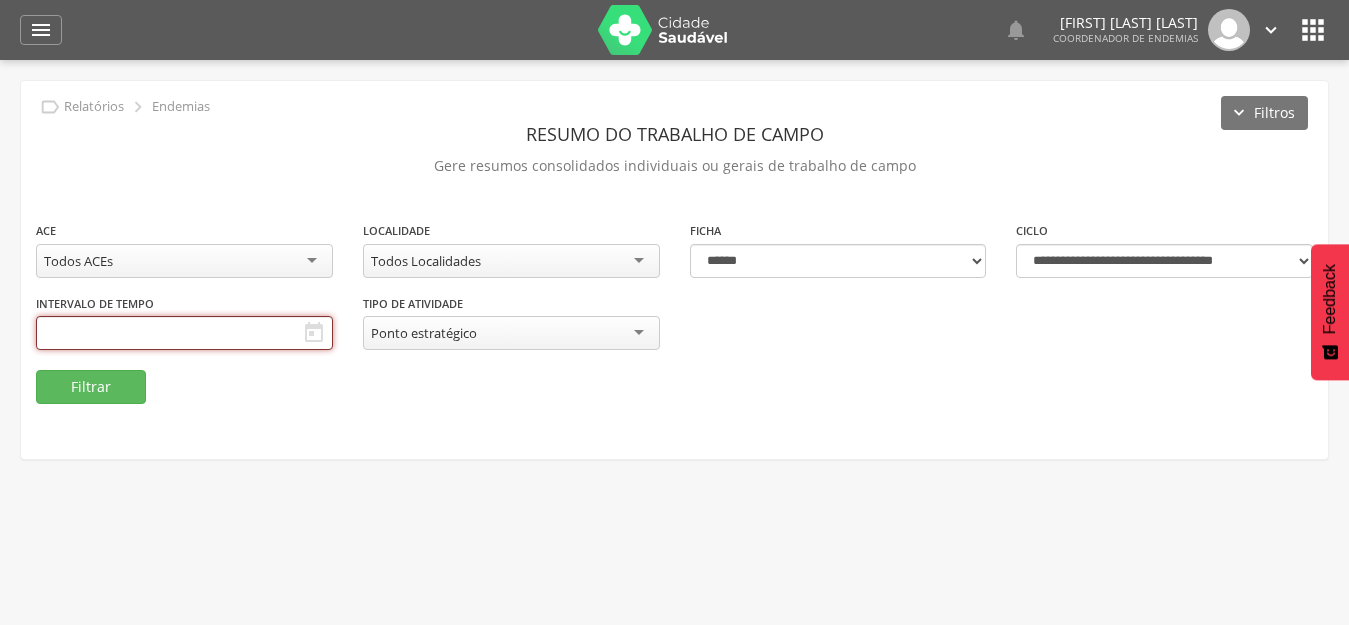 click at bounding box center [184, 333] 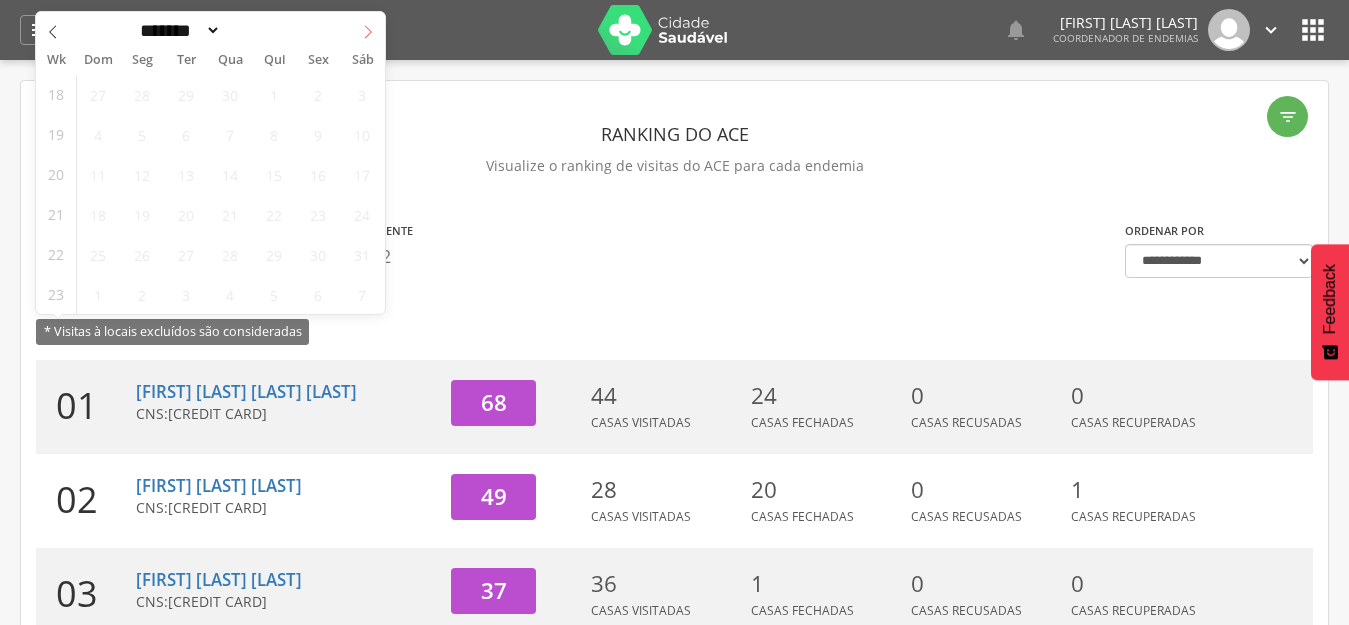 click 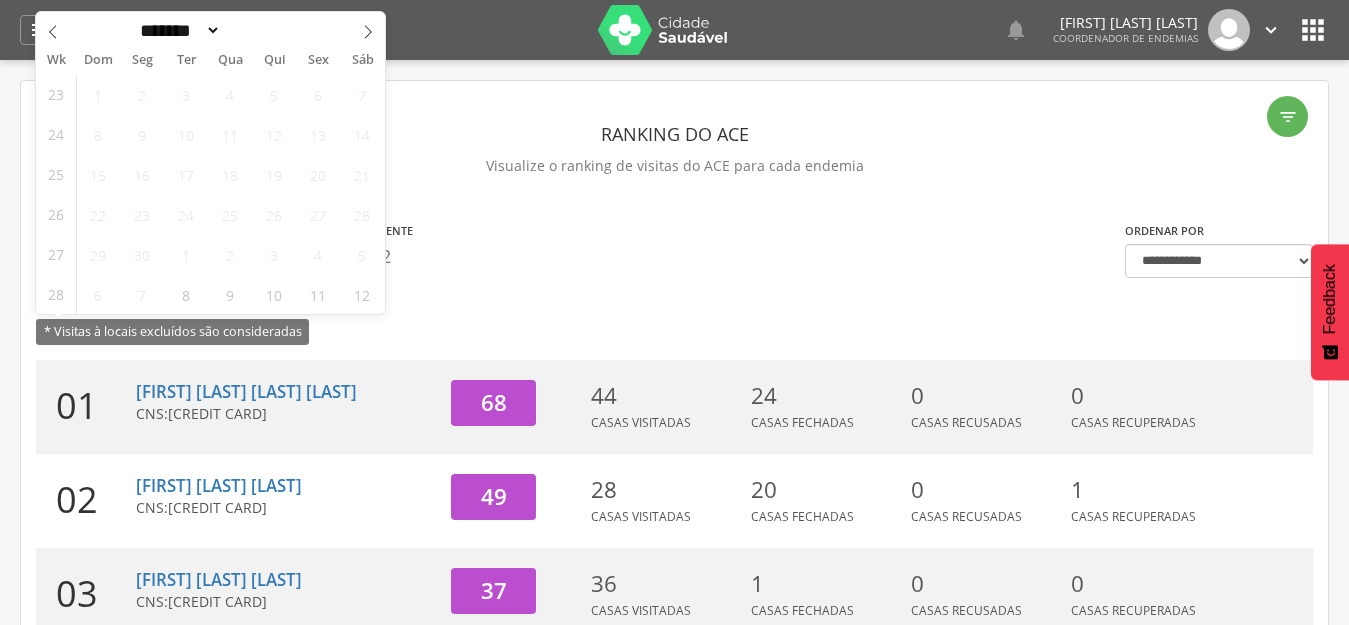 drag, startPoint x: 367, startPoint y: 33, endPoint x: 217, endPoint y: 53, distance: 151.32745 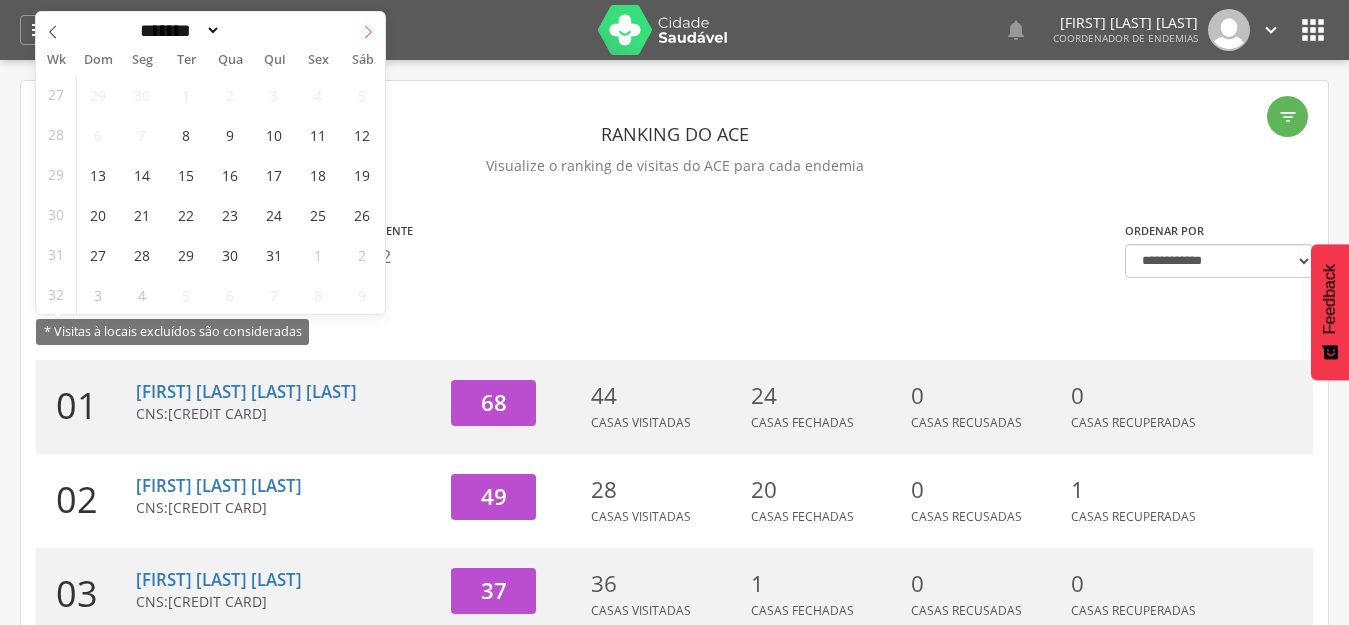 click 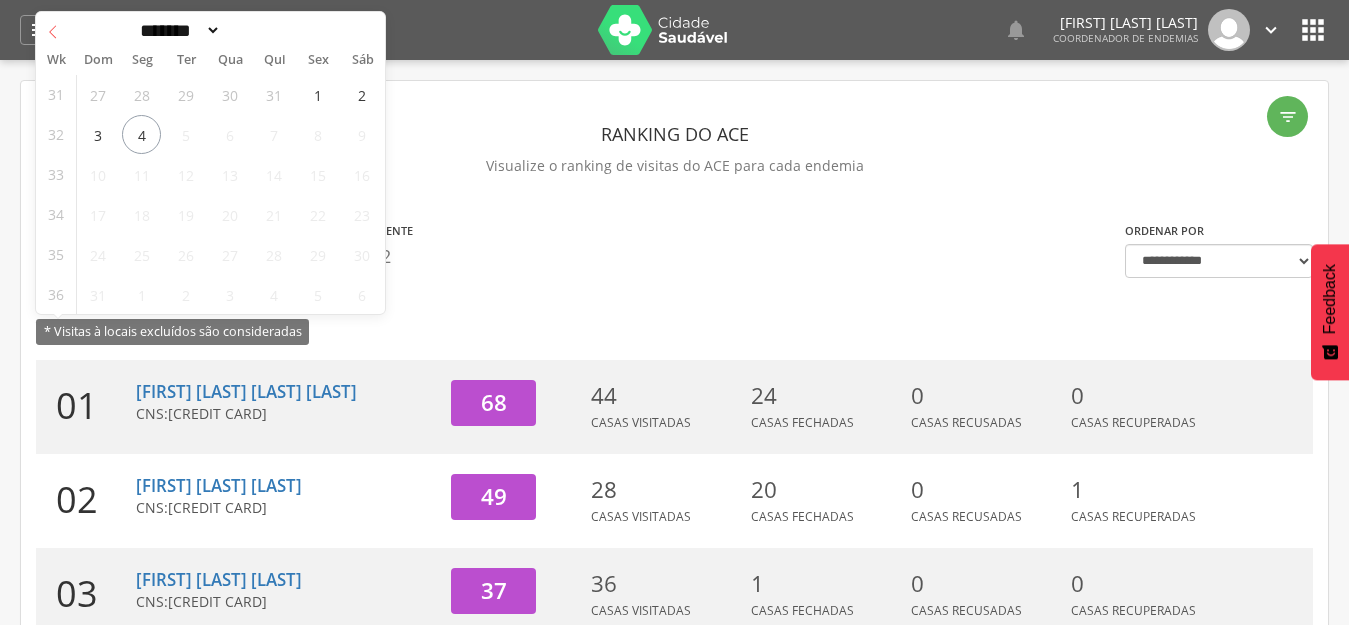 click 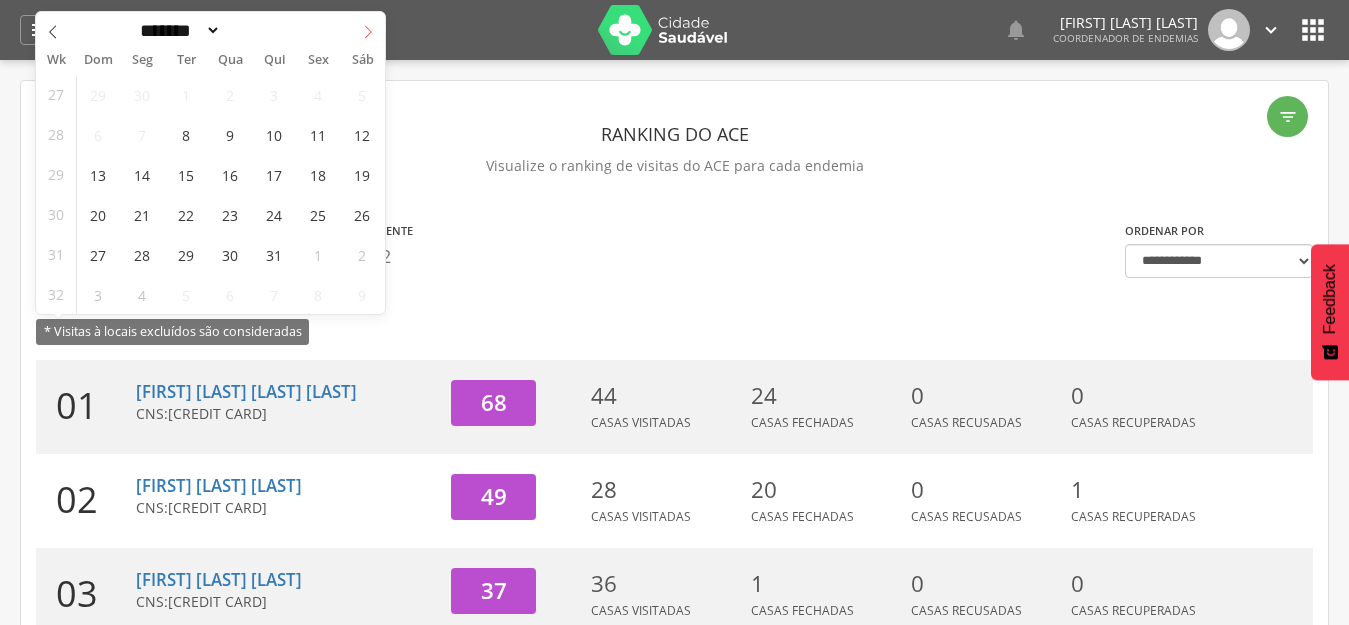 click 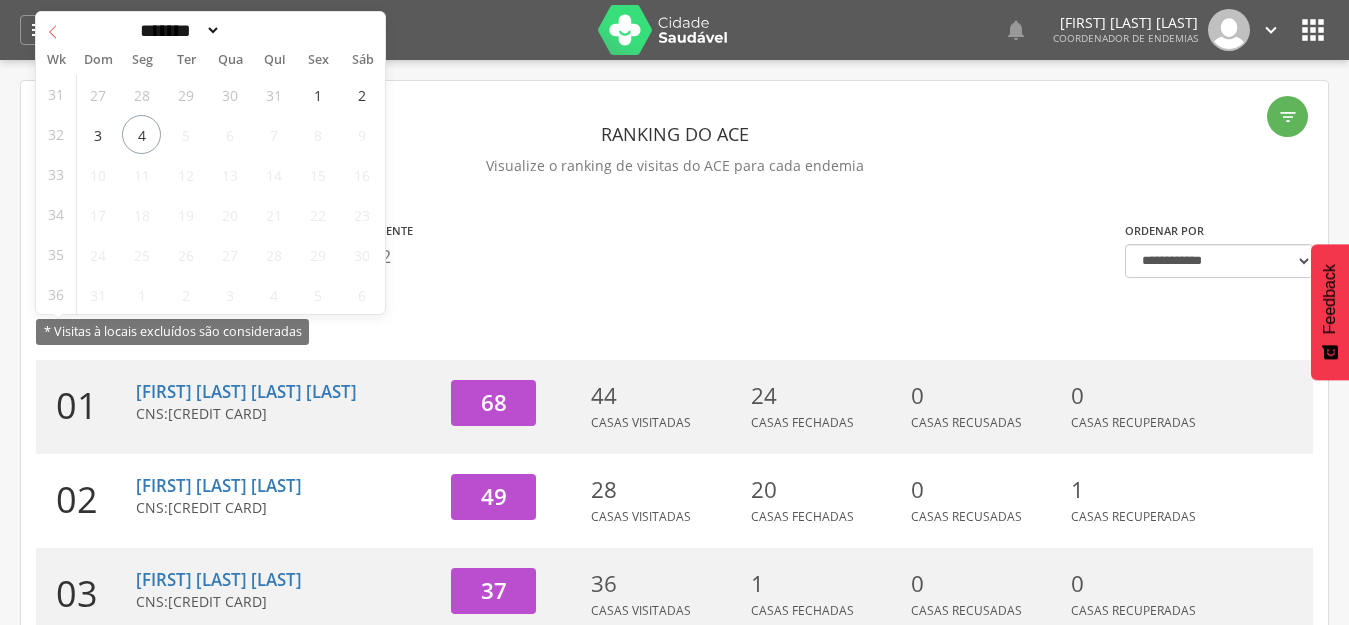 click at bounding box center [53, 29] 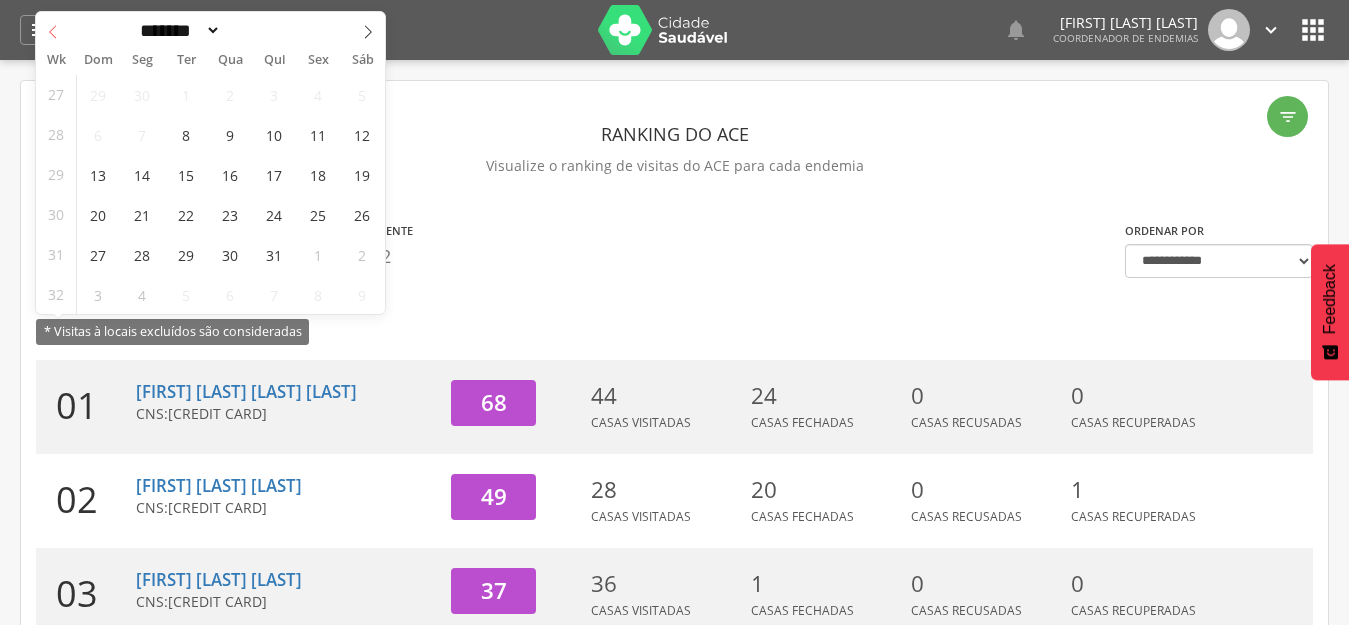 click 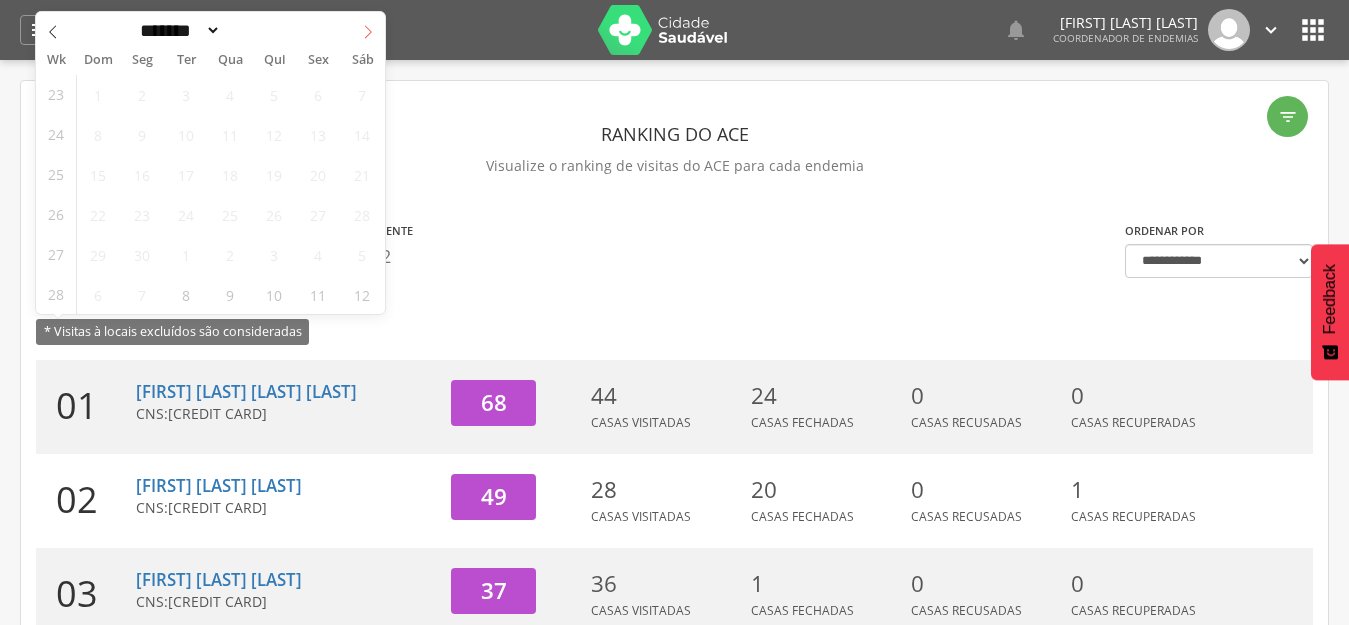 click 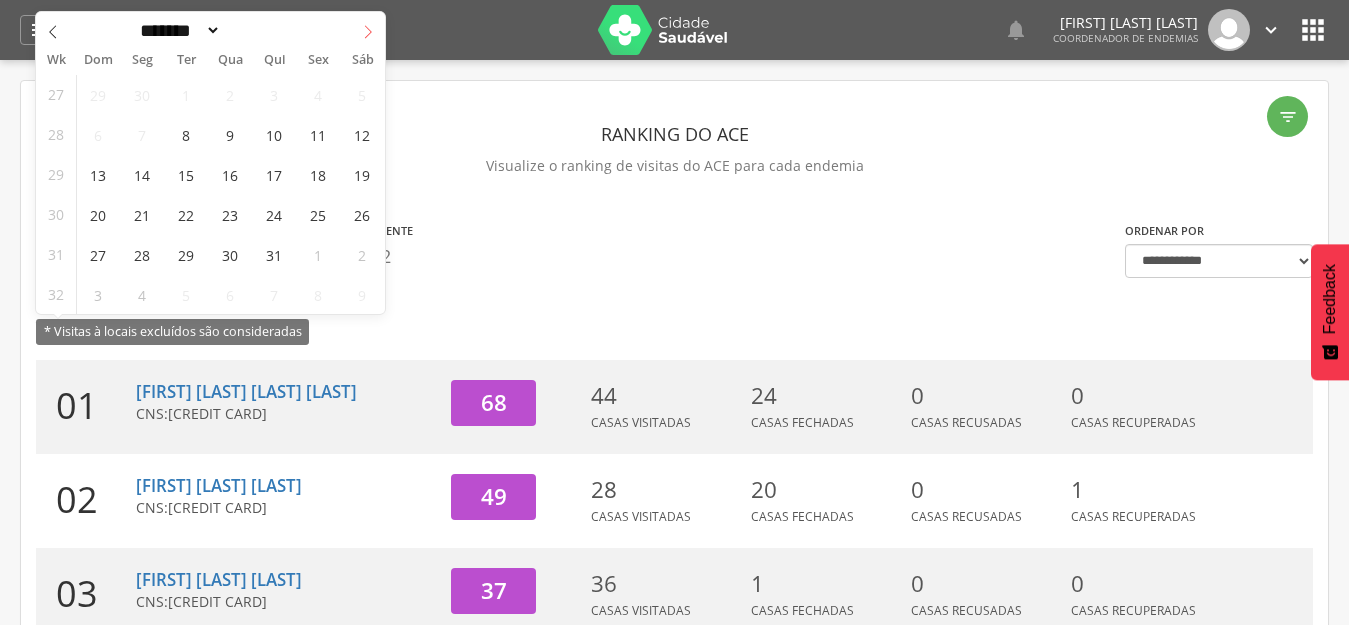 click at bounding box center [368, 29] 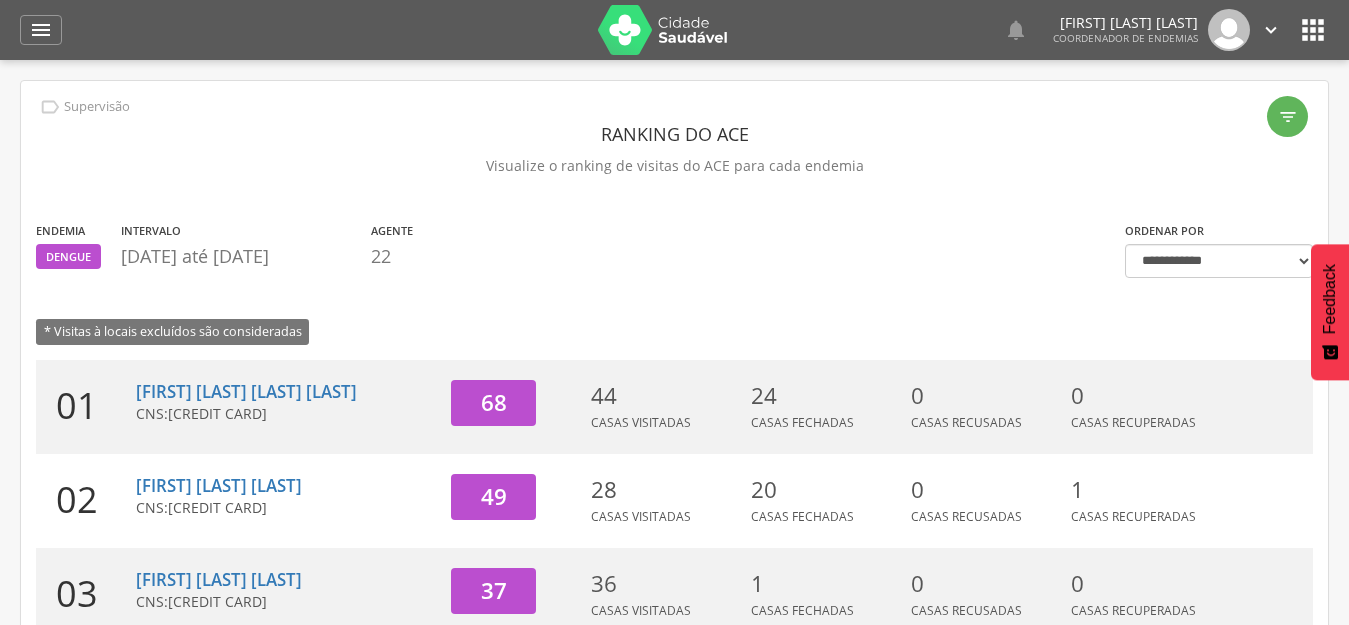 click on "Visualize o ranking de visitas do ACE para cada endemia" at bounding box center (674, 166) 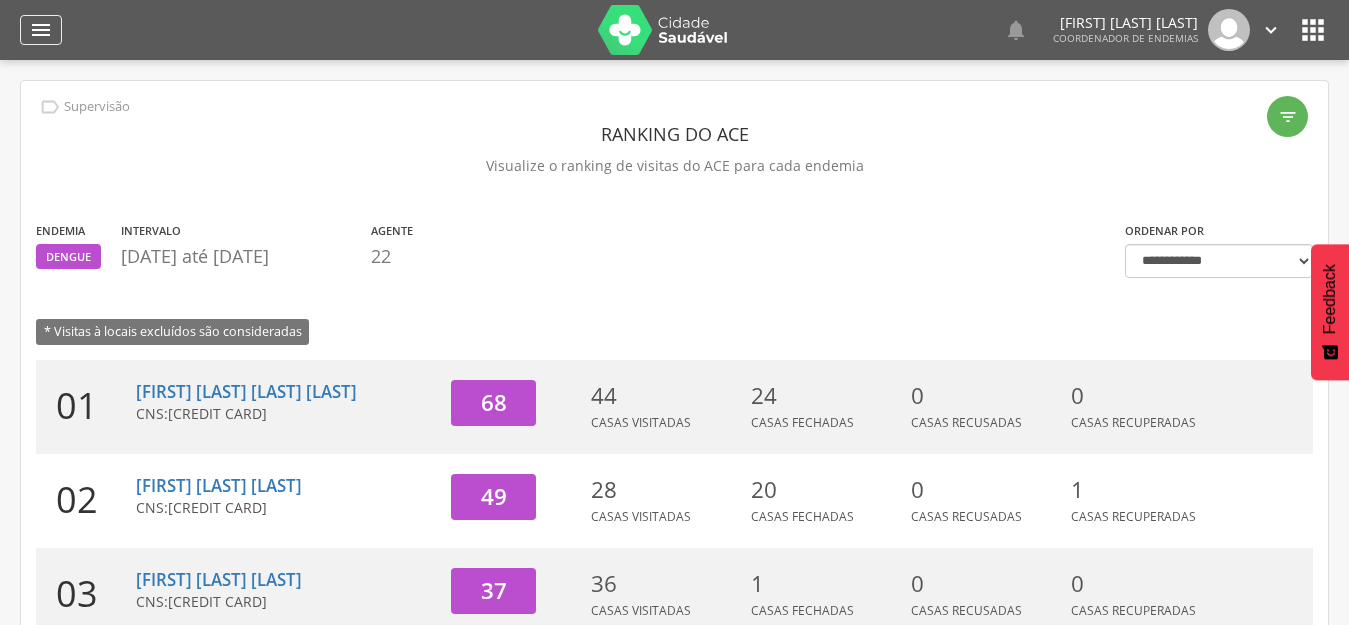 click on "" at bounding box center [41, 30] 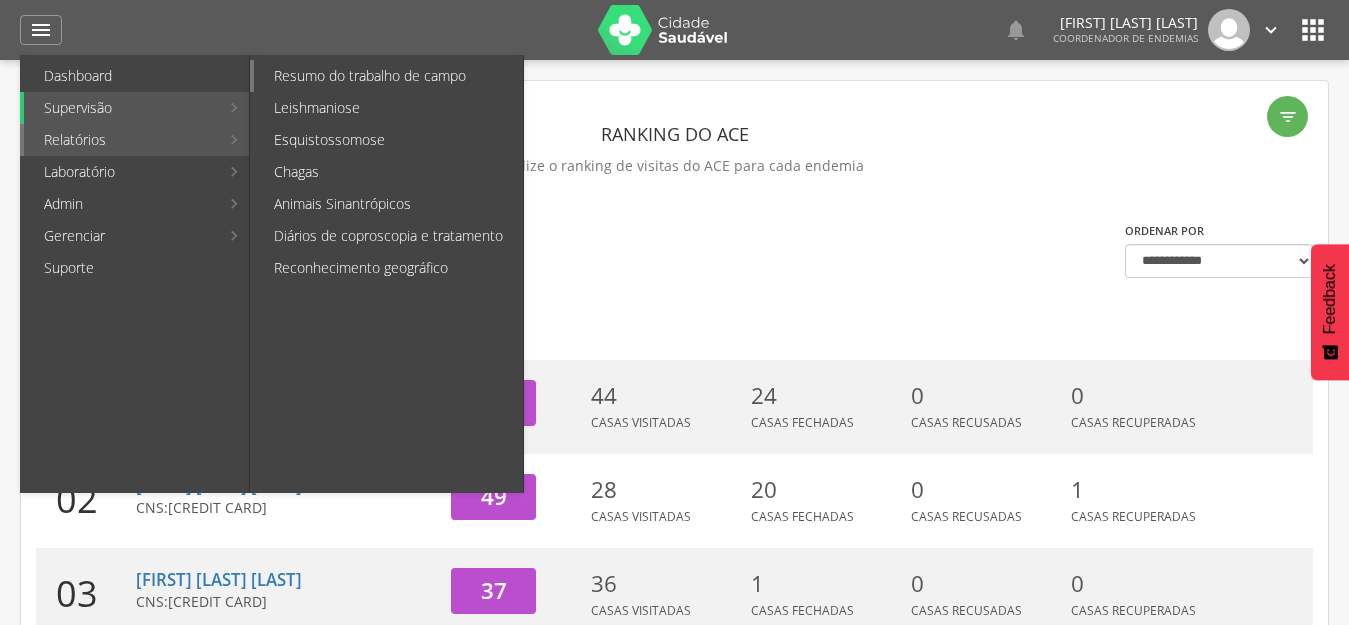 click on "Resumo do trabalho de campo" at bounding box center (388, 76) 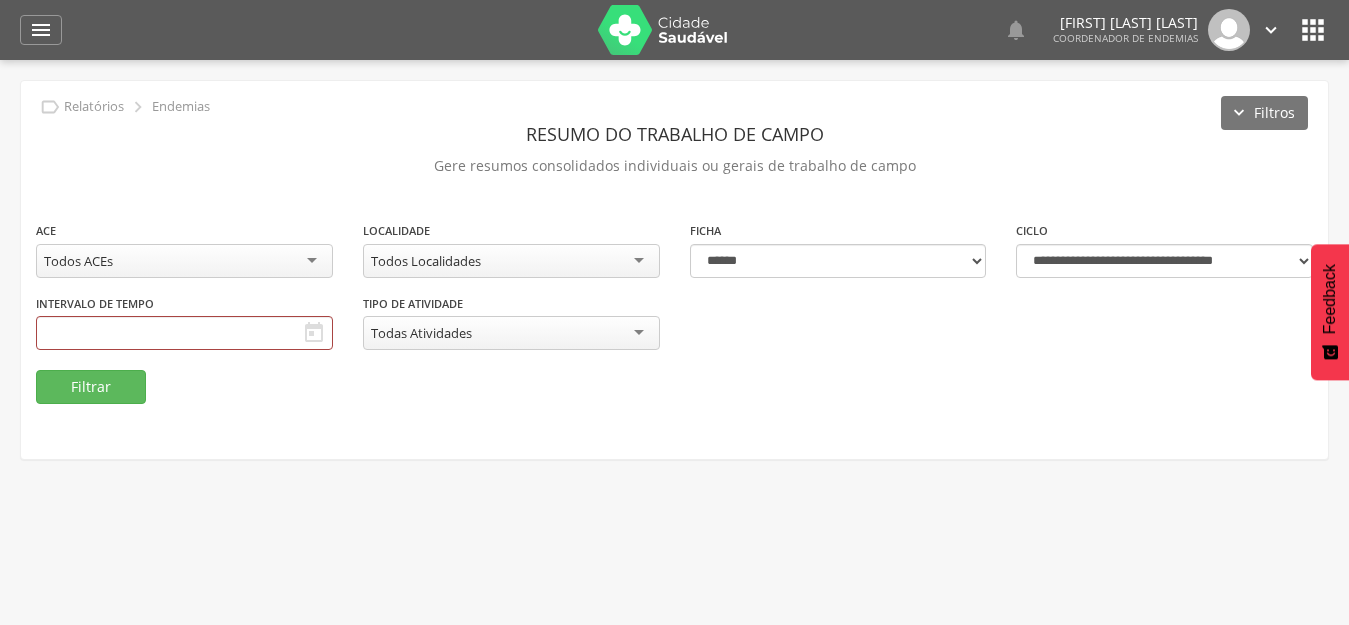 type on "**********" 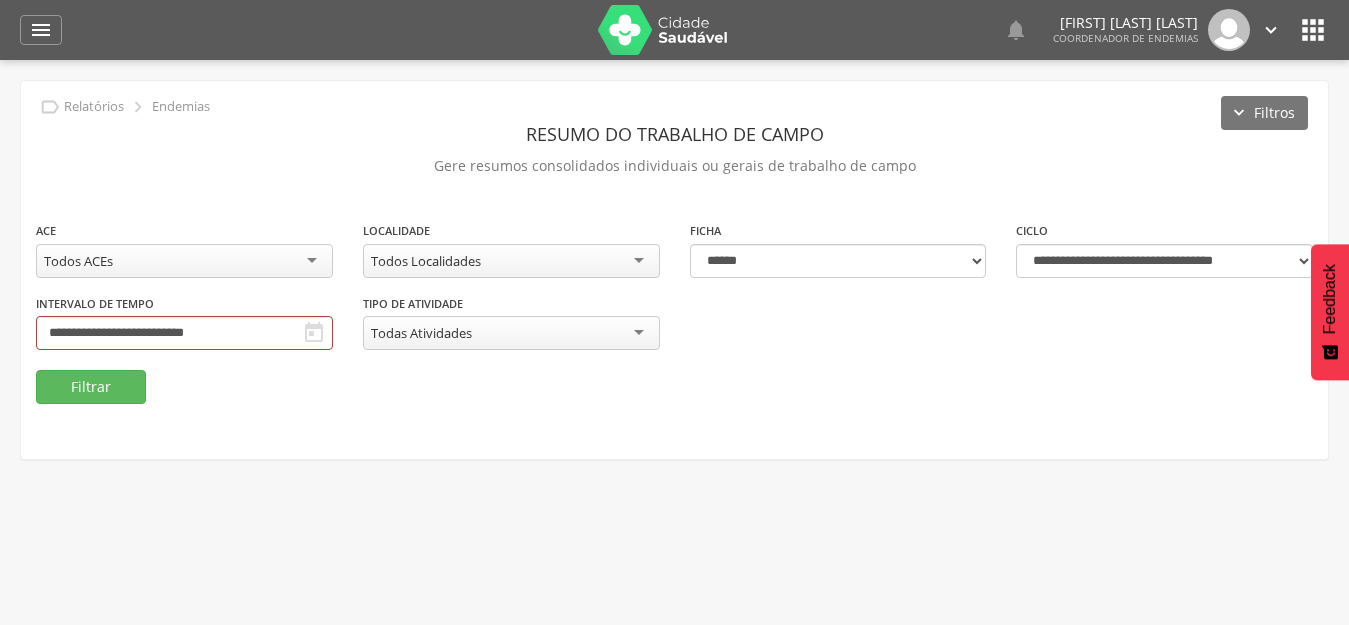 scroll, scrollTop: 0, scrollLeft: 0, axis: both 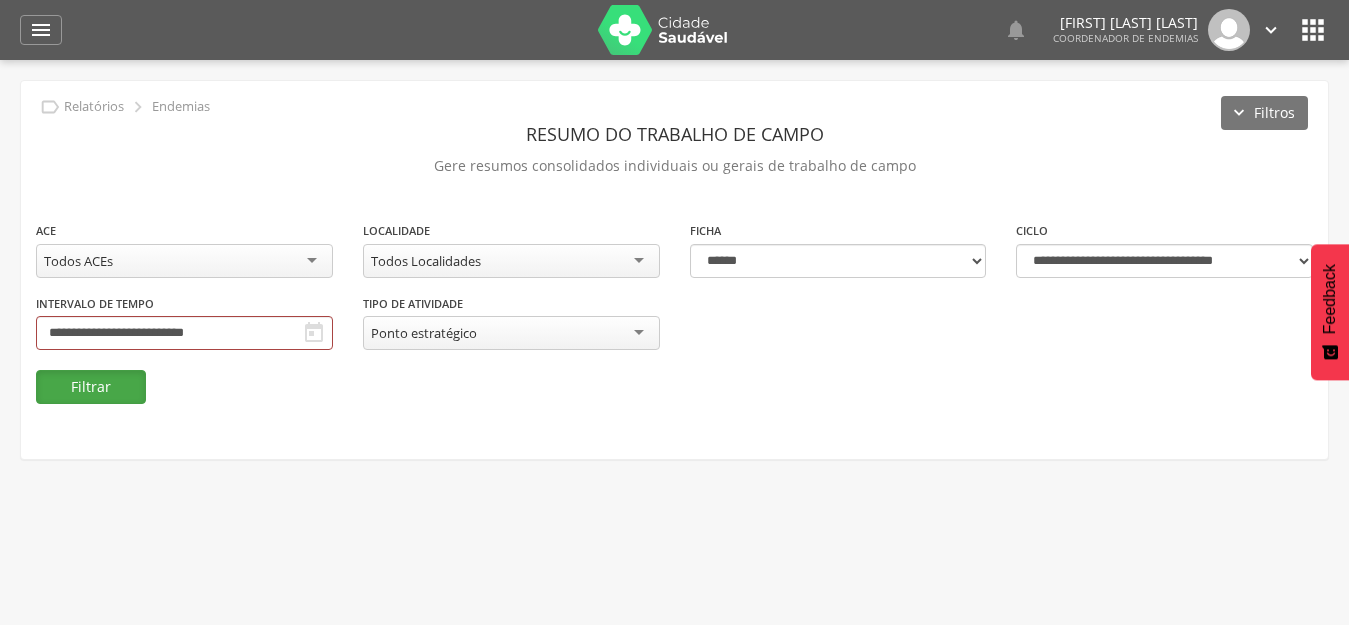 click on "Filtrar" at bounding box center (91, 387) 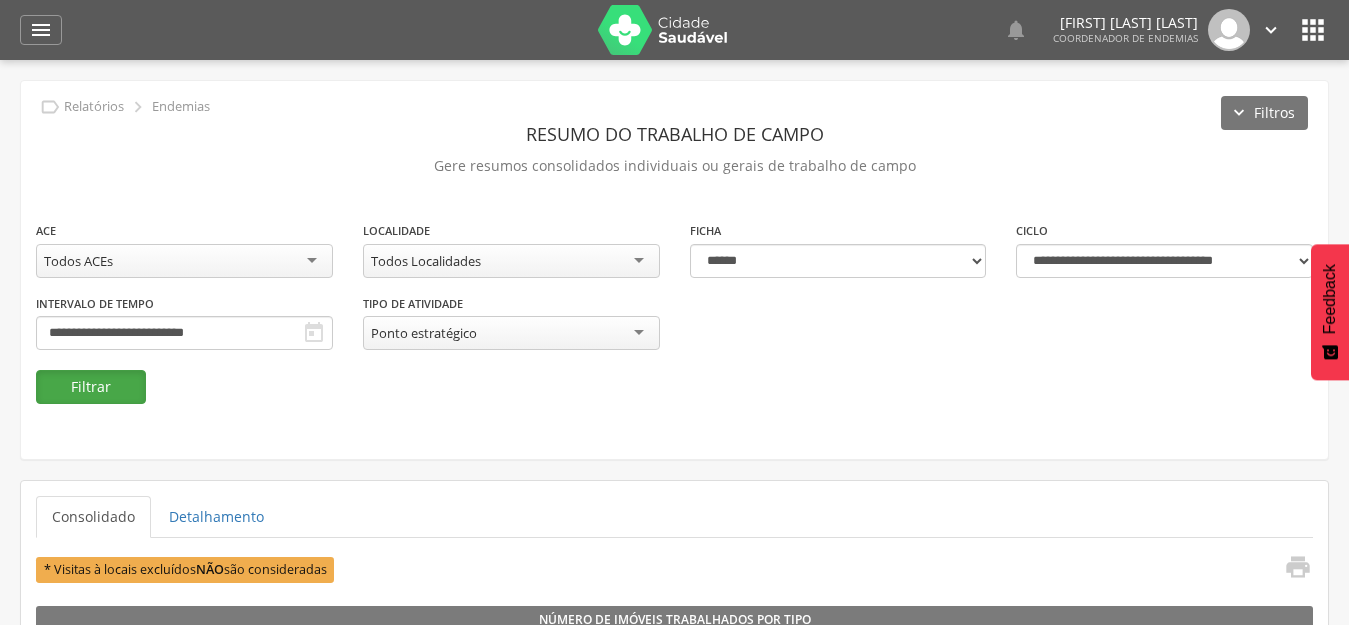 click on "Filtrar" at bounding box center (91, 387) 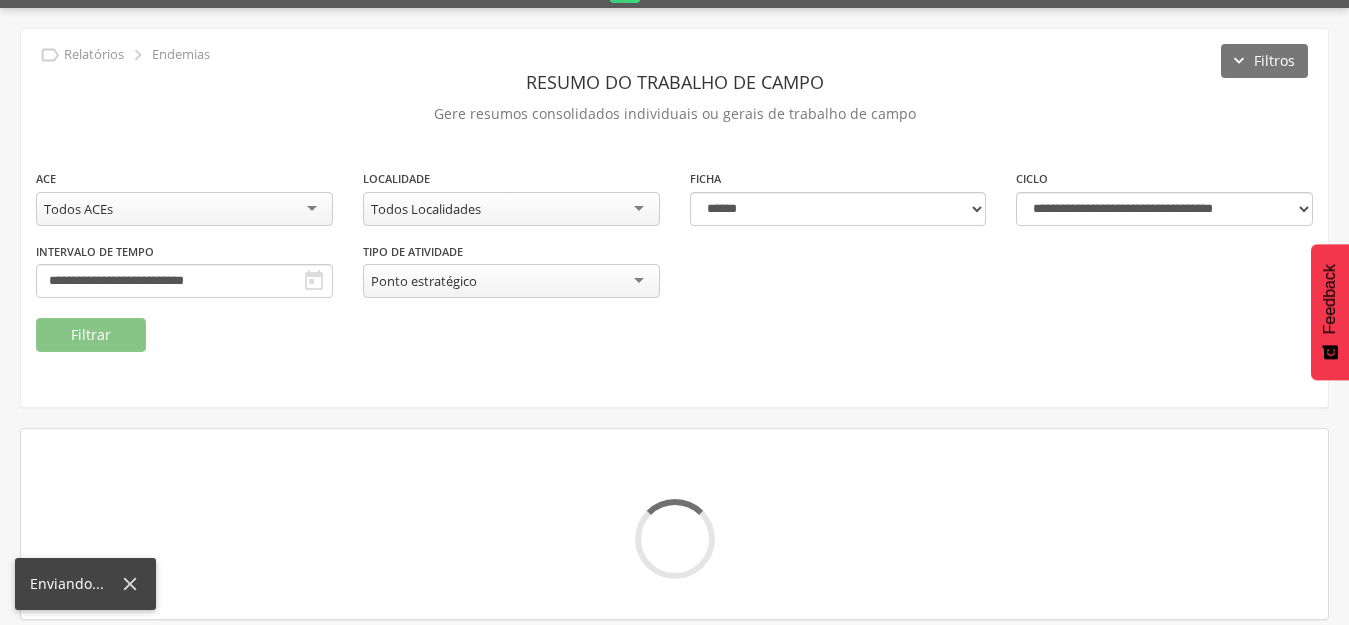 scroll, scrollTop: 60, scrollLeft: 0, axis: vertical 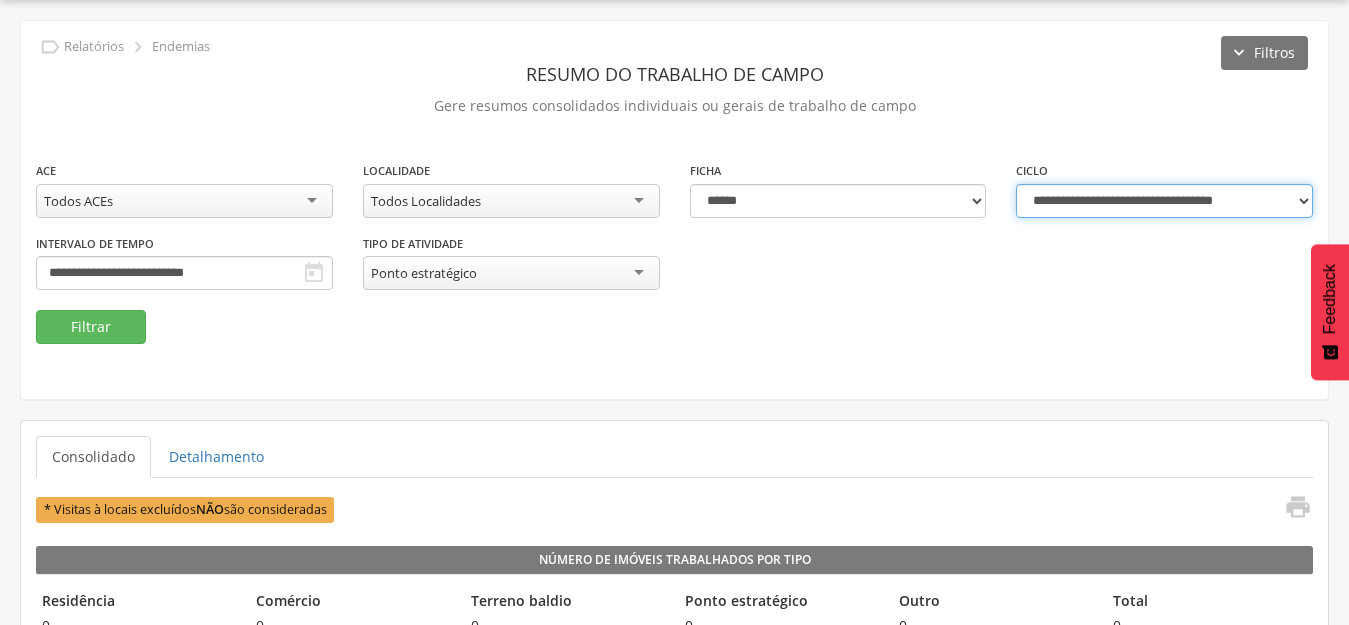 click on "**********" at bounding box center [1164, 201] 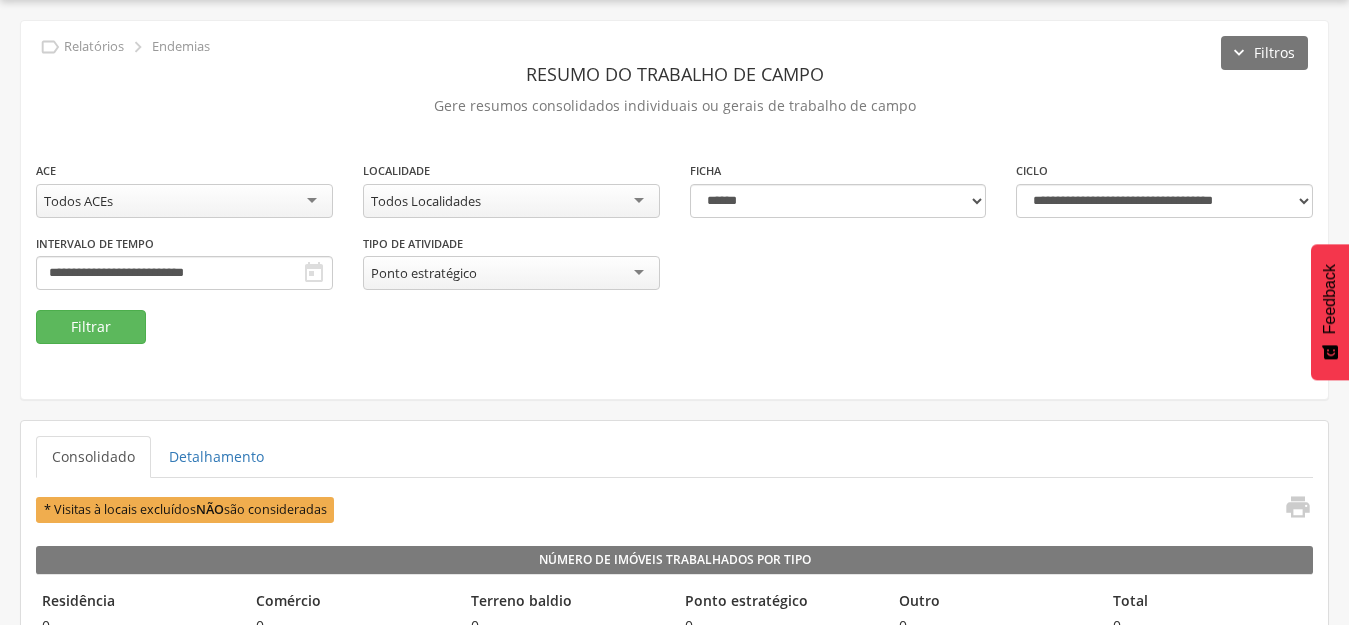 click on "* Visitas à locais excluídos  NÃO  são consideradas
" at bounding box center [674, 509] 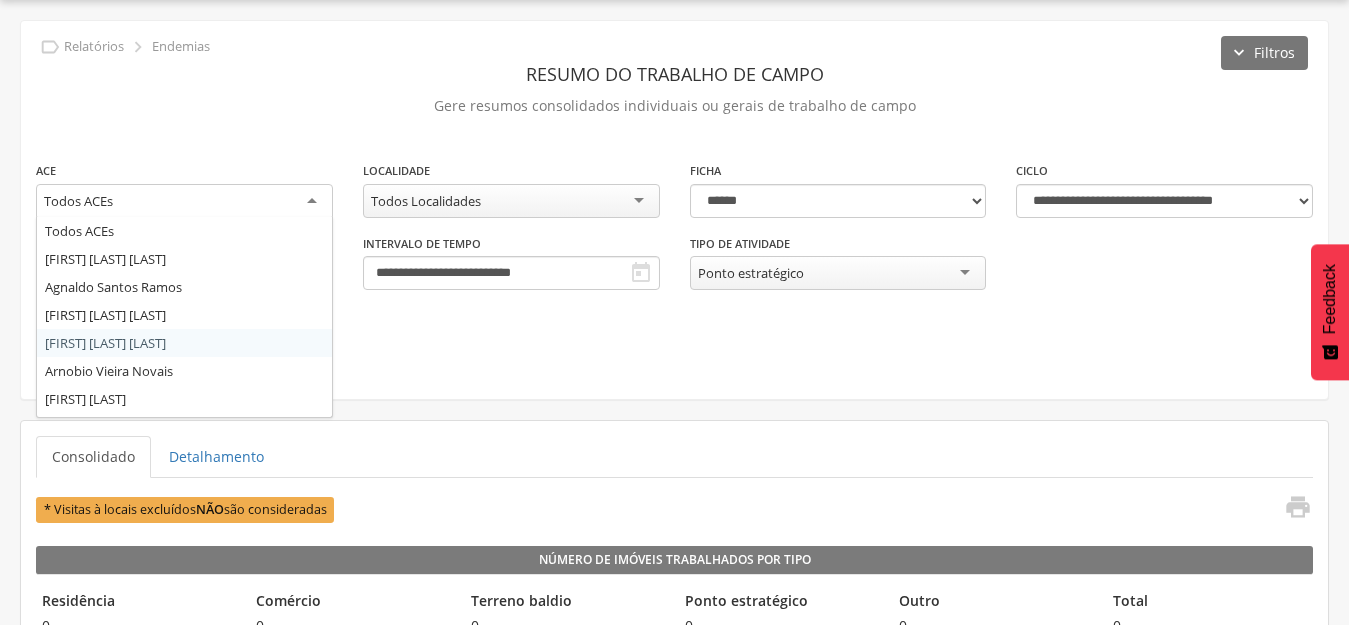 scroll, scrollTop: 175, scrollLeft: 0, axis: vertical 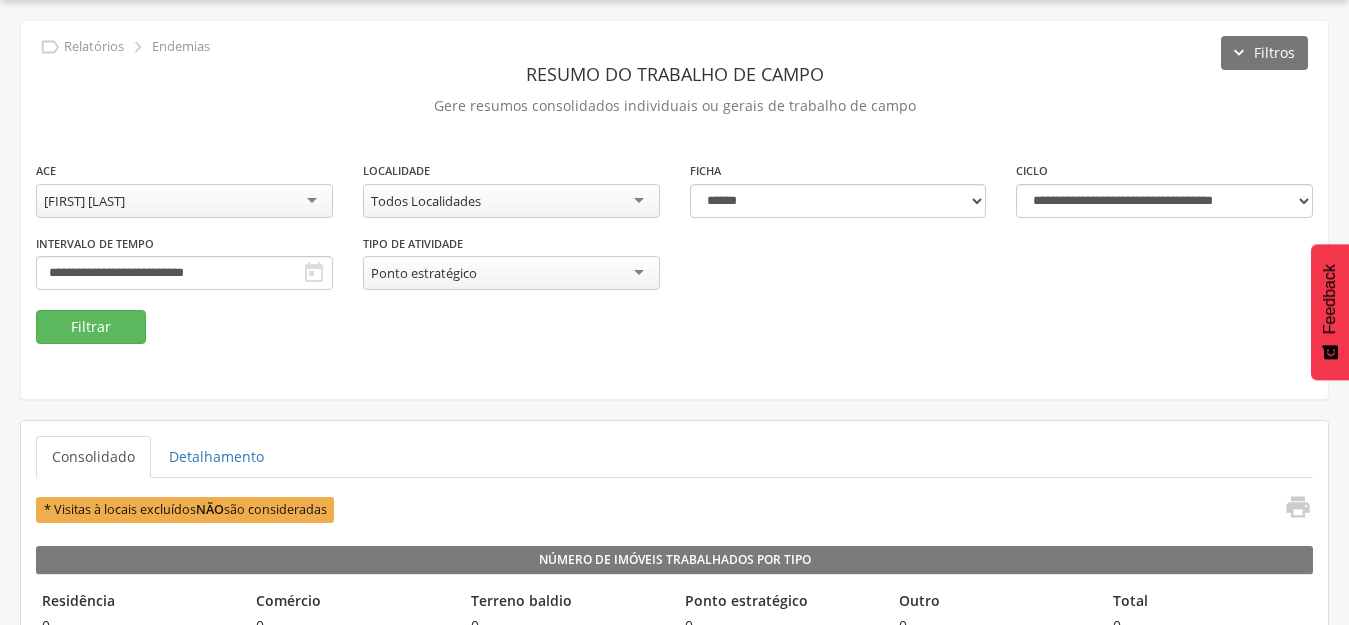 click on "Todos Localidades" at bounding box center [426, 201] 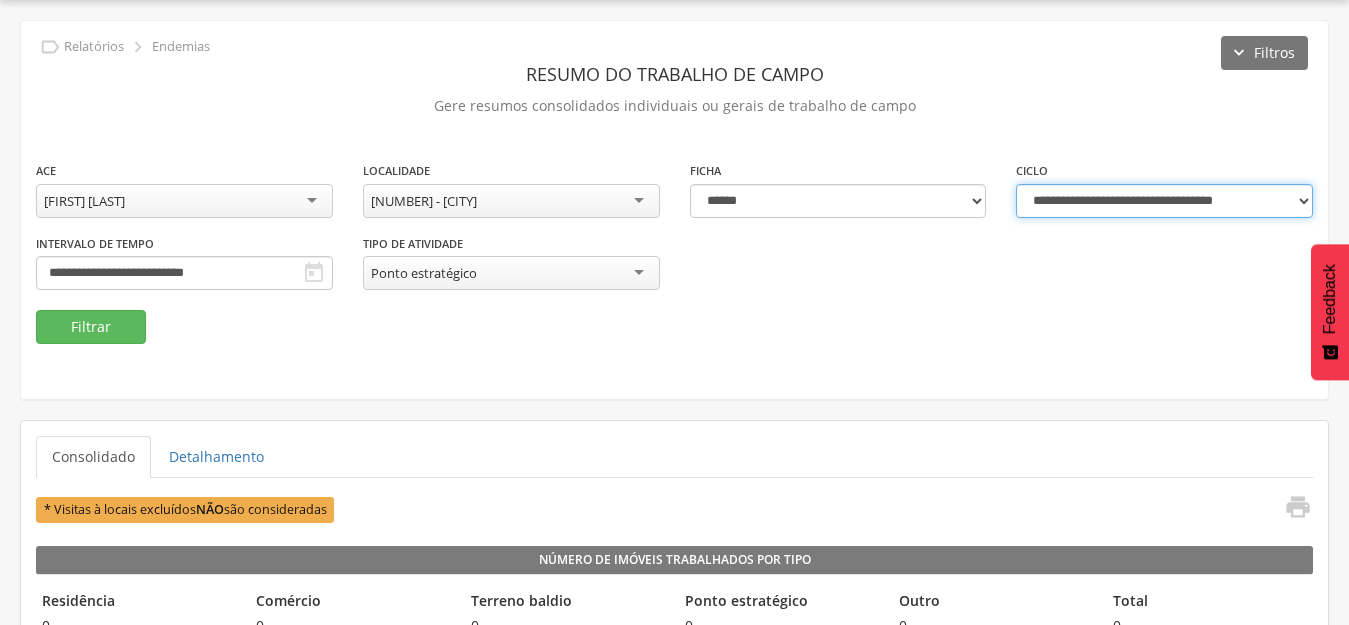 click on "**********" at bounding box center [1164, 201] 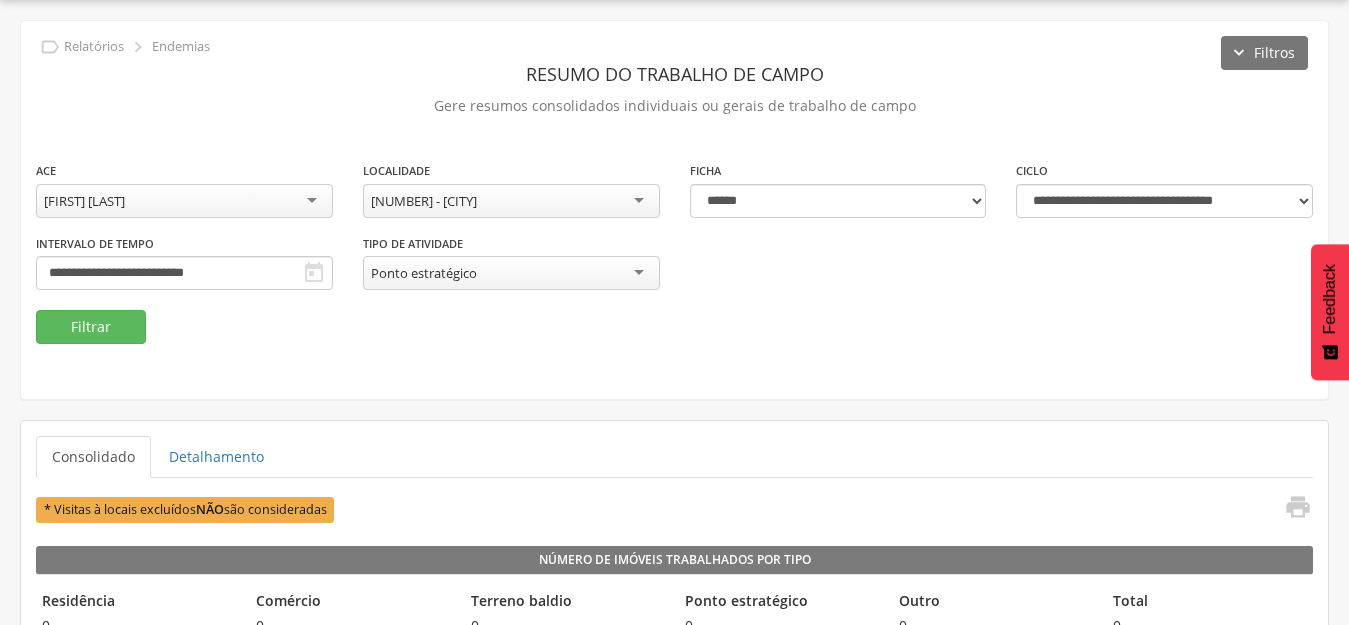 click on "Consolidado
Detalhamento" at bounding box center (674, 457) 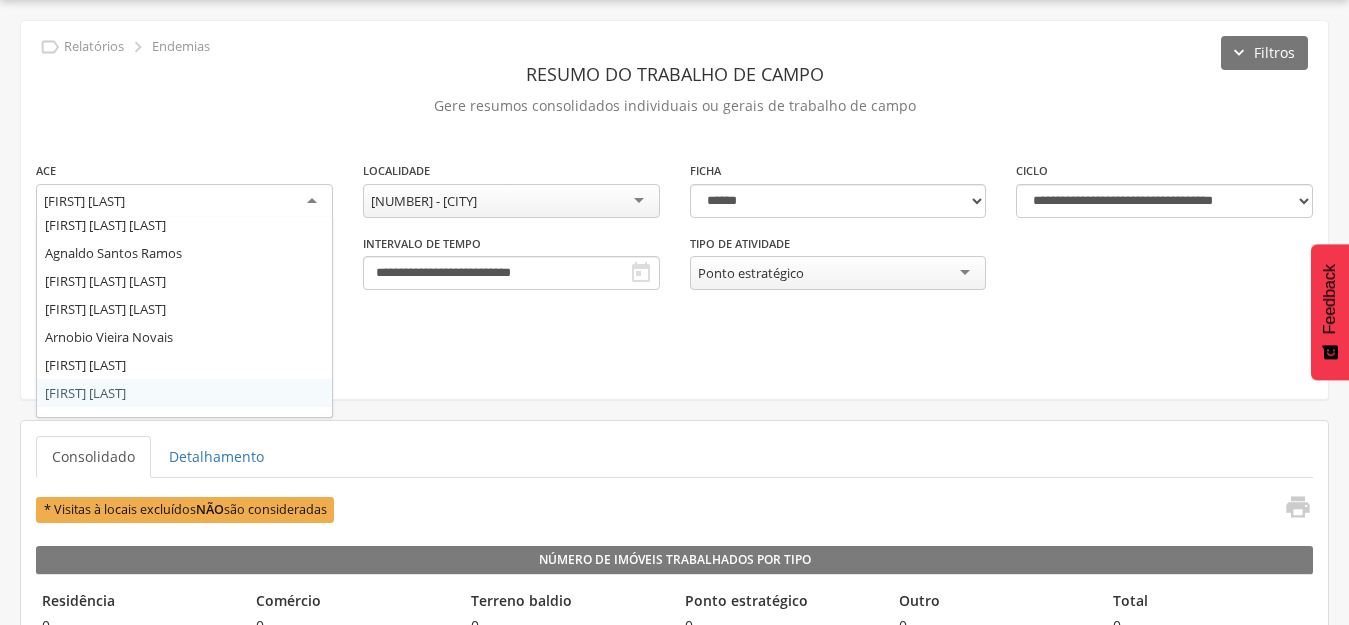 scroll, scrollTop: 0, scrollLeft: 0, axis: both 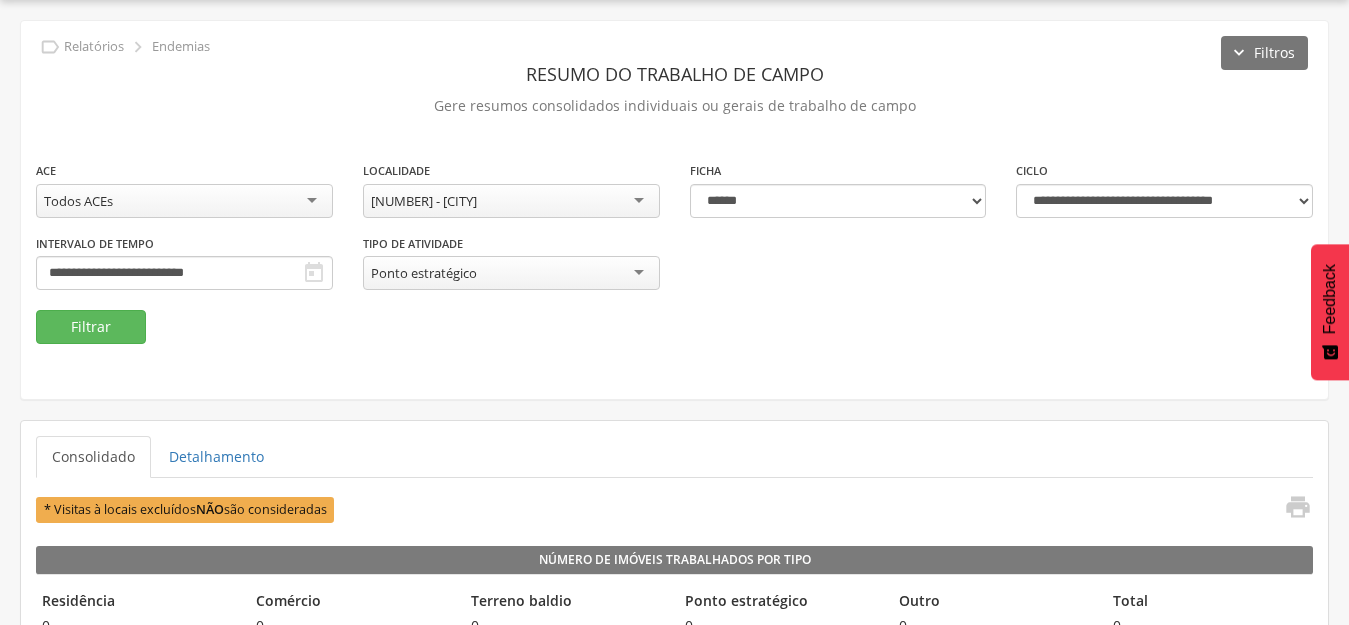 click on "**********" at bounding box center [674, 210] 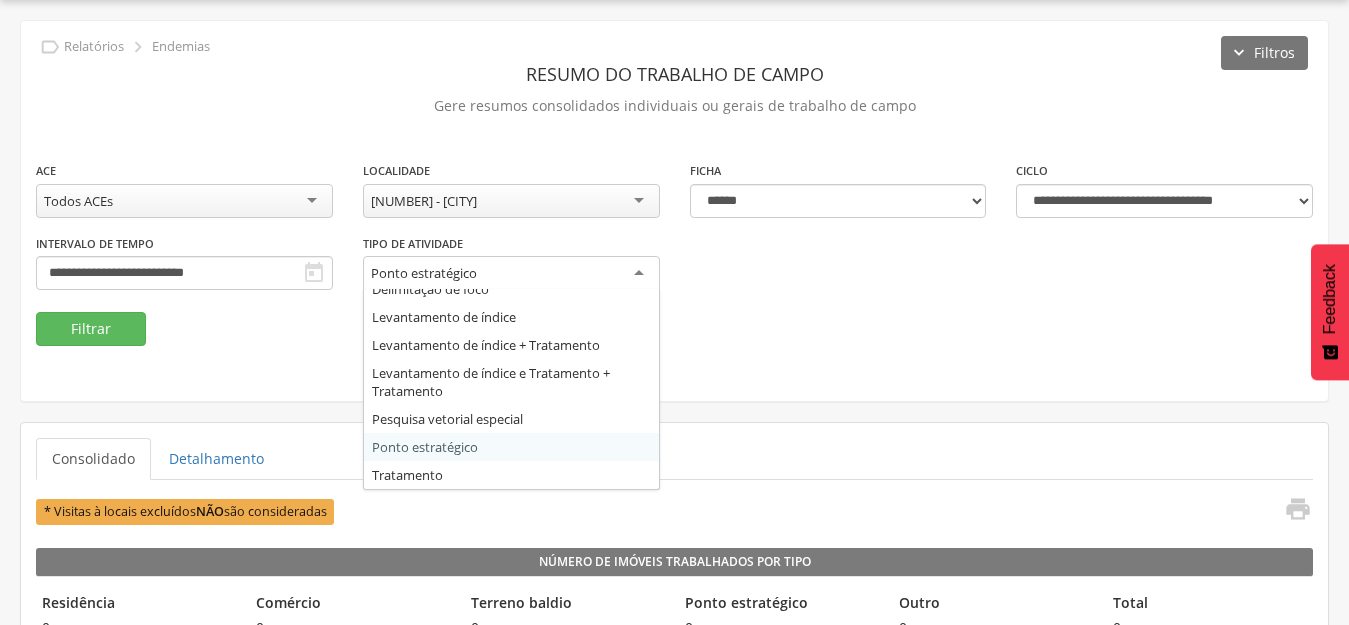 click on "Ponto estratégico" at bounding box center [511, 274] 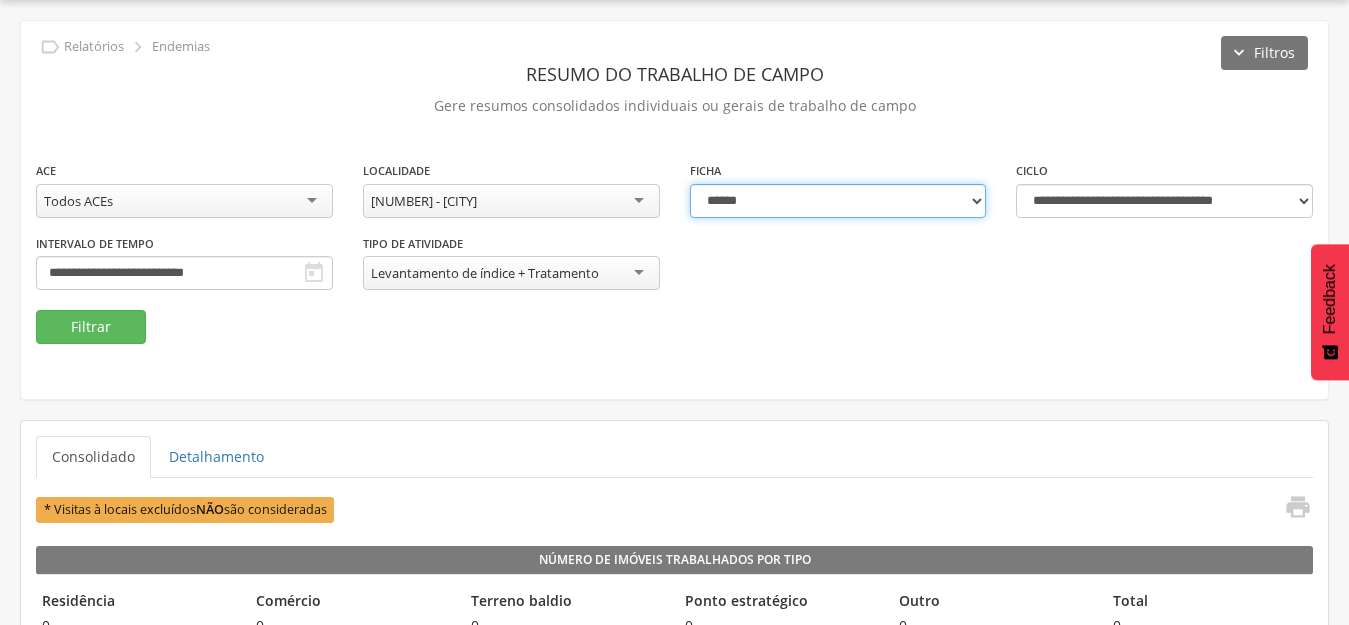 click on "**********" at bounding box center (838, 201) 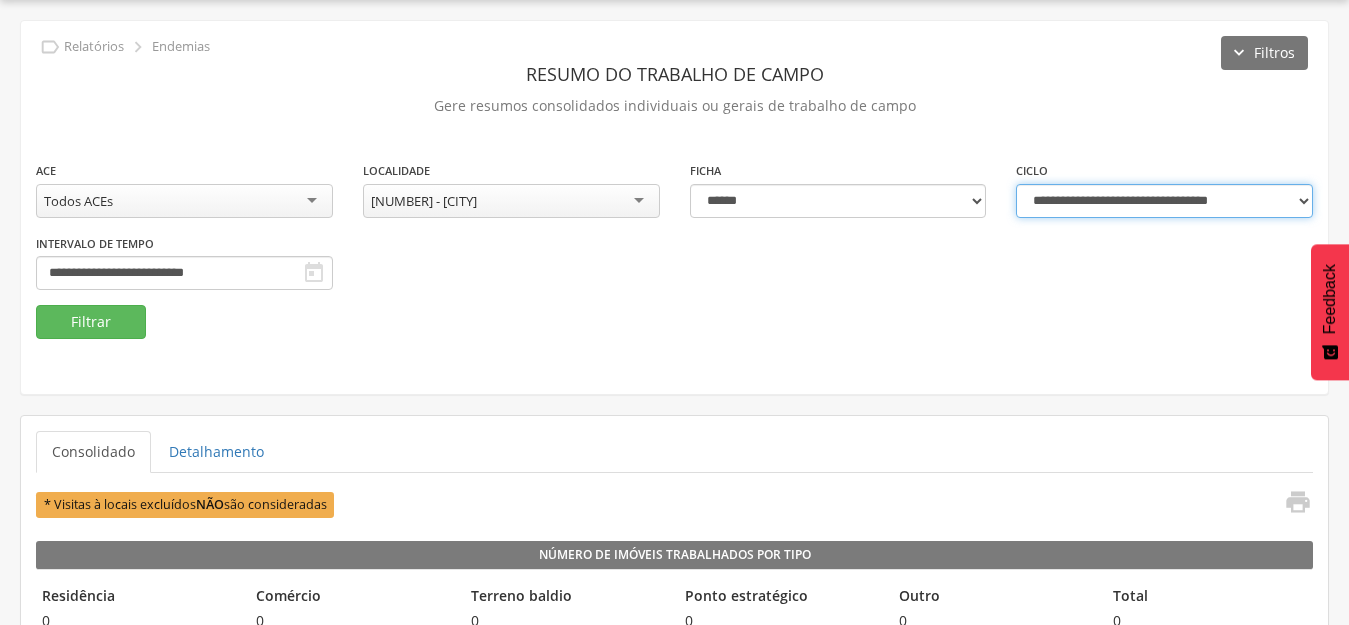 click on "**********" at bounding box center (1164, 201) 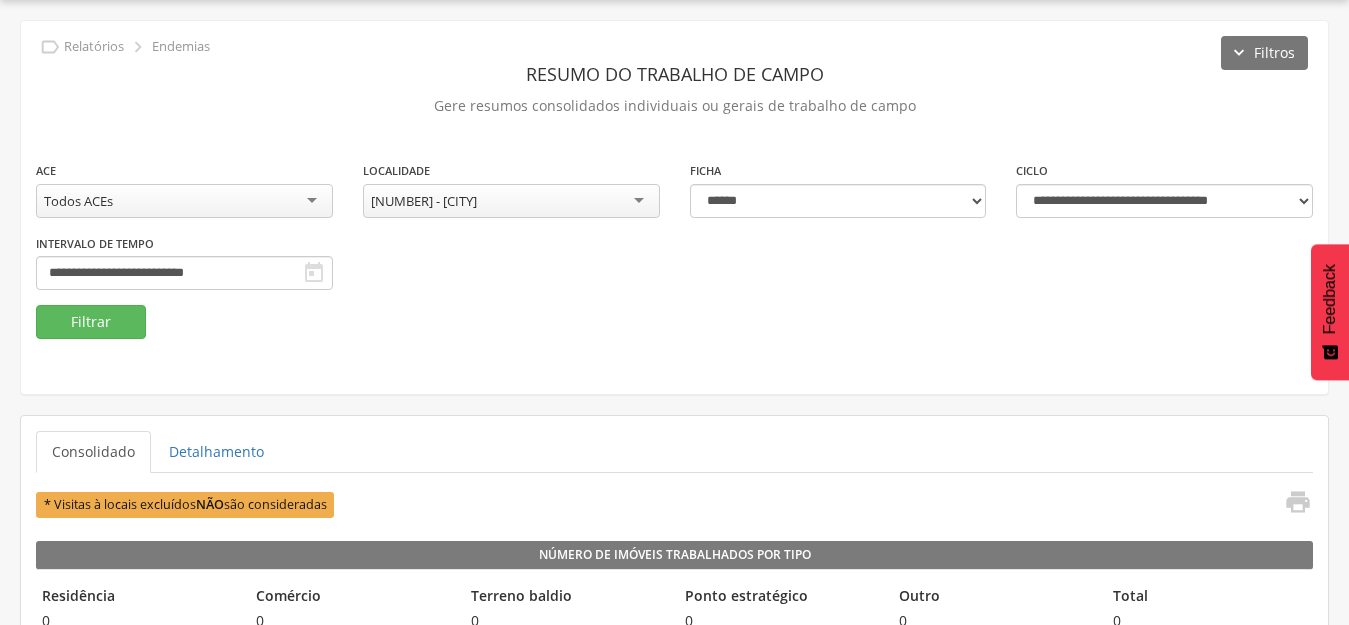 click on "**********" at bounding box center [674, 249] 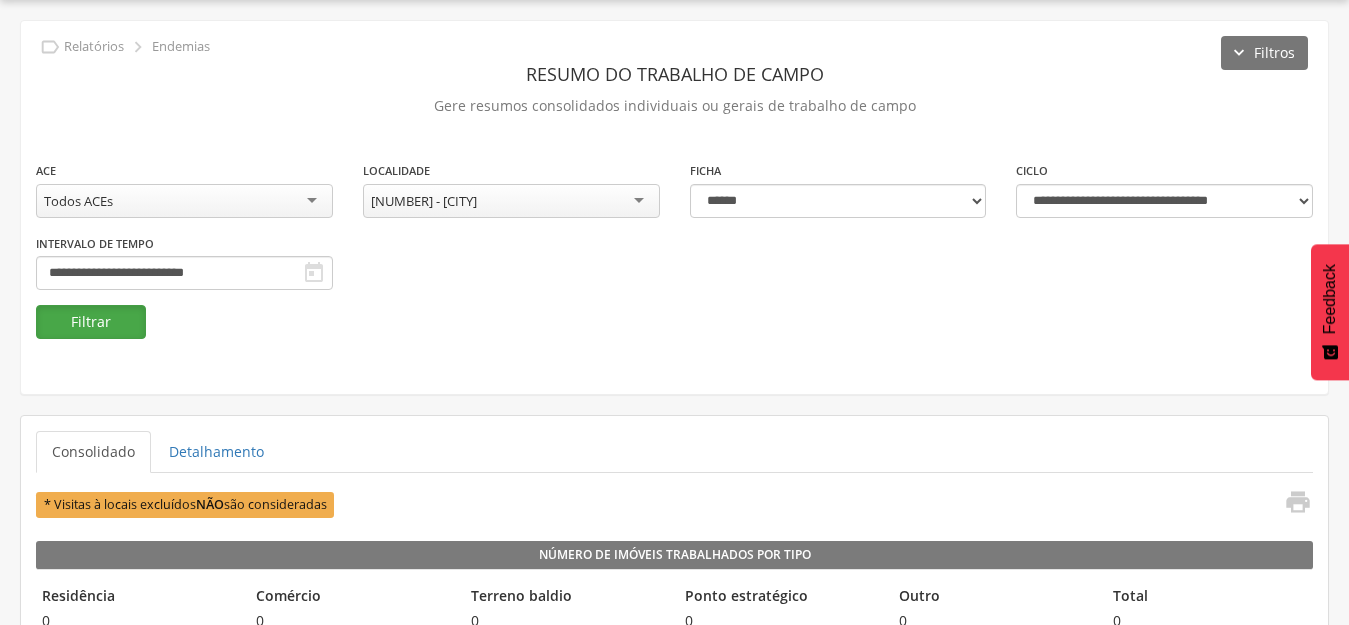 click on "Filtrar" at bounding box center [91, 322] 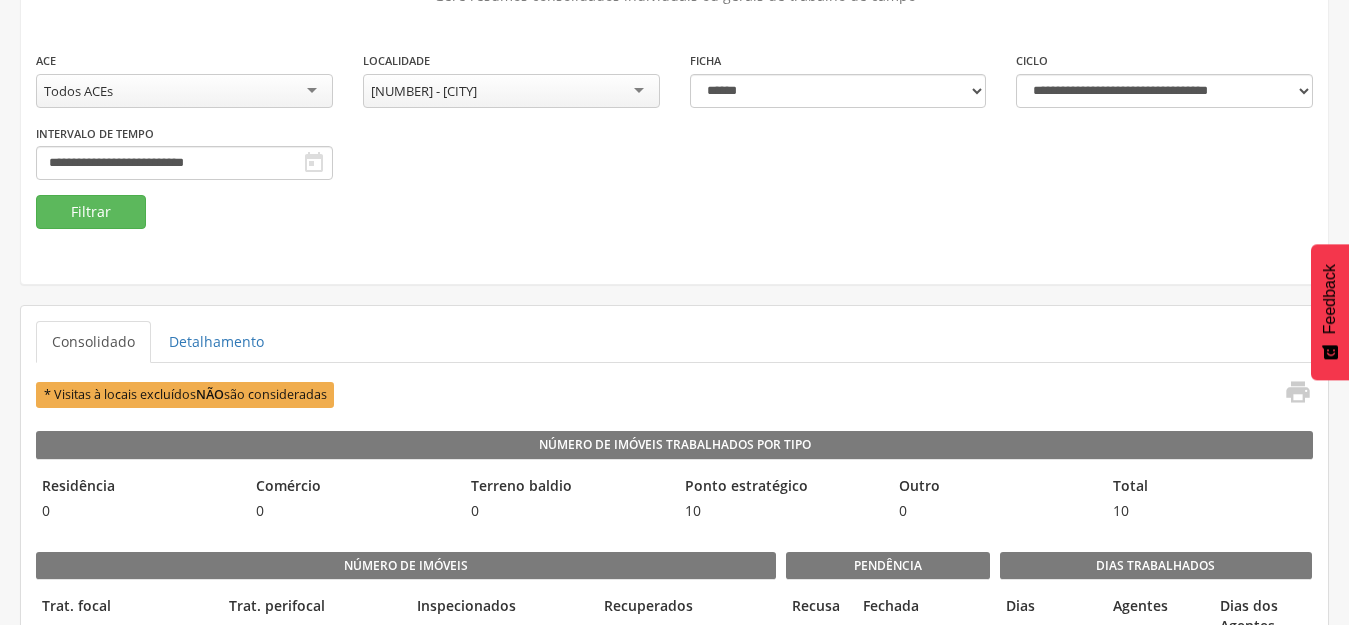 scroll, scrollTop: 231, scrollLeft: 0, axis: vertical 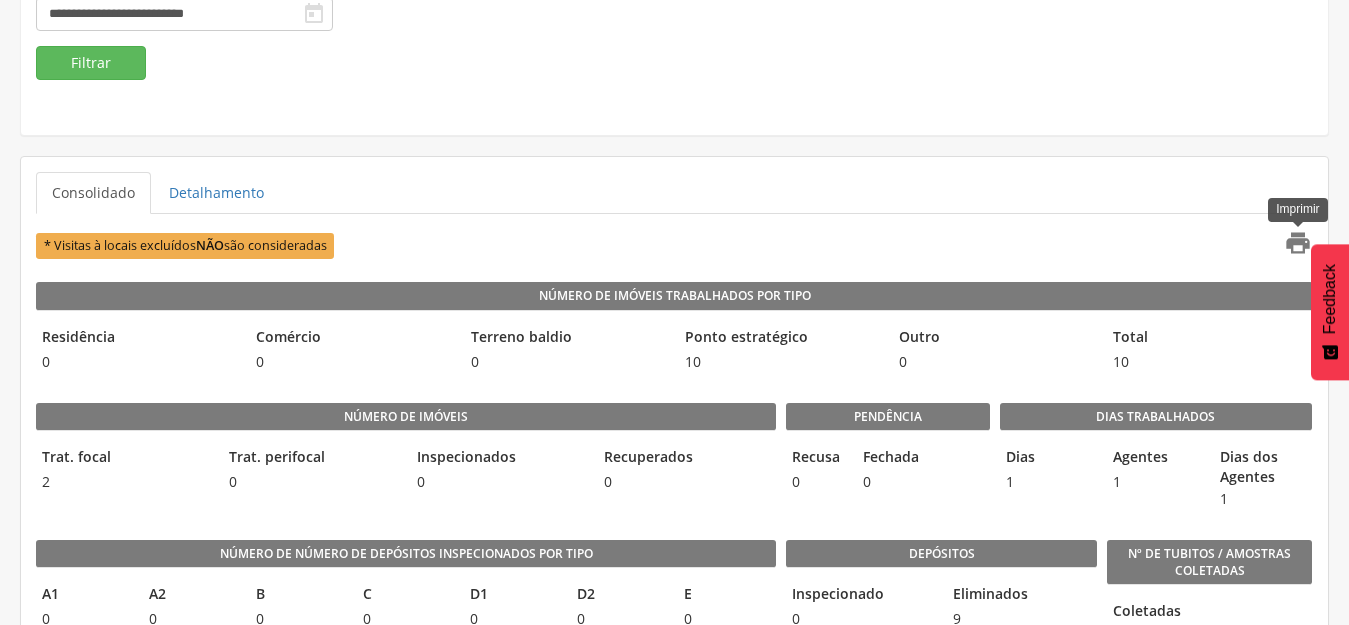 click on "" at bounding box center (1298, 243) 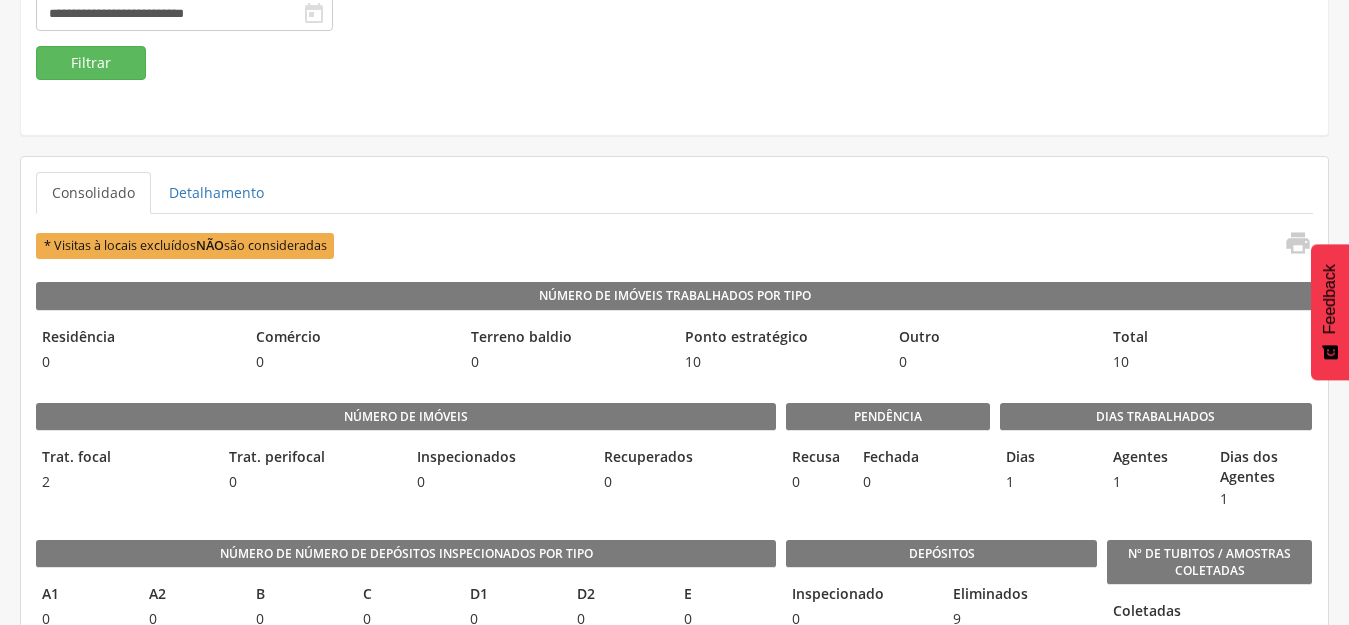 scroll, scrollTop: 23, scrollLeft: 0, axis: vertical 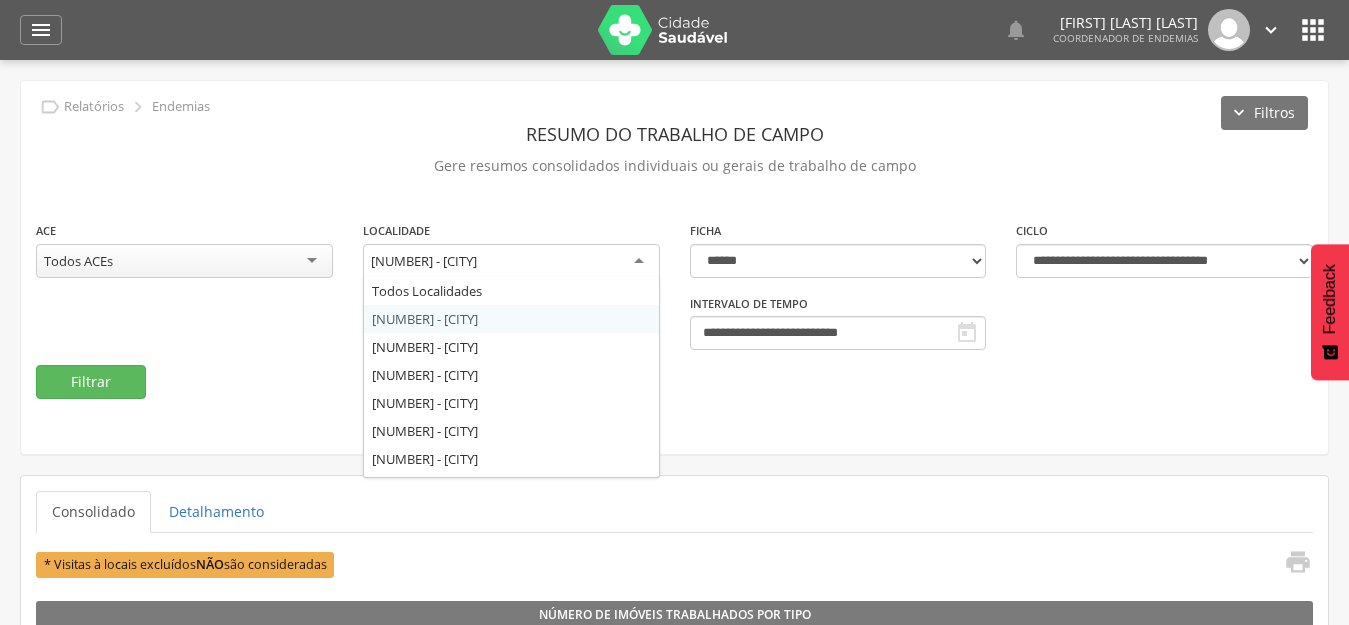 click on "[NUMBER] - [CITY]" at bounding box center [511, 262] 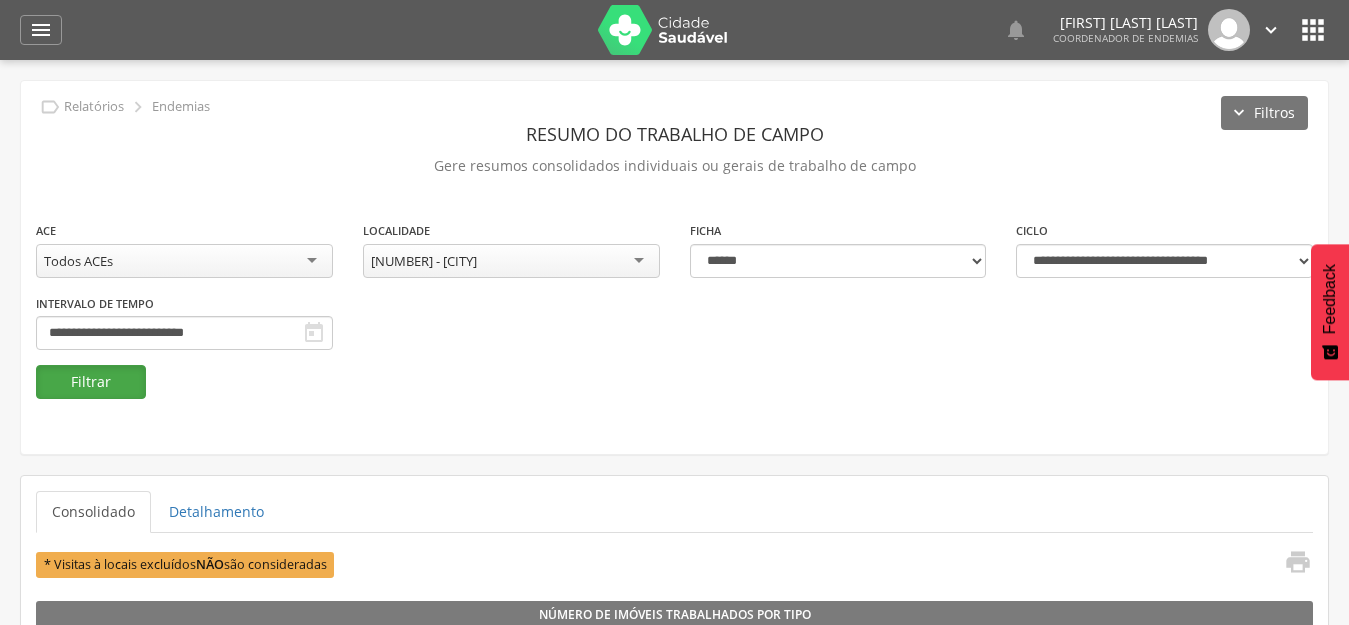 click on "Filtrar" at bounding box center [91, 382] 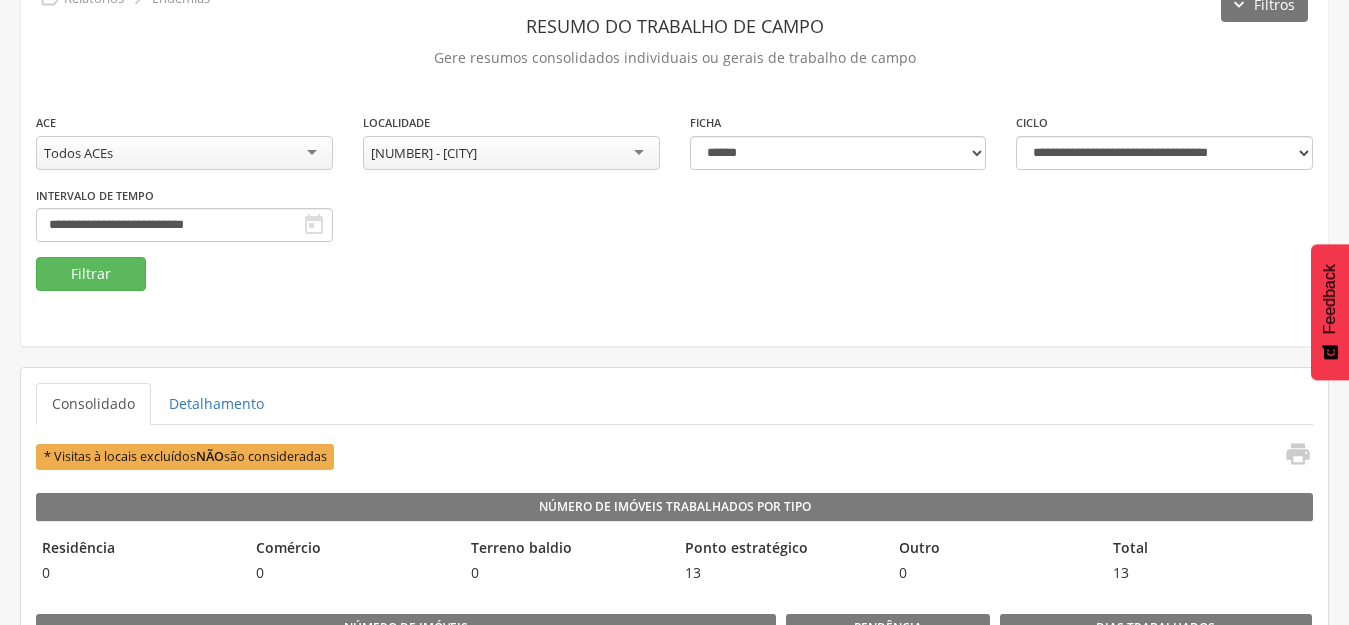 scroll, scrollTop: 120, scrollLeft: 0, axis: vertical 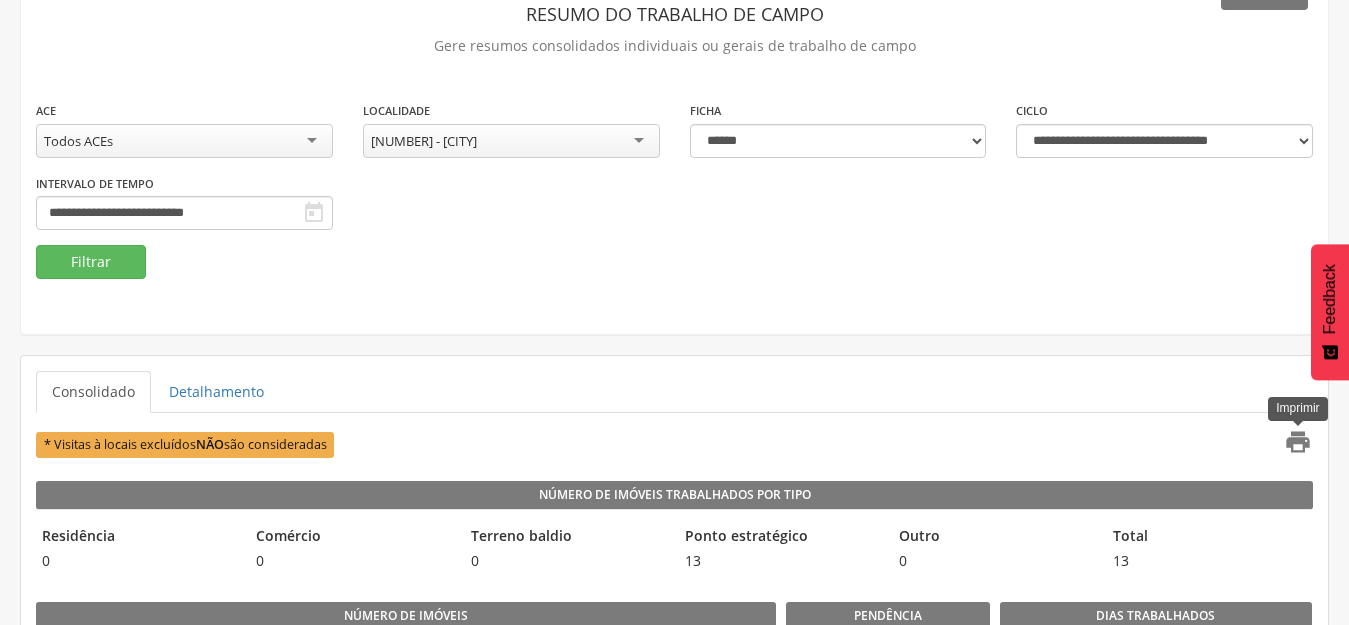 click on "" at bounding box center (1298, 442) 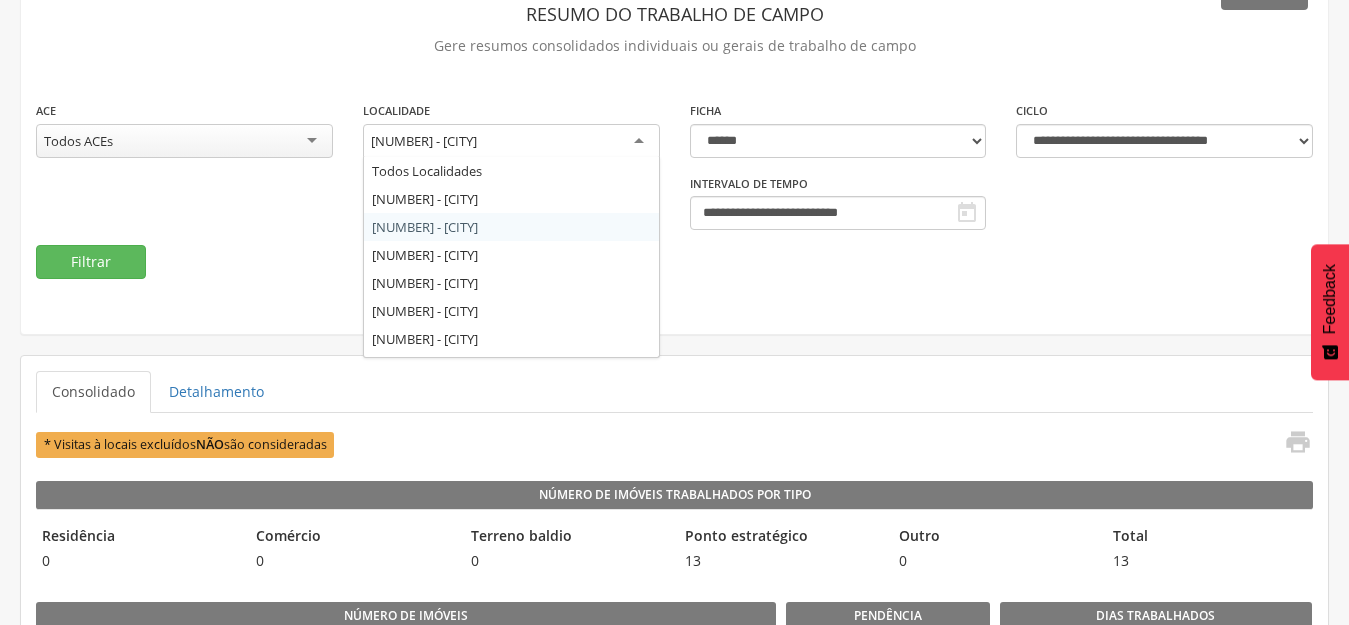 click on "[NUMBER] - [CITY]" at bounding box center (511, 142) 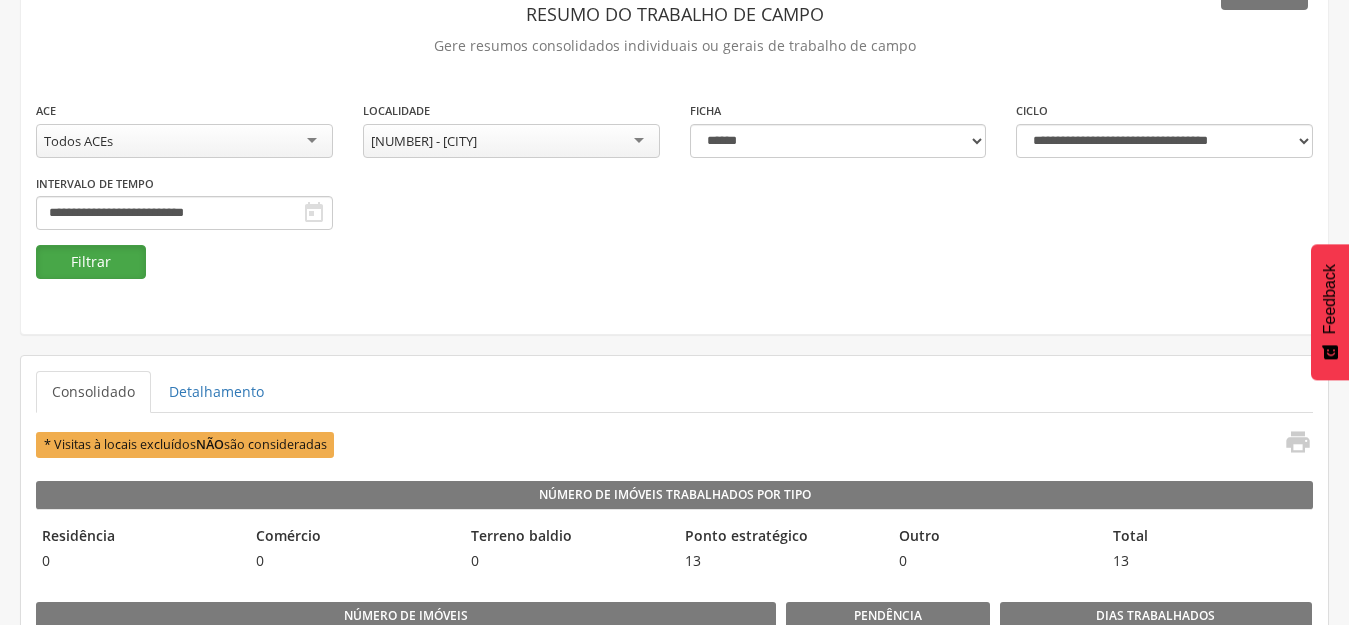 click on "Filtrar" at bounding box center (91, 262) 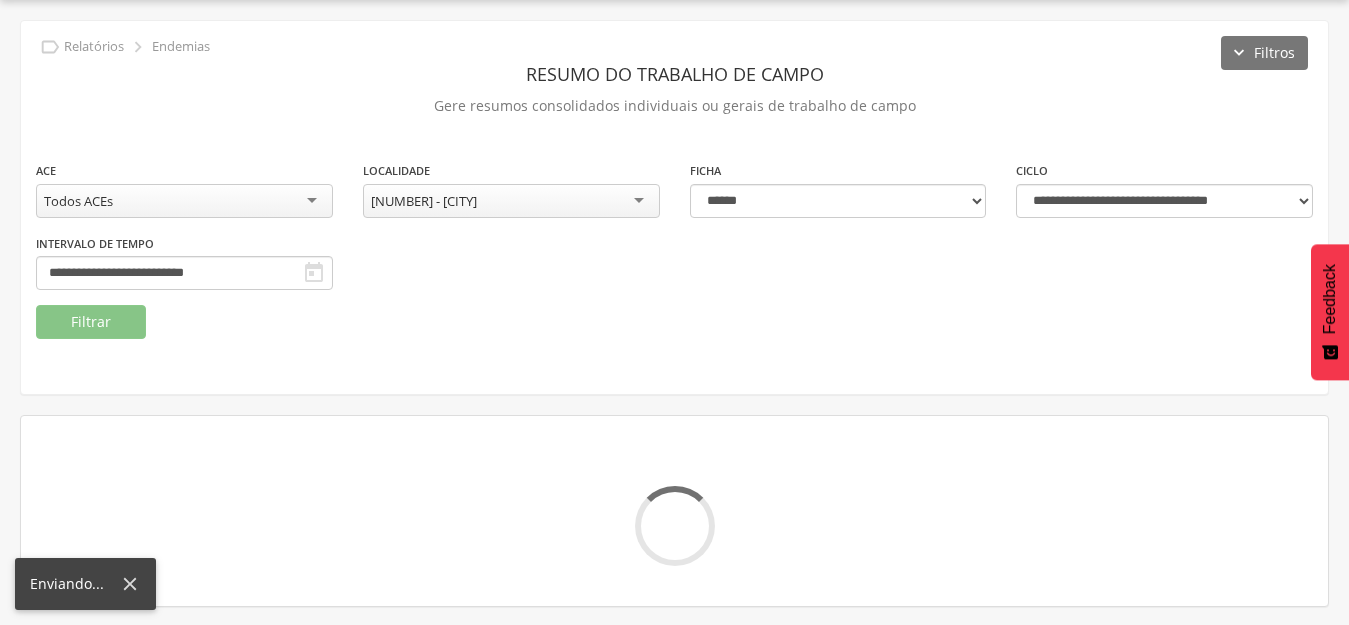 scroll, scrollTop: 120, scrollLeft: 0, axis: vertical 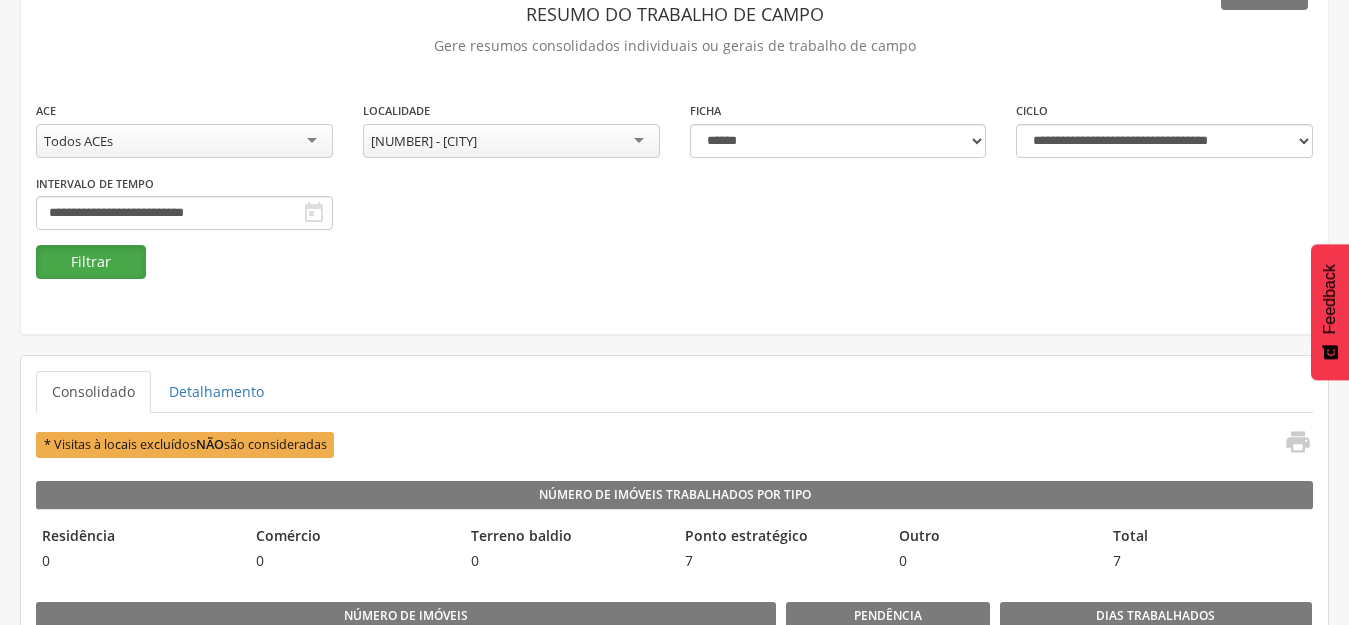 click on "Filtrar" at bounding box center (91, 262) 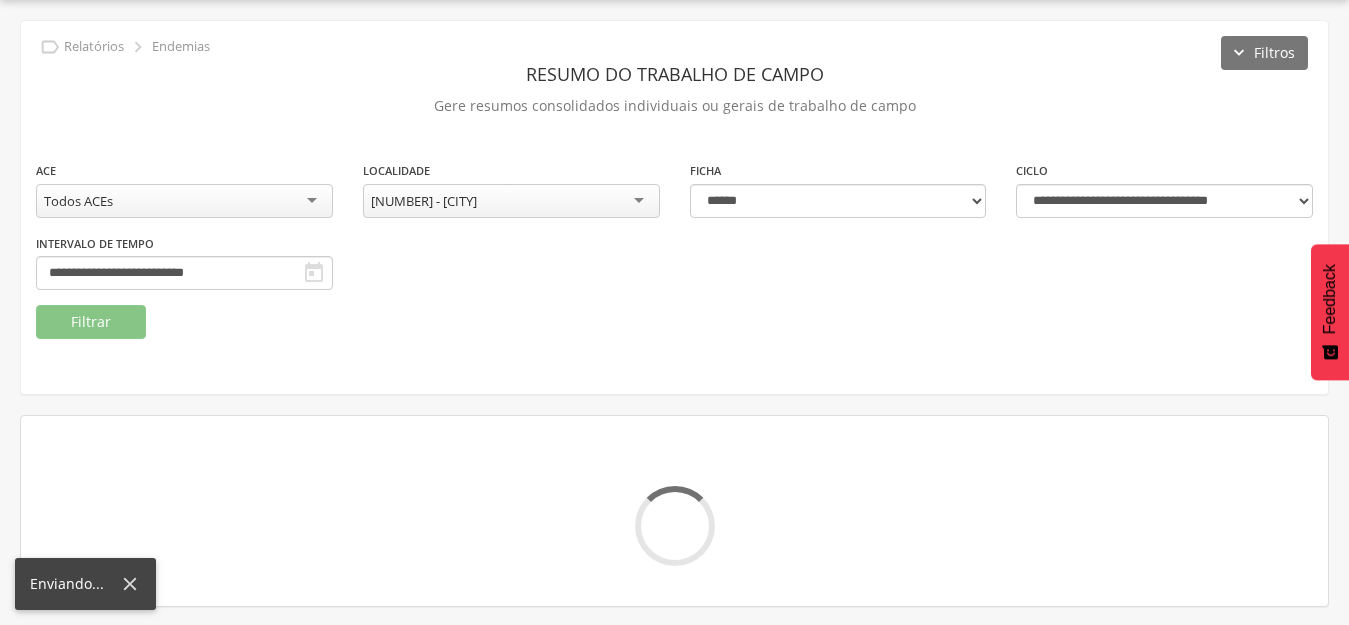 scroll, scrollTop: 120, scrollLeft: 0, axis: vertical 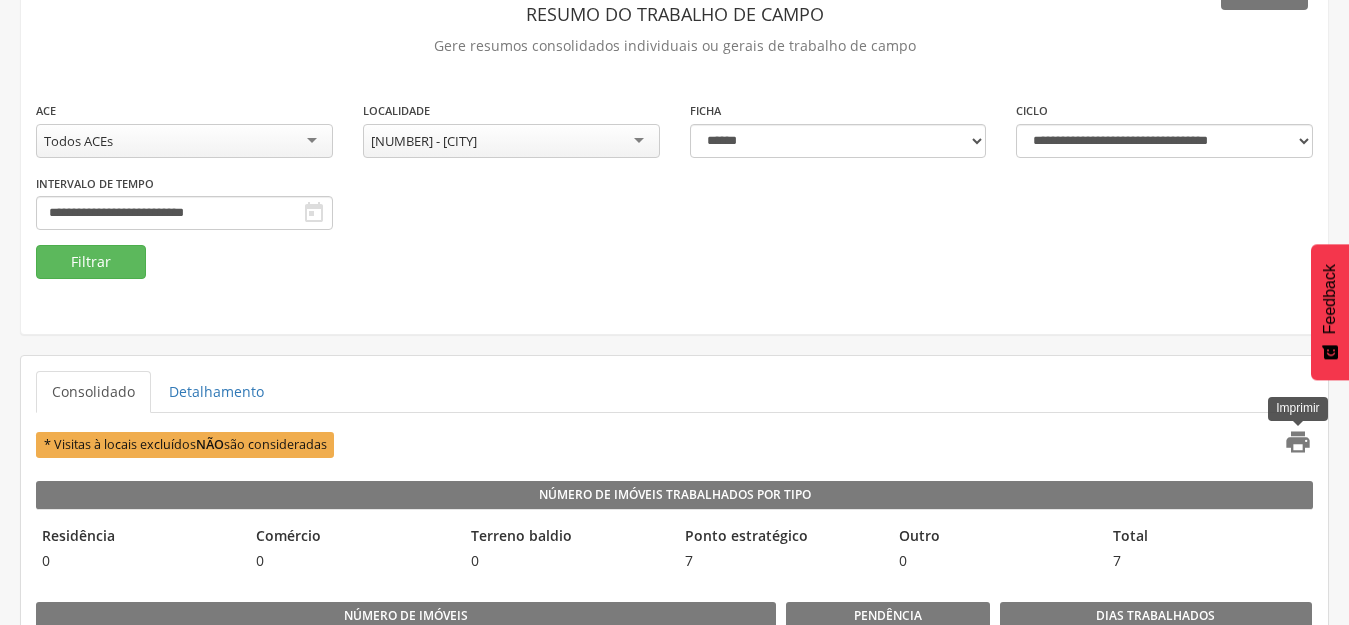 click on "" at bounding box center [1298, 442] 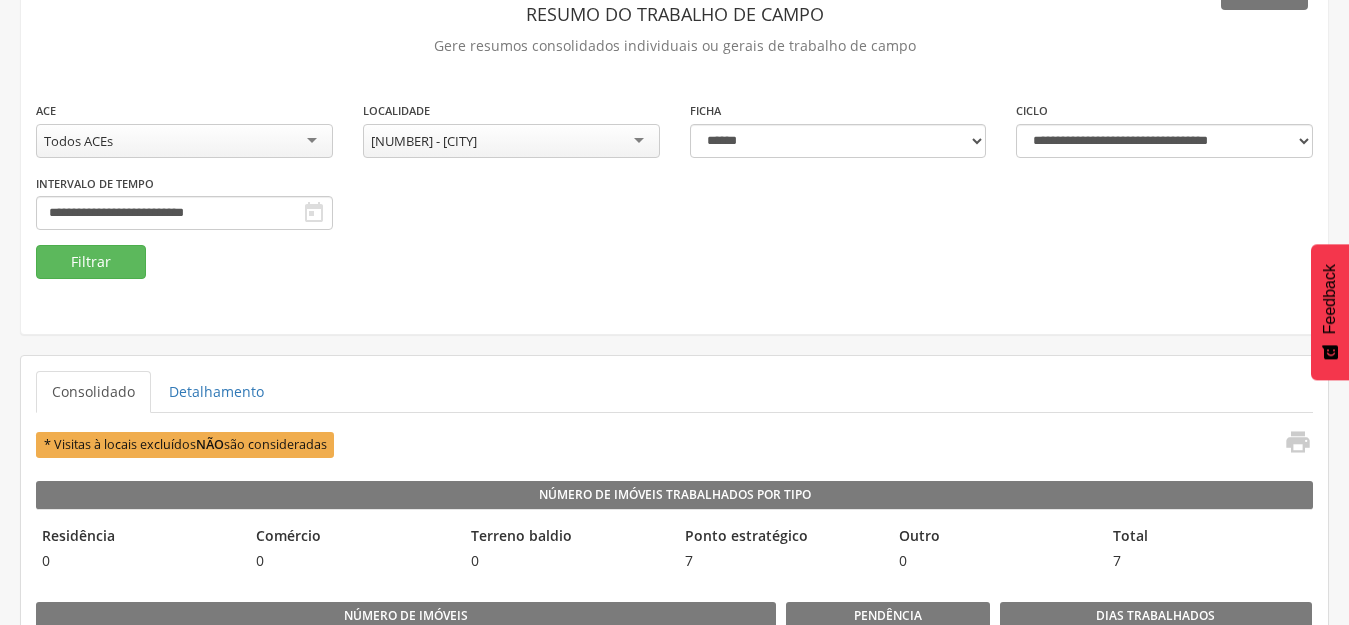 scroll, scrollTop: 0, scrollLeft: 0, axis: both 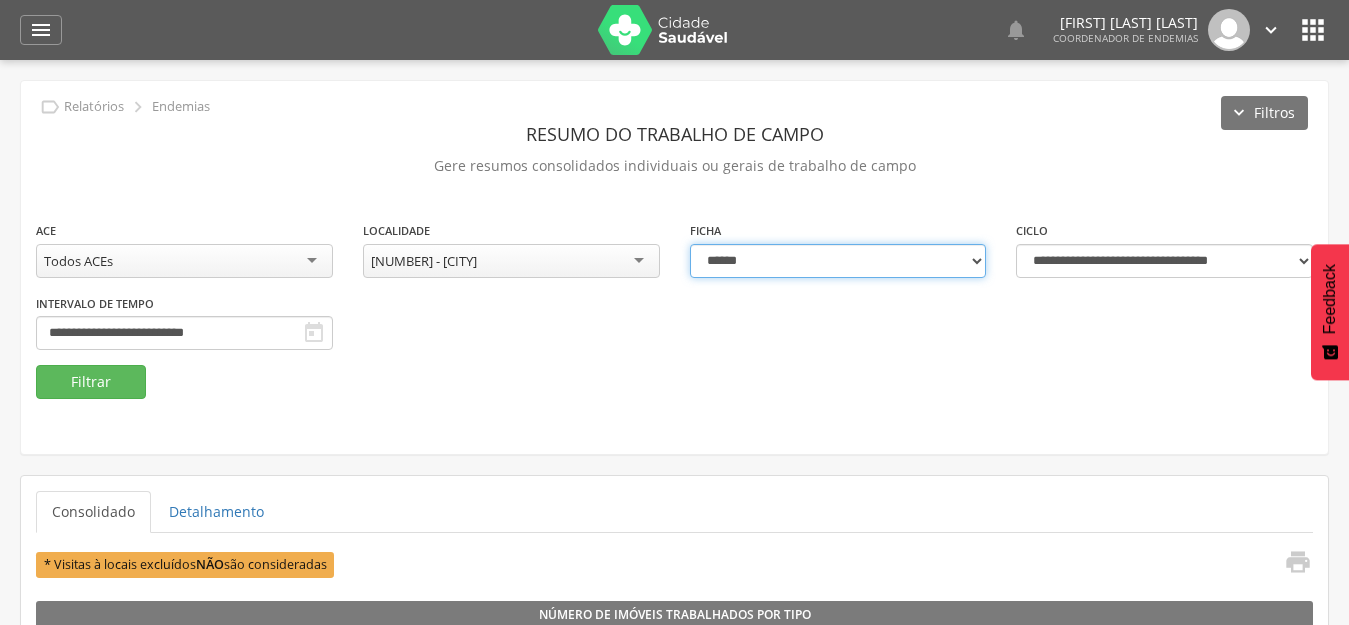 click on "**********" at bounding box center [838, 261] 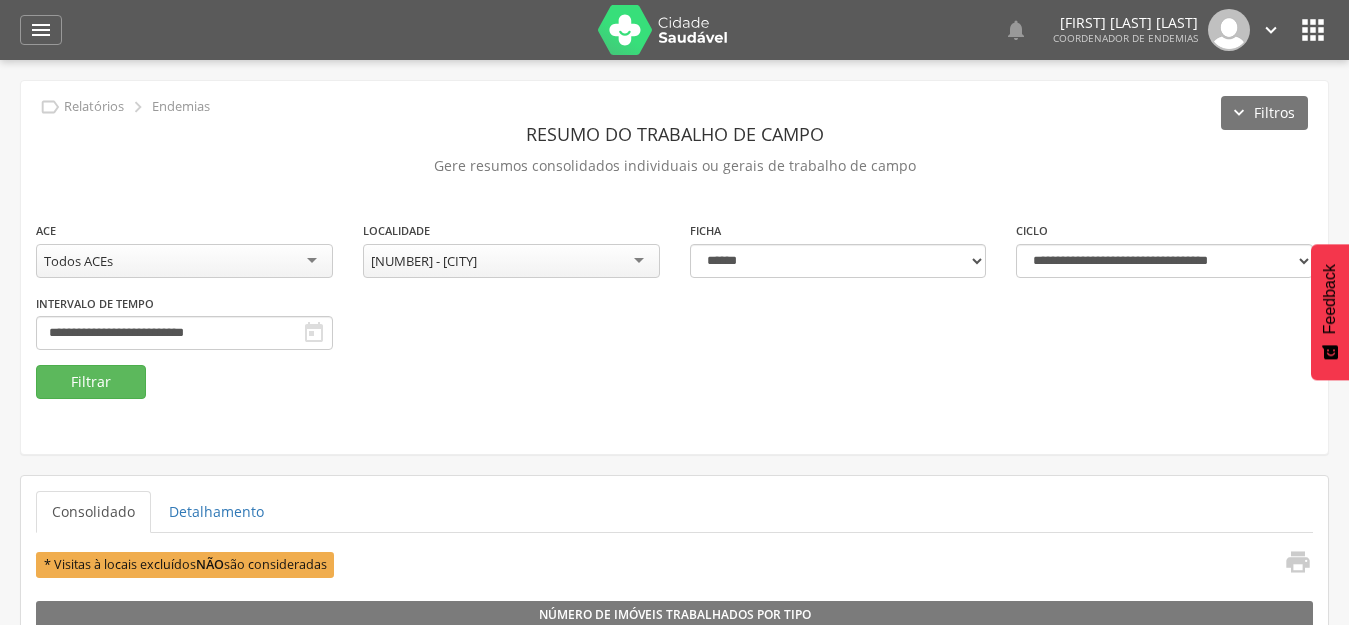 click on "[NUMBER] - [CITY]" at bounding box center (511, 261) 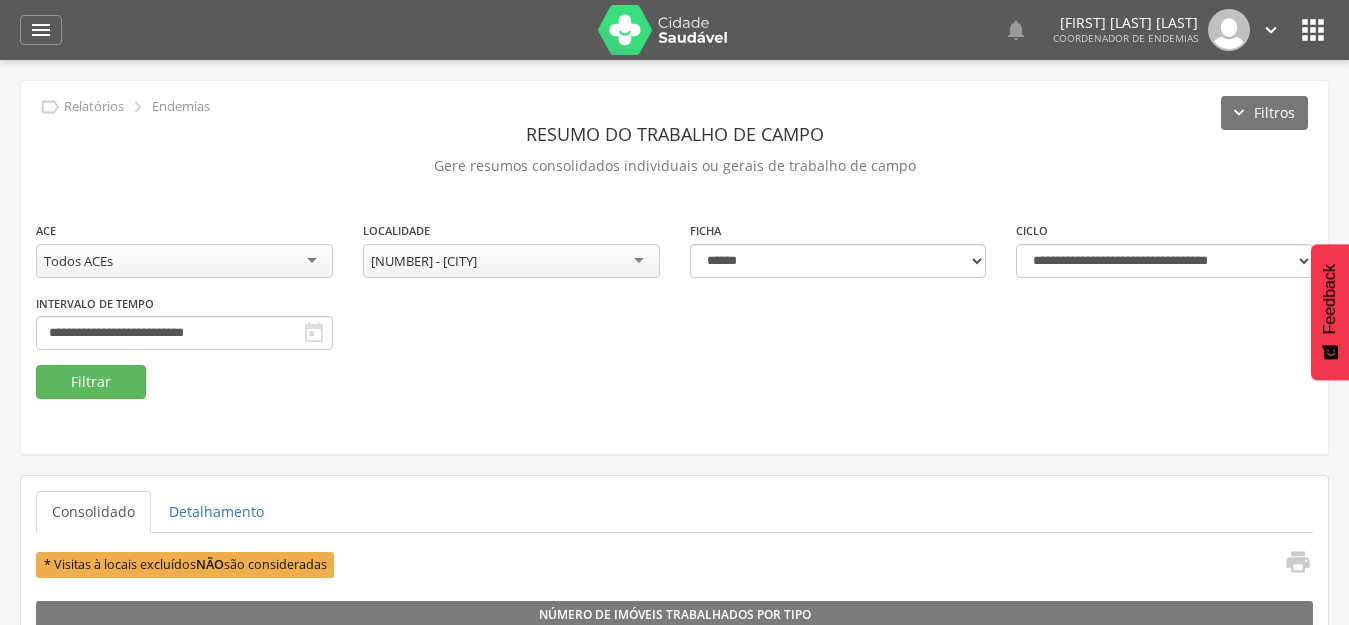 scroll, scrollTop: 0, scrollLeft: 0, axis: both 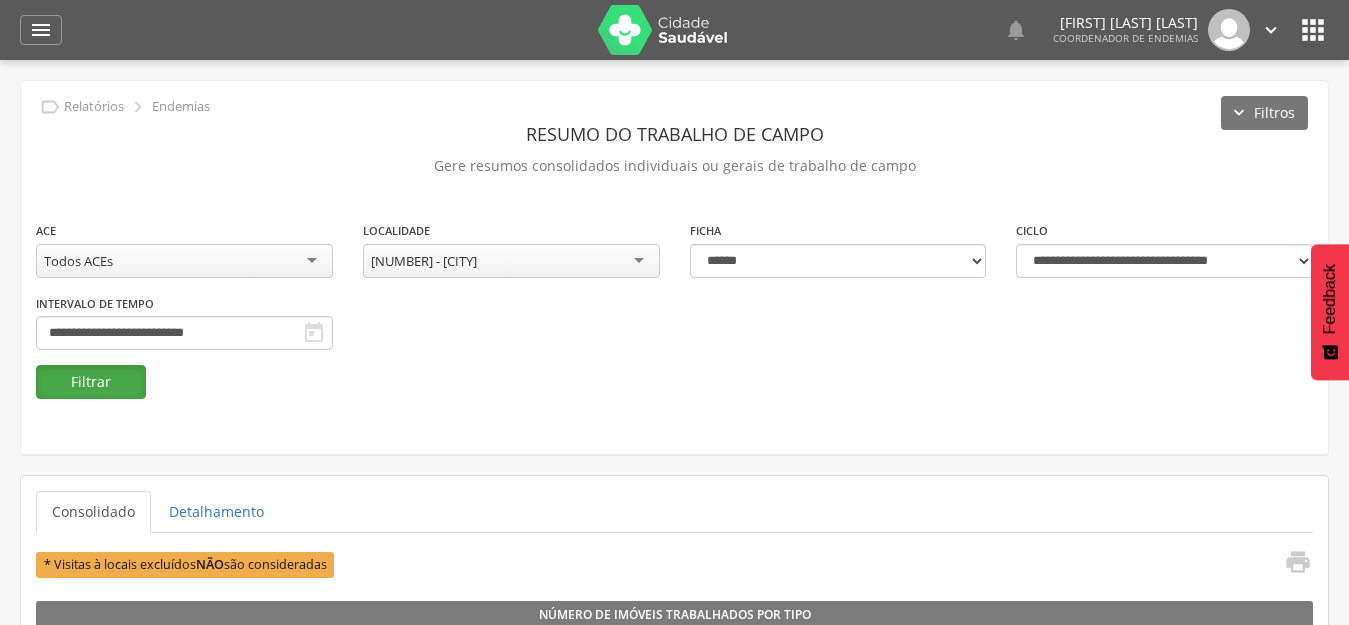 click on "Filtrar" at bounding box center [91, 382] 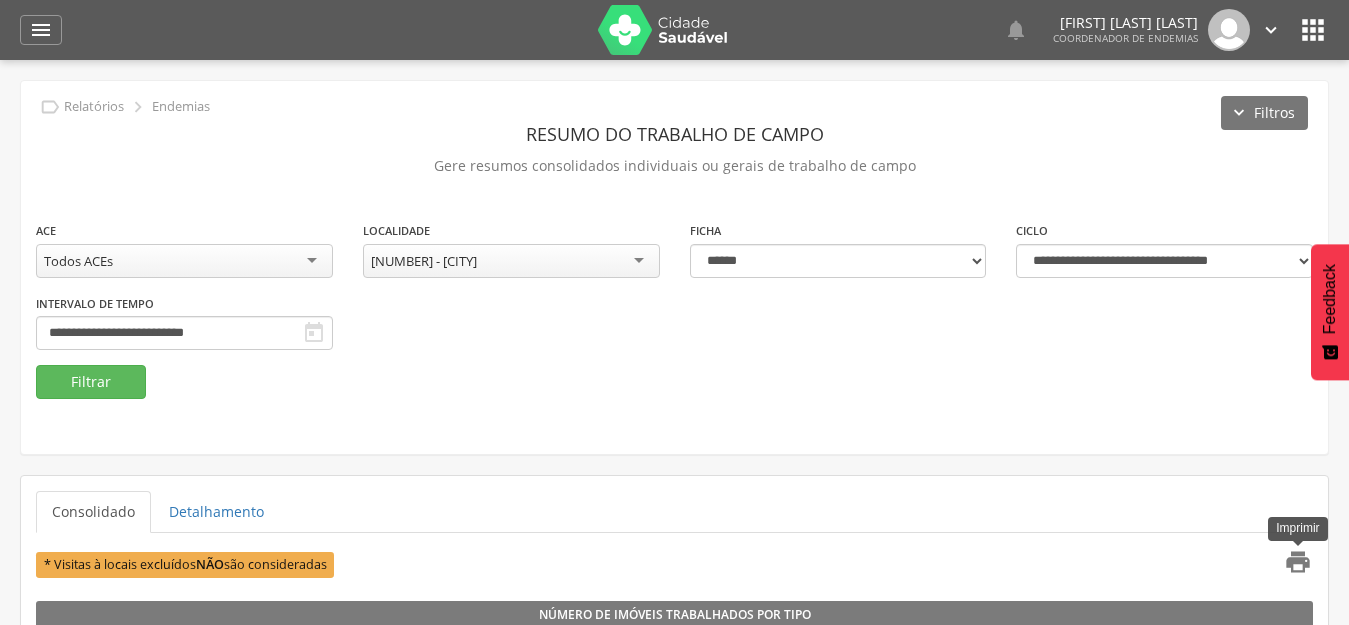 click on "" at bounding box center [1298, 562] 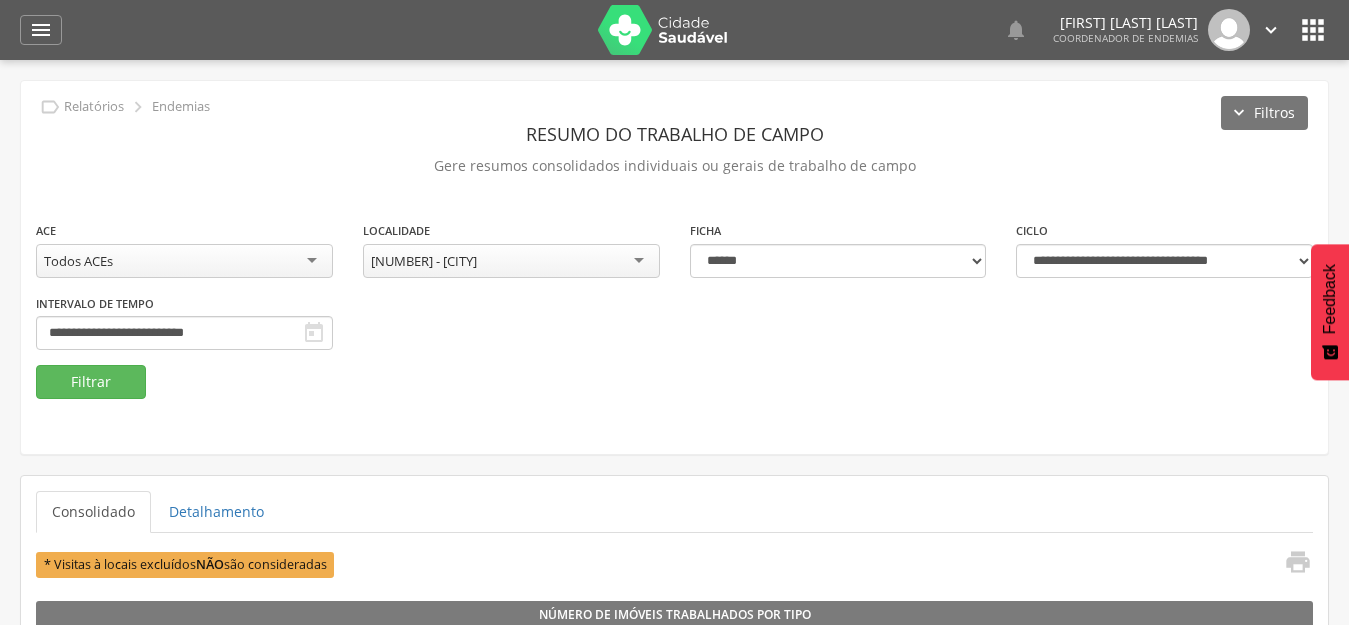 click on "[NUMBER] - [CITY]" at bounding box center (511, 261) 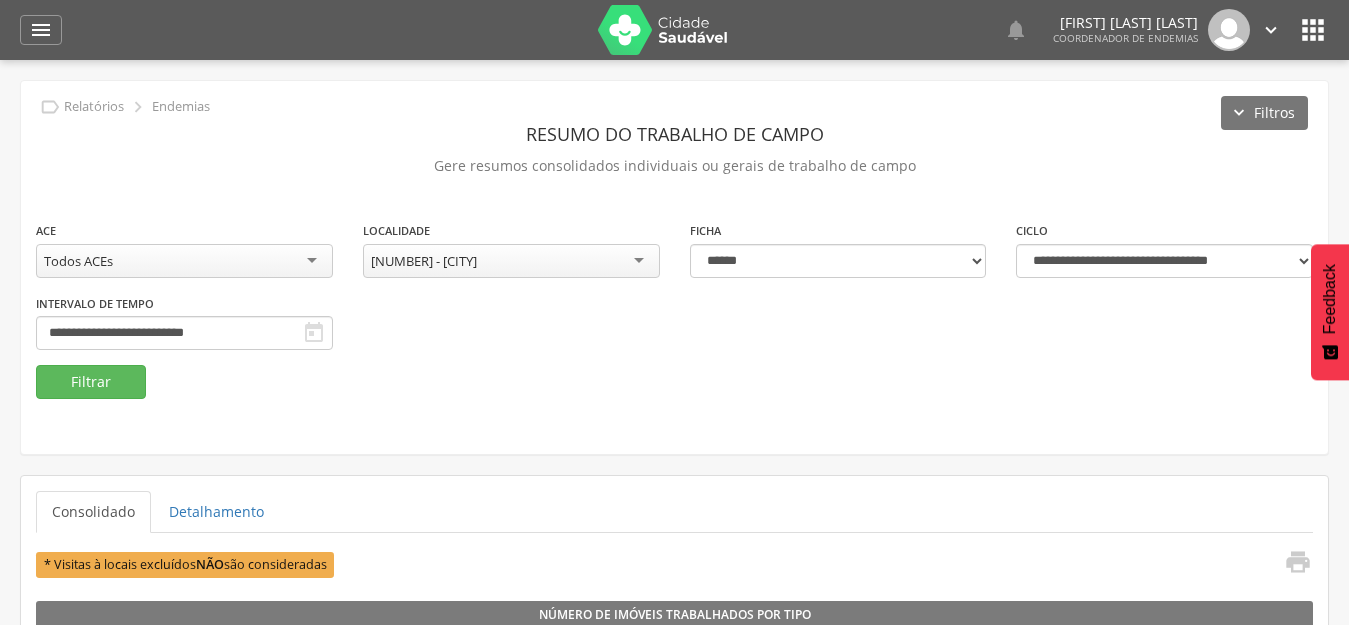 scroll, scrollTop: 0, scrollLeft: 0, axis: both 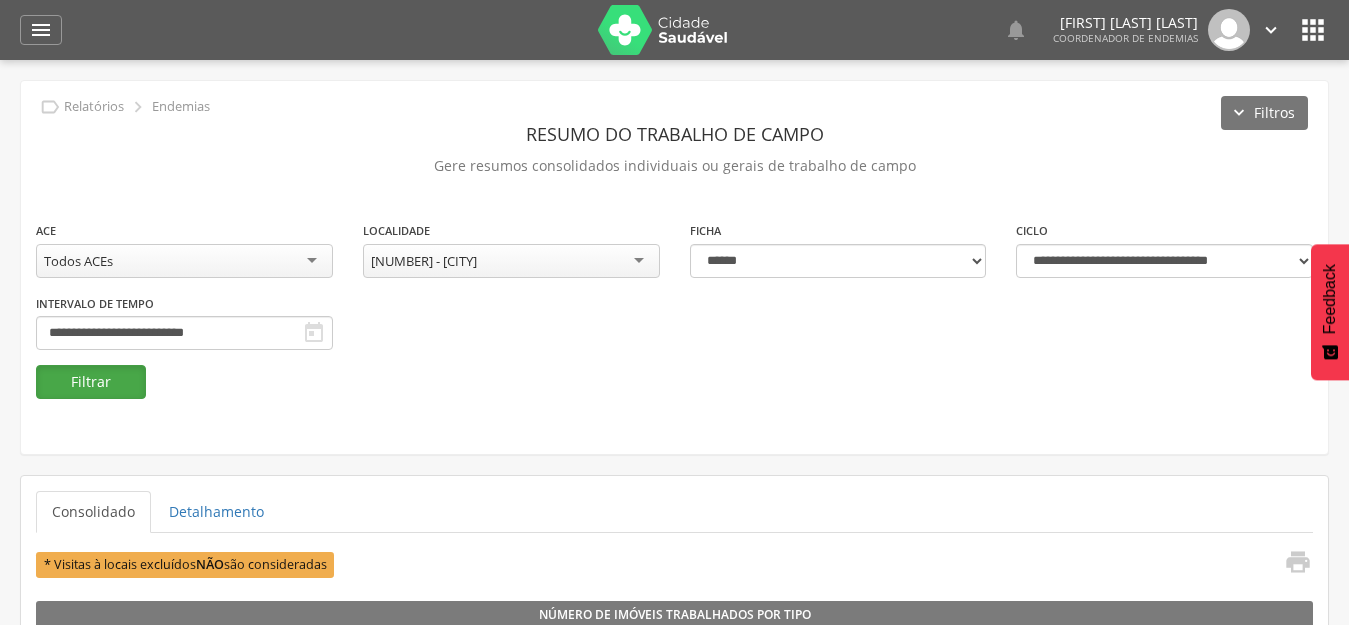 click on "Filtrar" at bounding box center (91, 382) 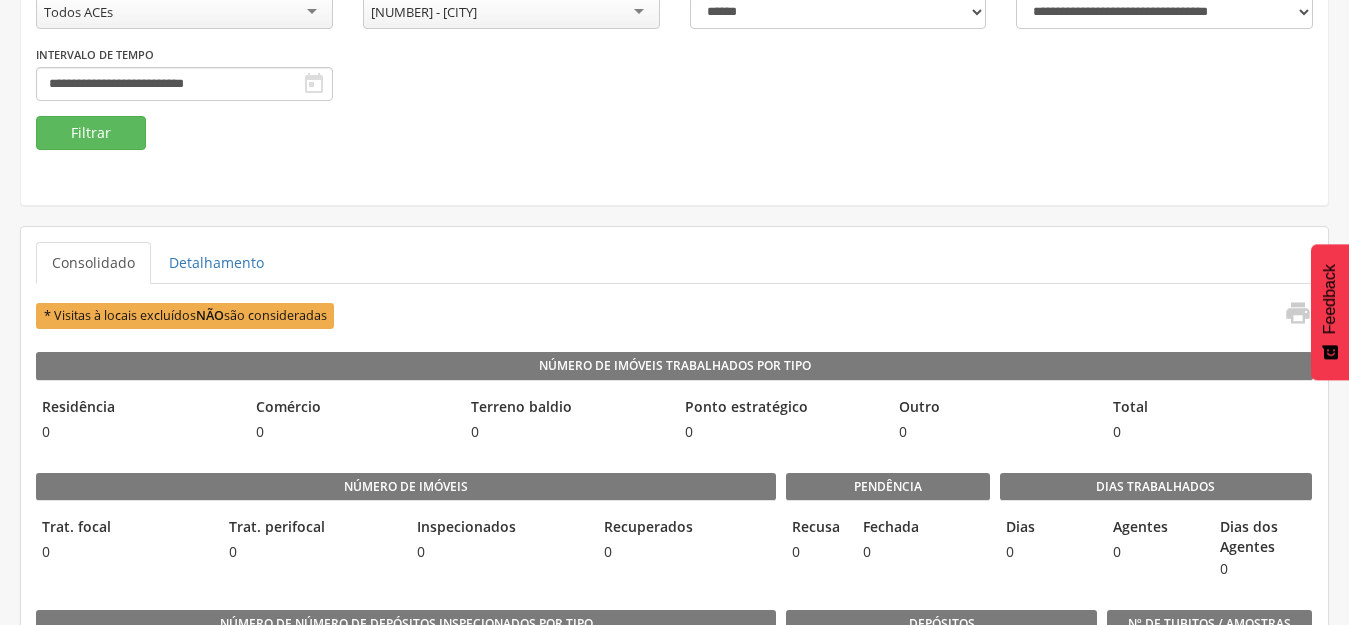 scroll, scrollTop: 0, scrollLeft: 0, axis: both 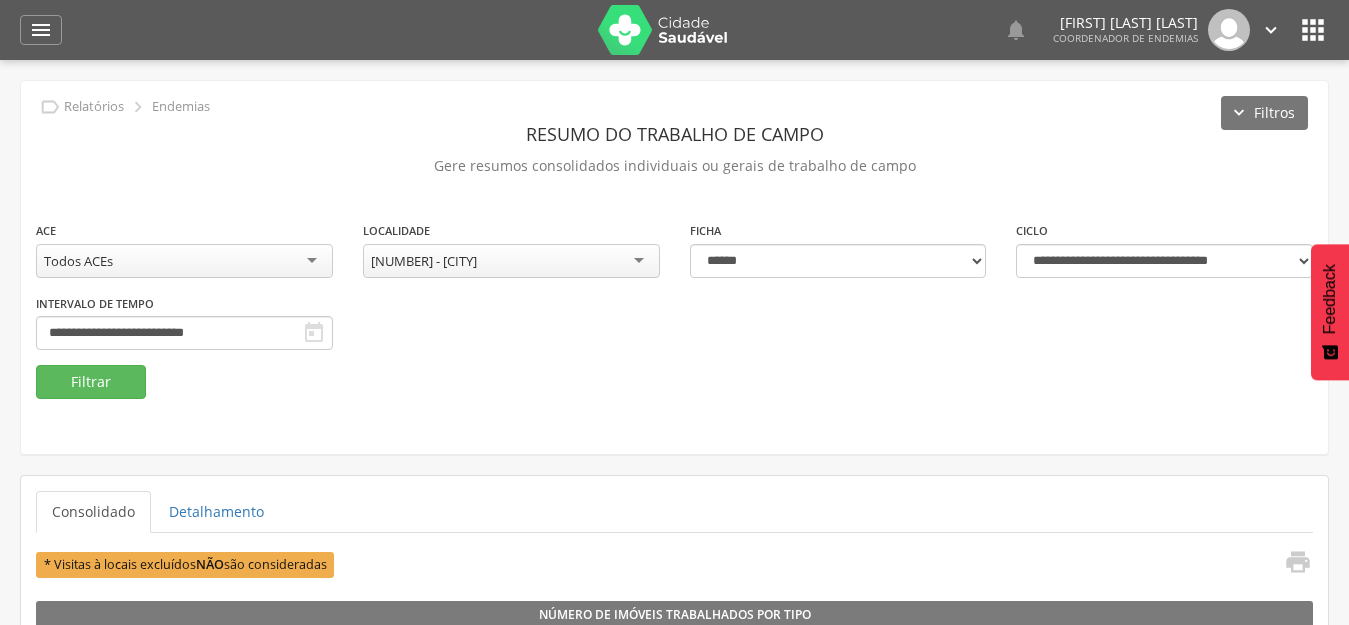 click on "[NUMBER] - [CITY]" at bounding box center [511, 261] 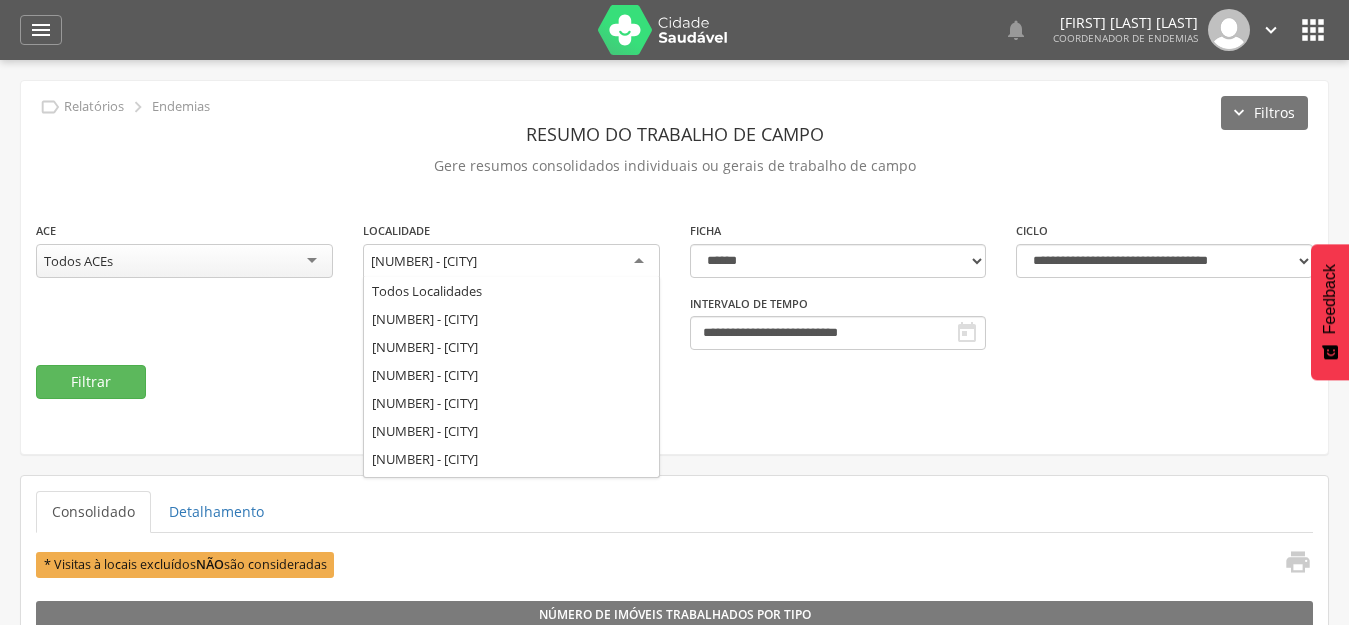 scroll, scrollTop: 0, scrollLeft: 0, axis: both 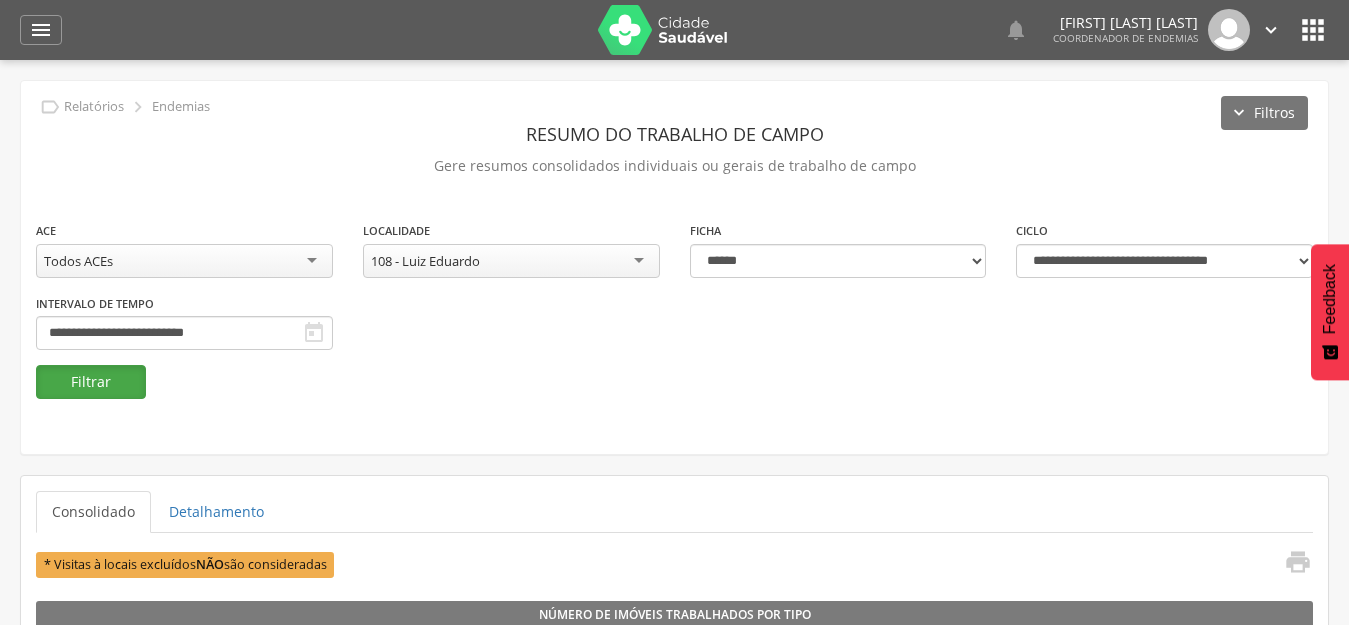 click on "Filtrar" at bounding box center (91, 382) 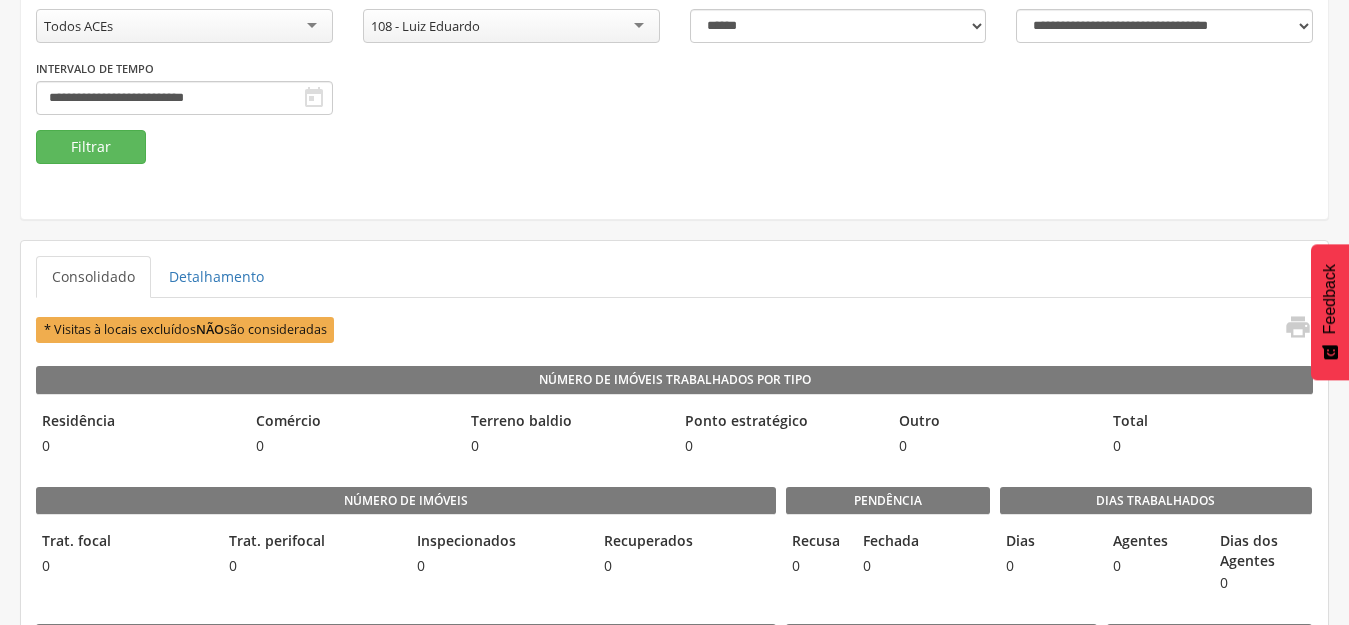 scroll, scrollTop: 239, scrollLeft: 0, axis: vertical 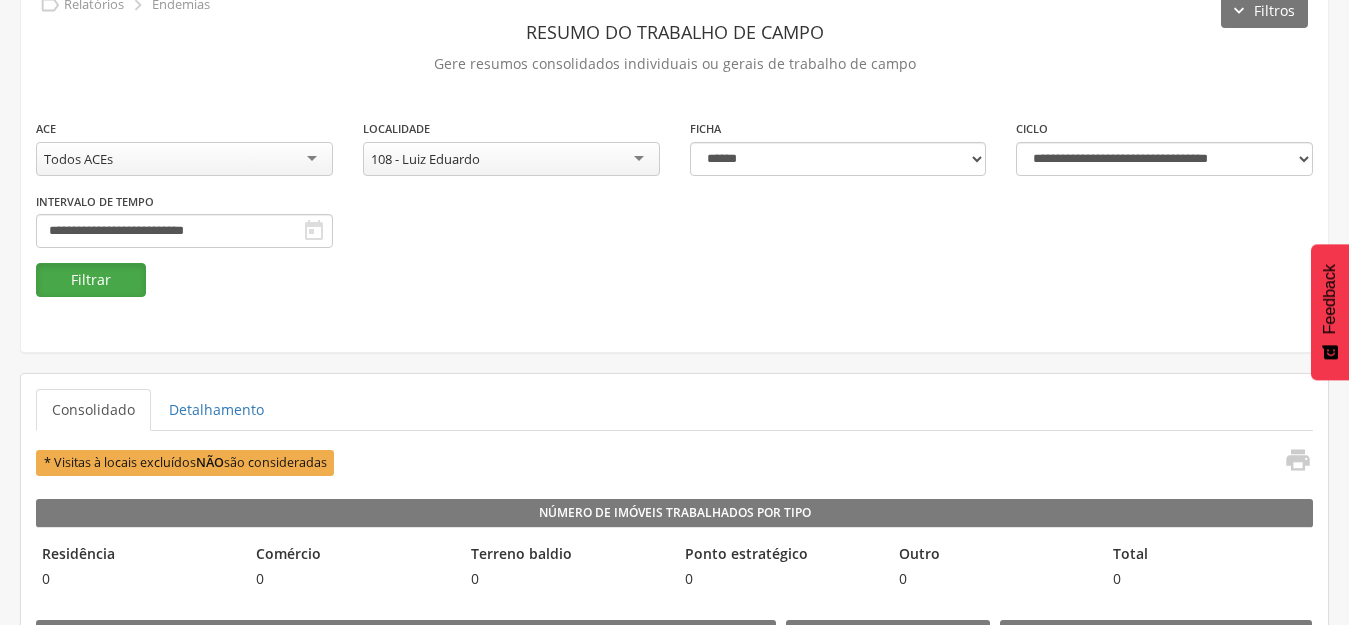 click on "Filtrar" at bounding box center [91, 280] 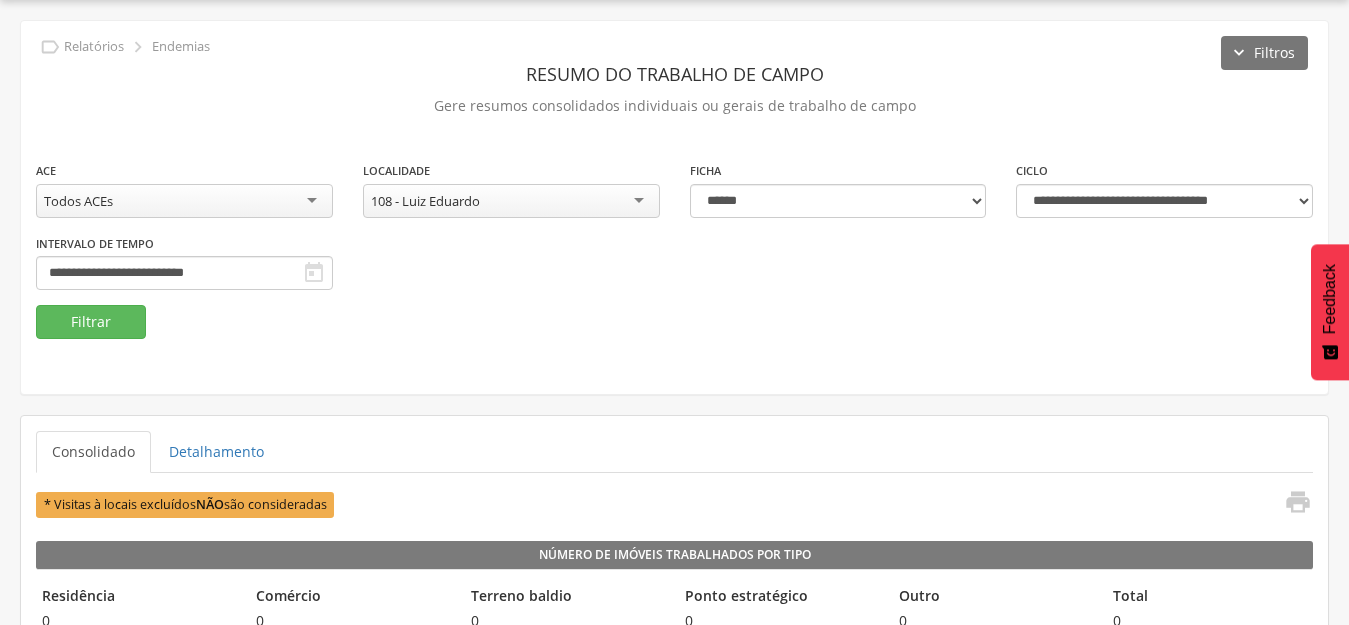 scroll, scrollTop: 102, scrollLeft: 0, axis: vertical 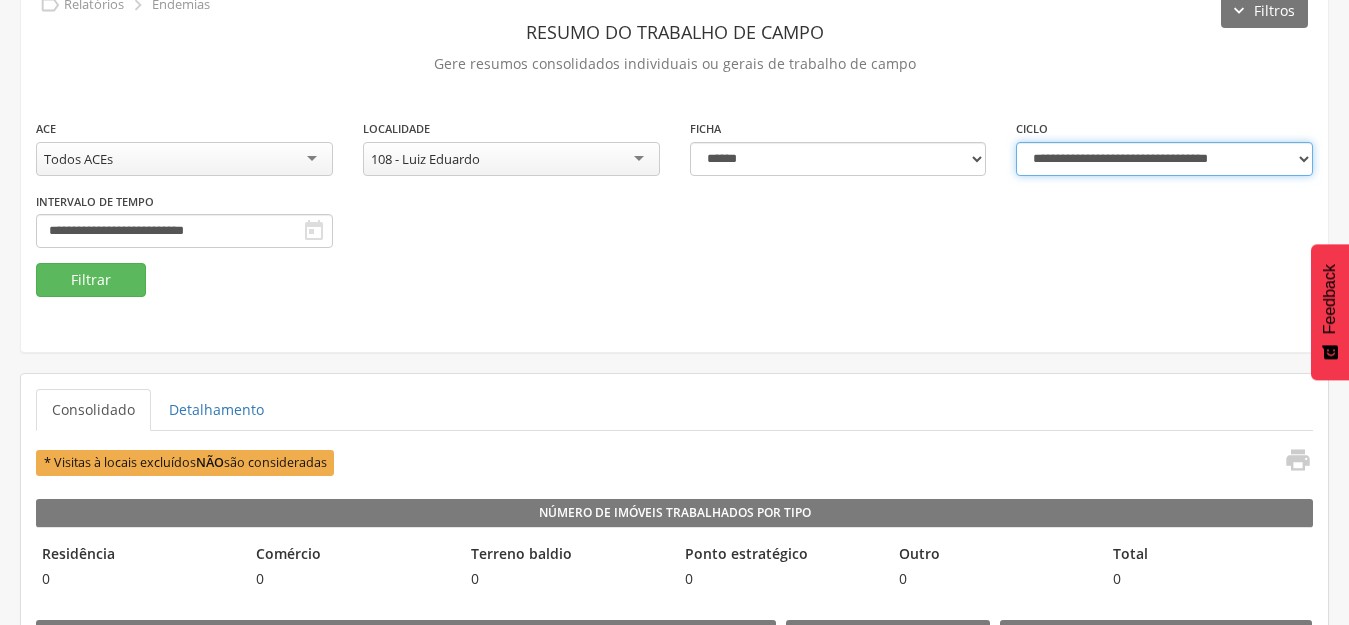 click on "**********" at bounding box center (1164, 159) 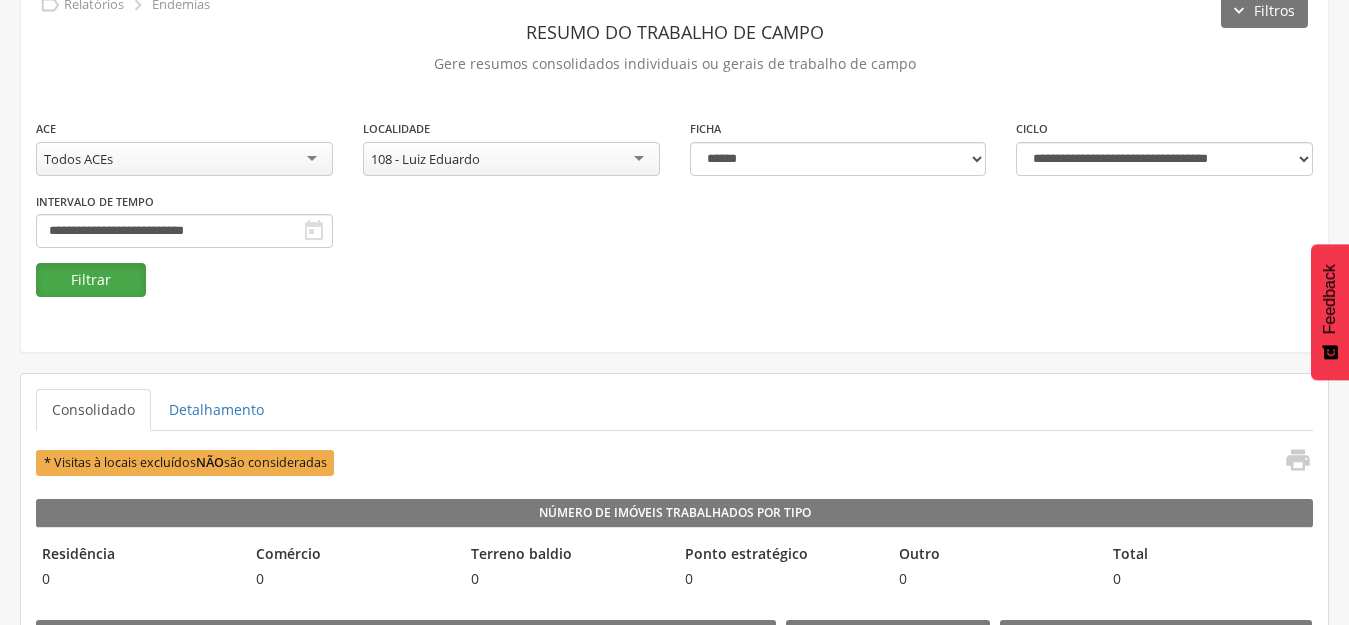 click on "Filtrar" at bounding box center [91, 280] 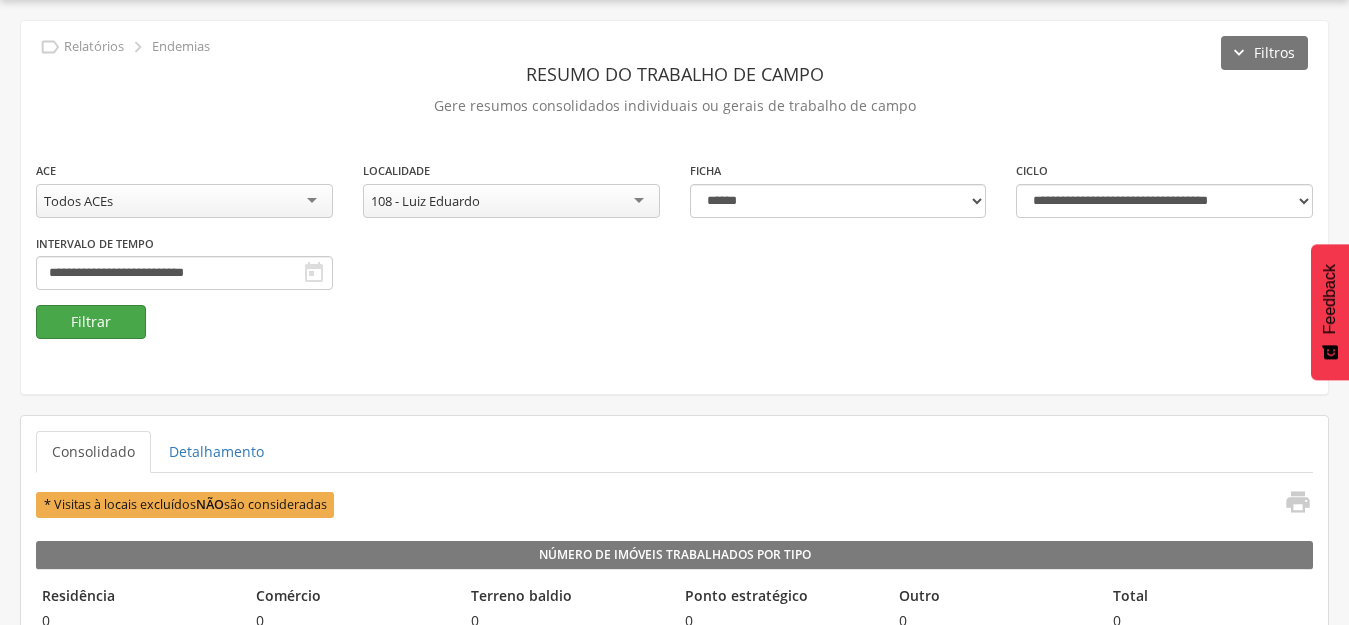 scroll, scrollTop: 102, scrollLeft: 0, axis: vertical 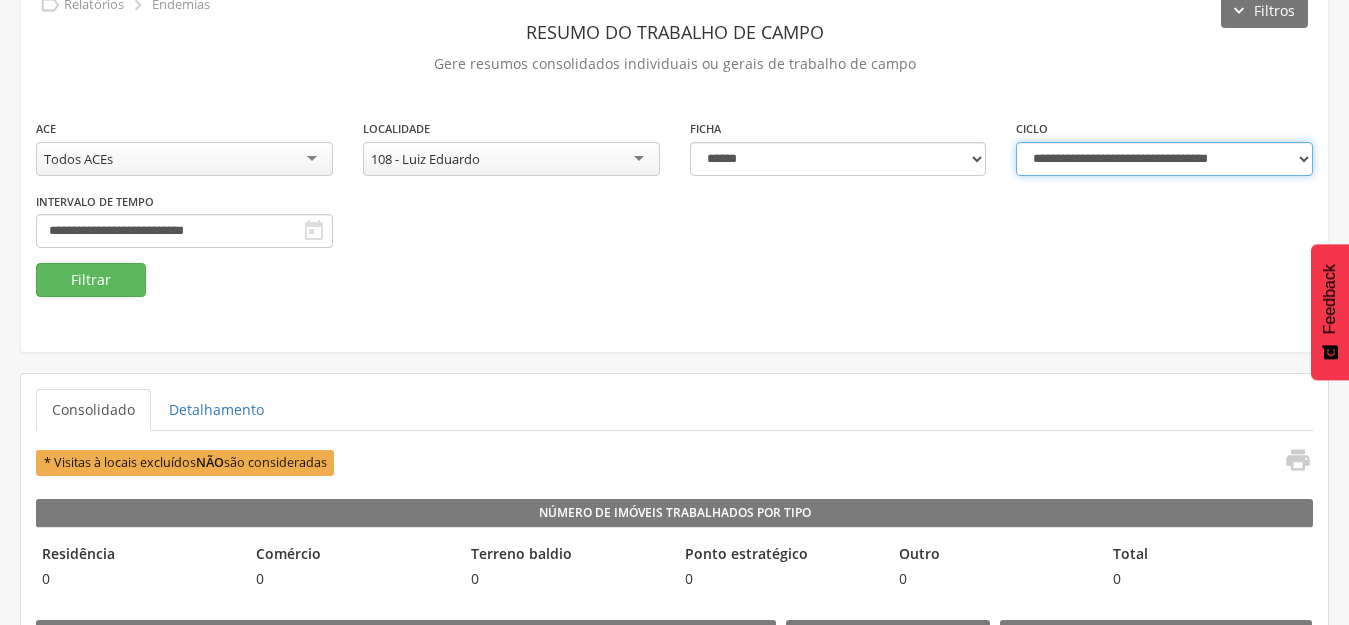 click on "**********" at bounding box center [1164, 159] 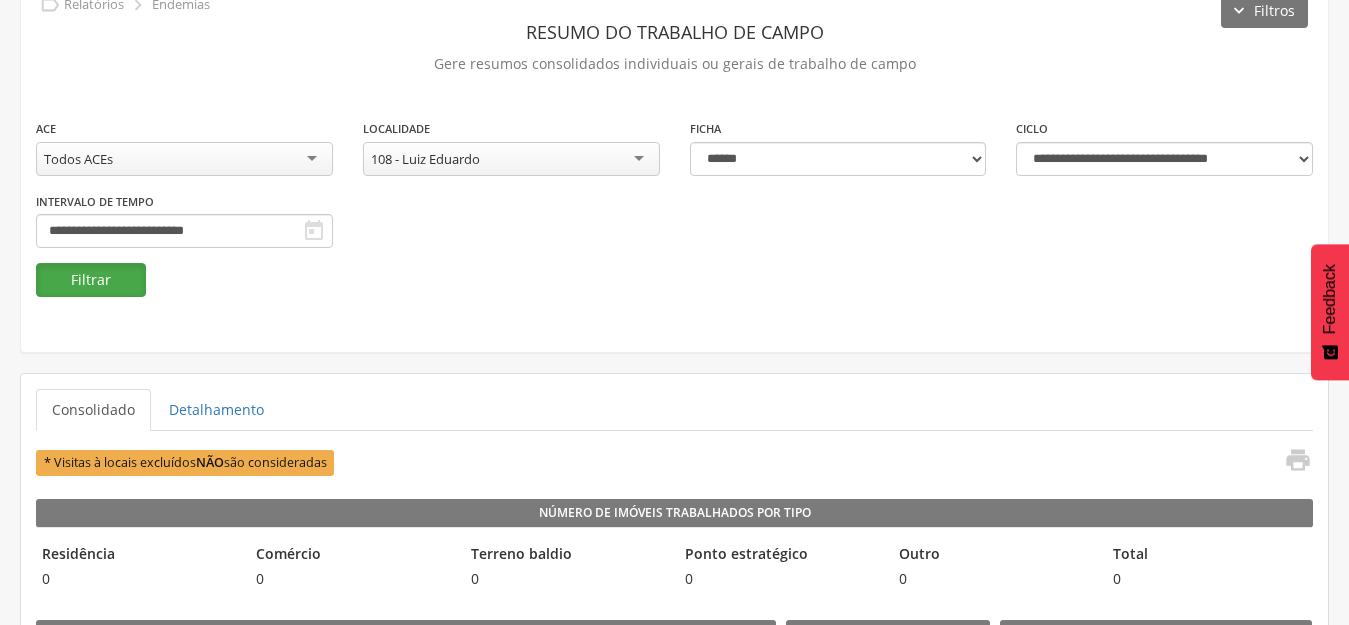 click on "Filtrar" at bounding box center (91, 280) 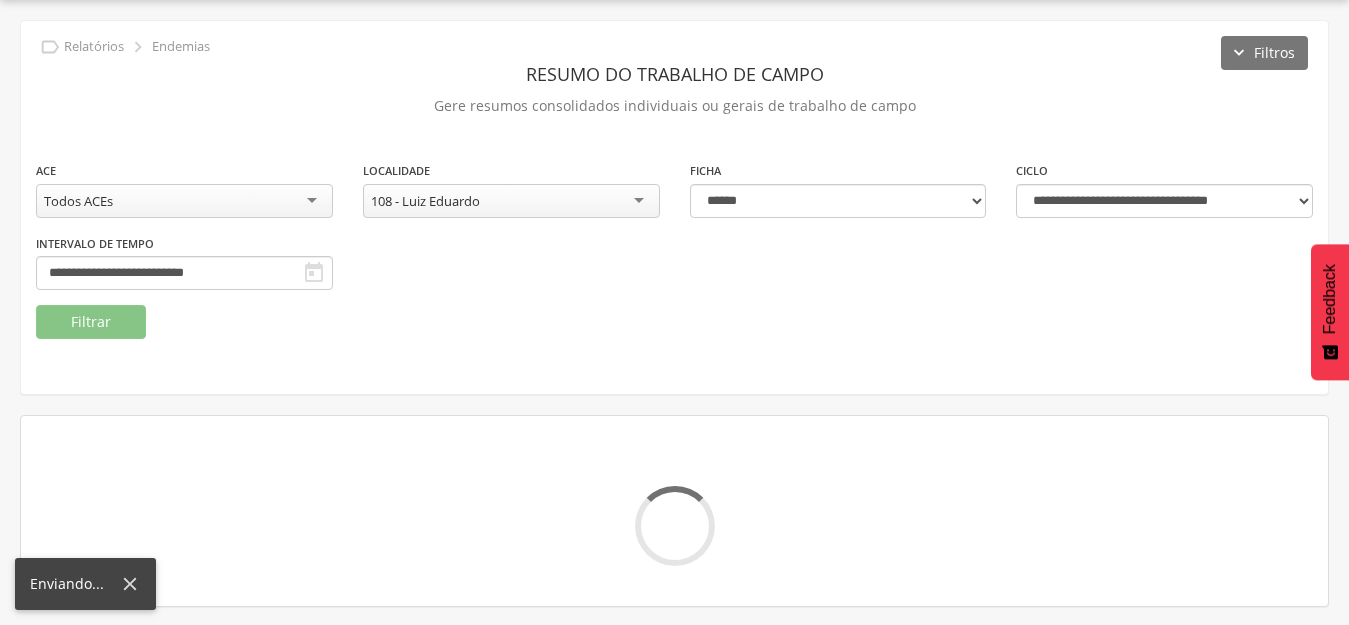 scroll, scrollTop: 102, scrollLeft: 0, axis: vertical 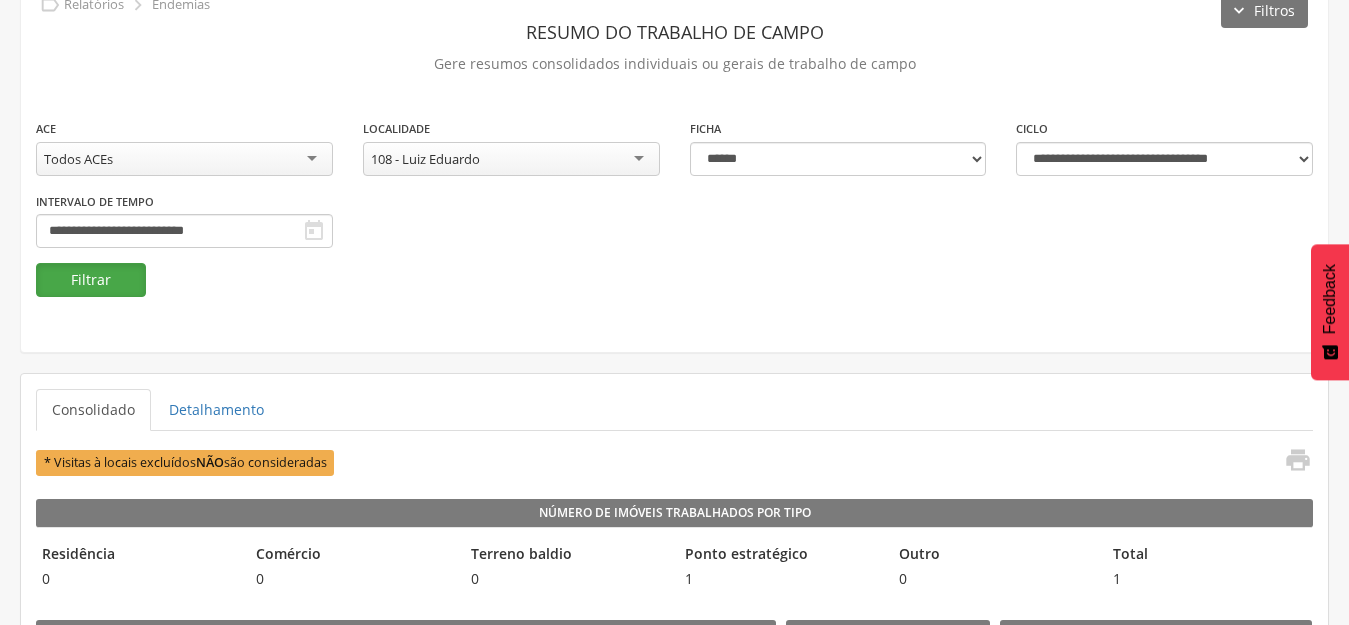 click on "Filtrar" at bounding box center (91, 280) 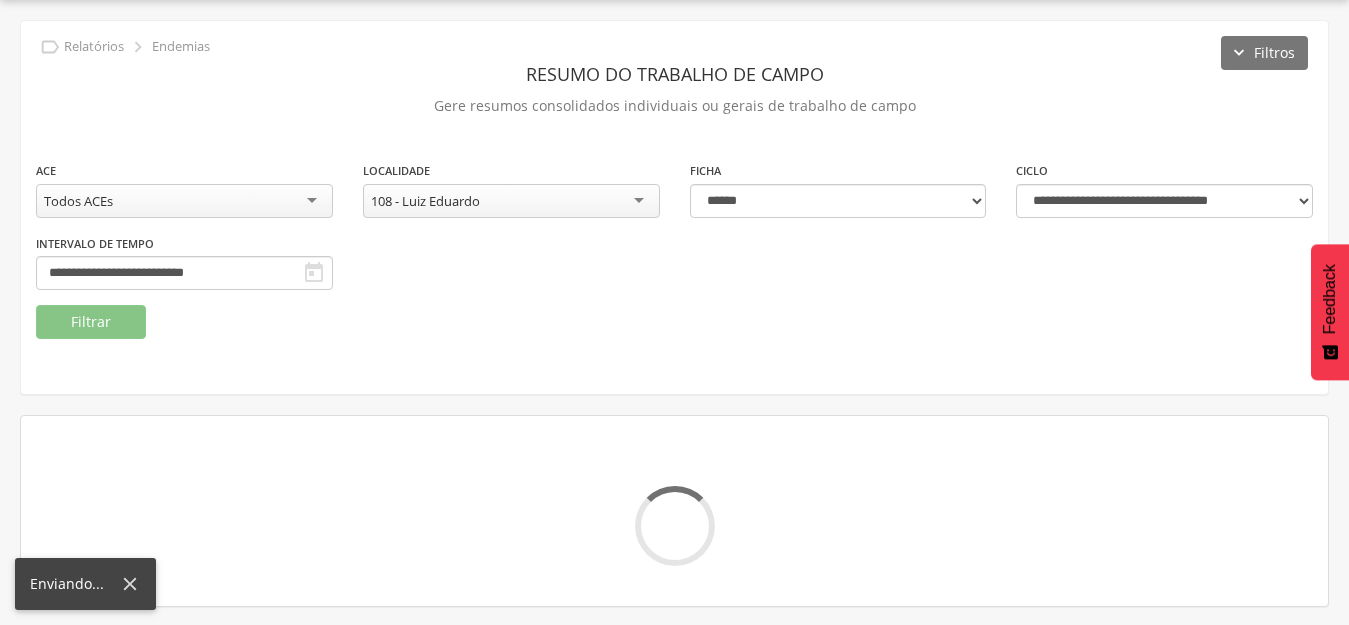 scroll, scrollTop: 102, scrollLeft: 0, axis: vertical 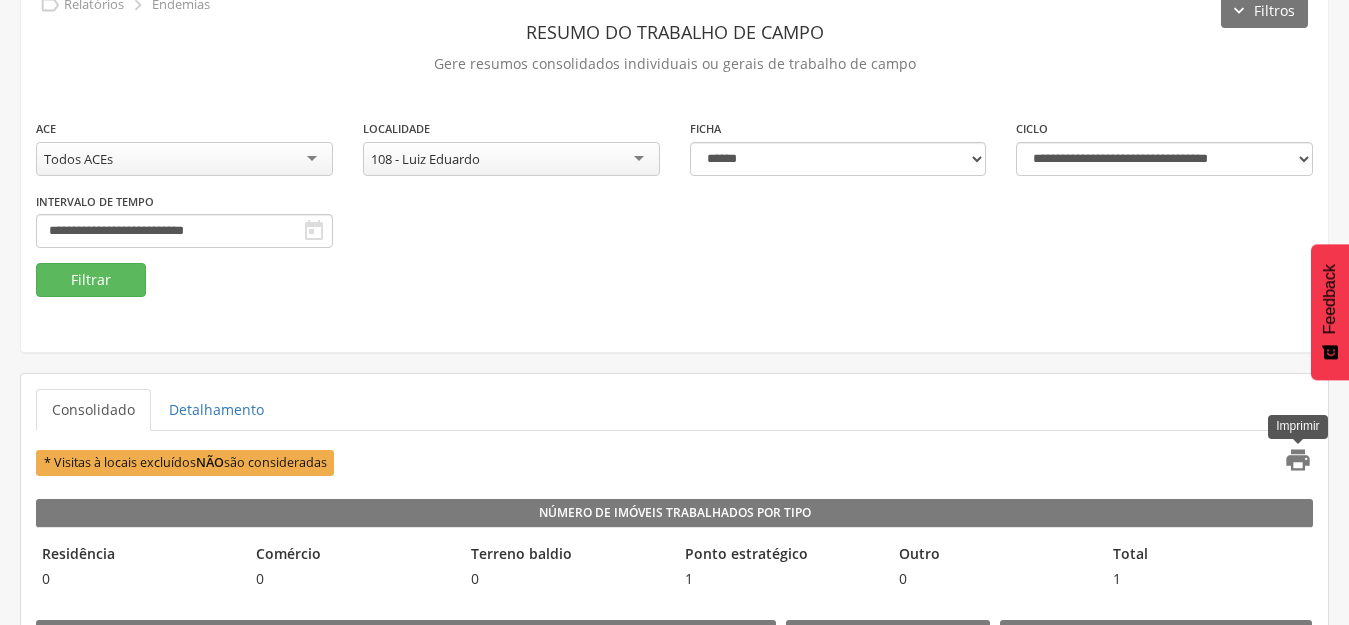 click on "" at bounding box center [1298, 460] 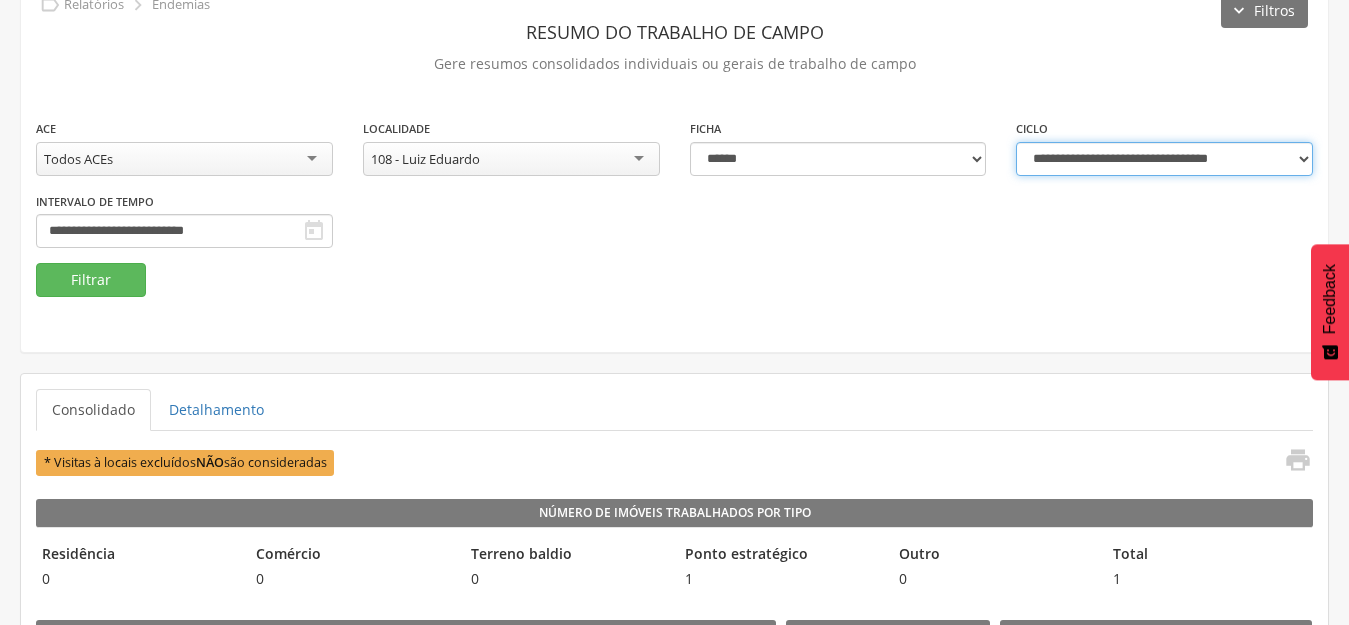 click on "**********" at bounding box center [1164, 159] 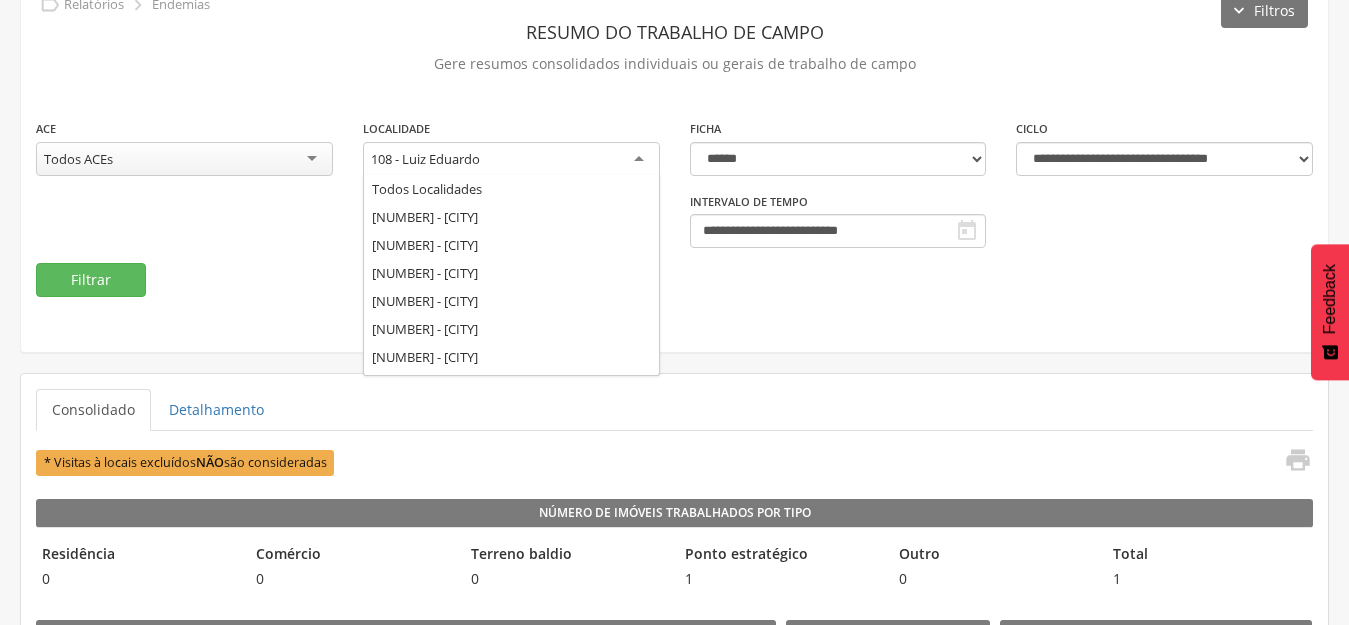 click on "108 - Luiz Eduardo" at bounding box center [511, 160] 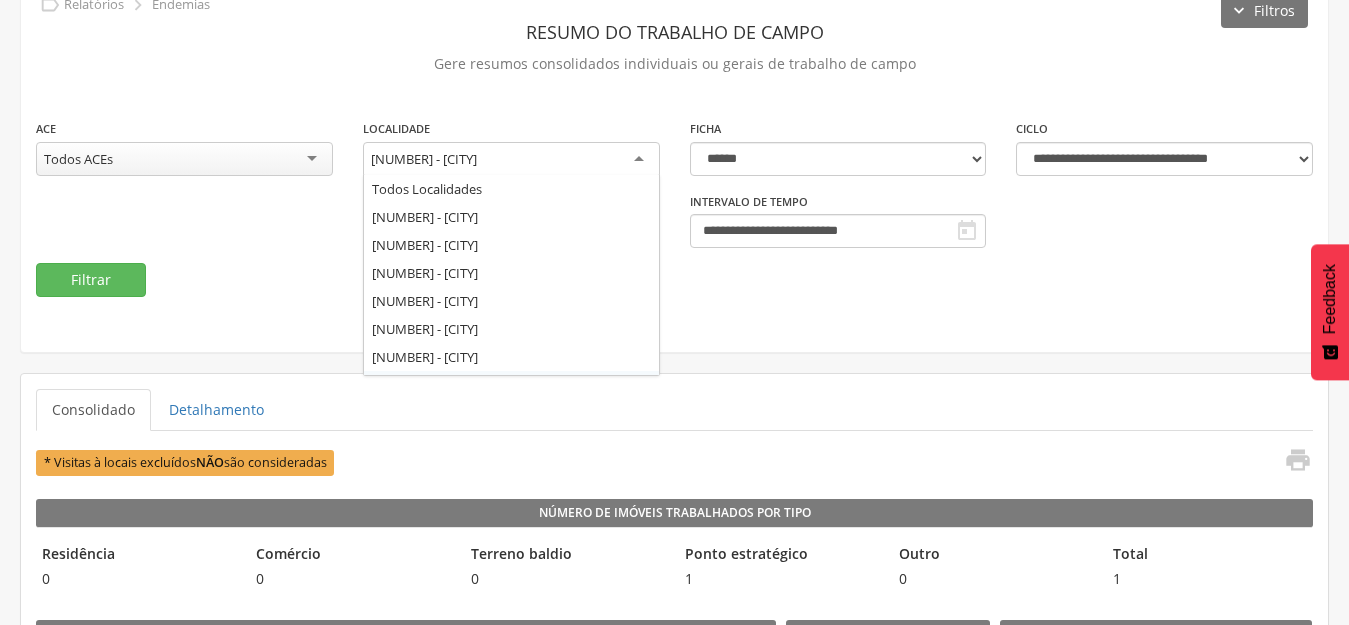 click on "[NUMBER] - [CITY]" at bounding box center [511, 160] 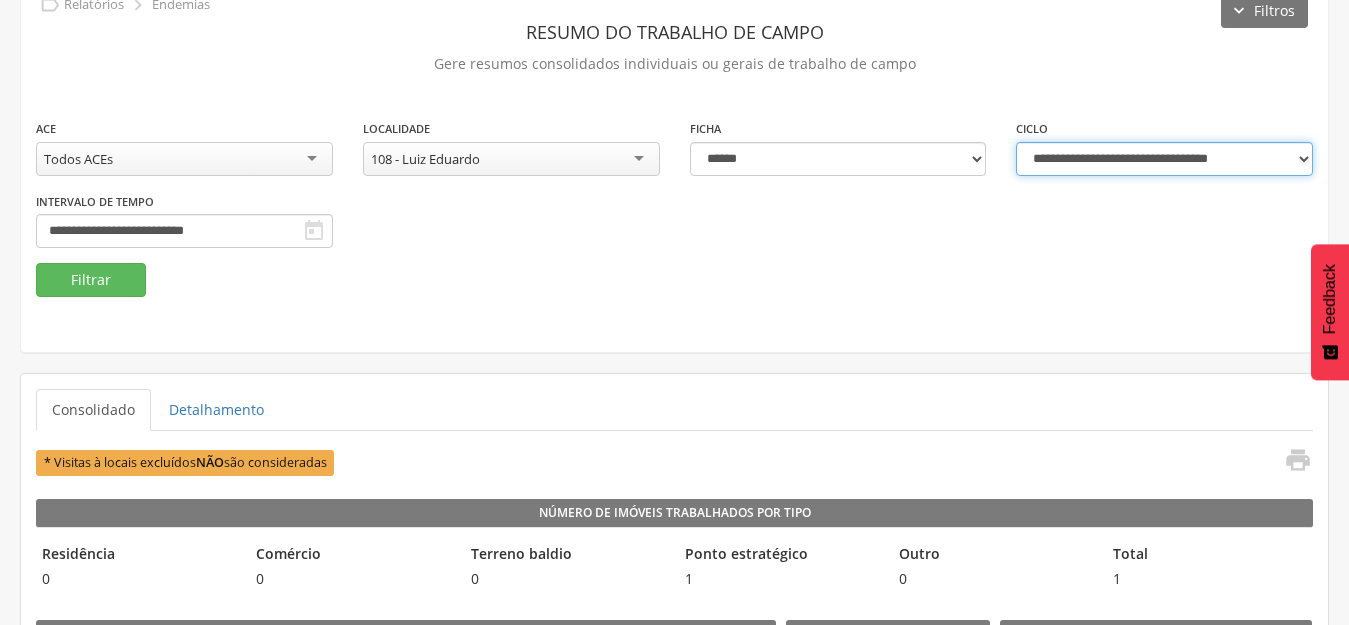 click on "**********" at bounding box center [1164, 159] 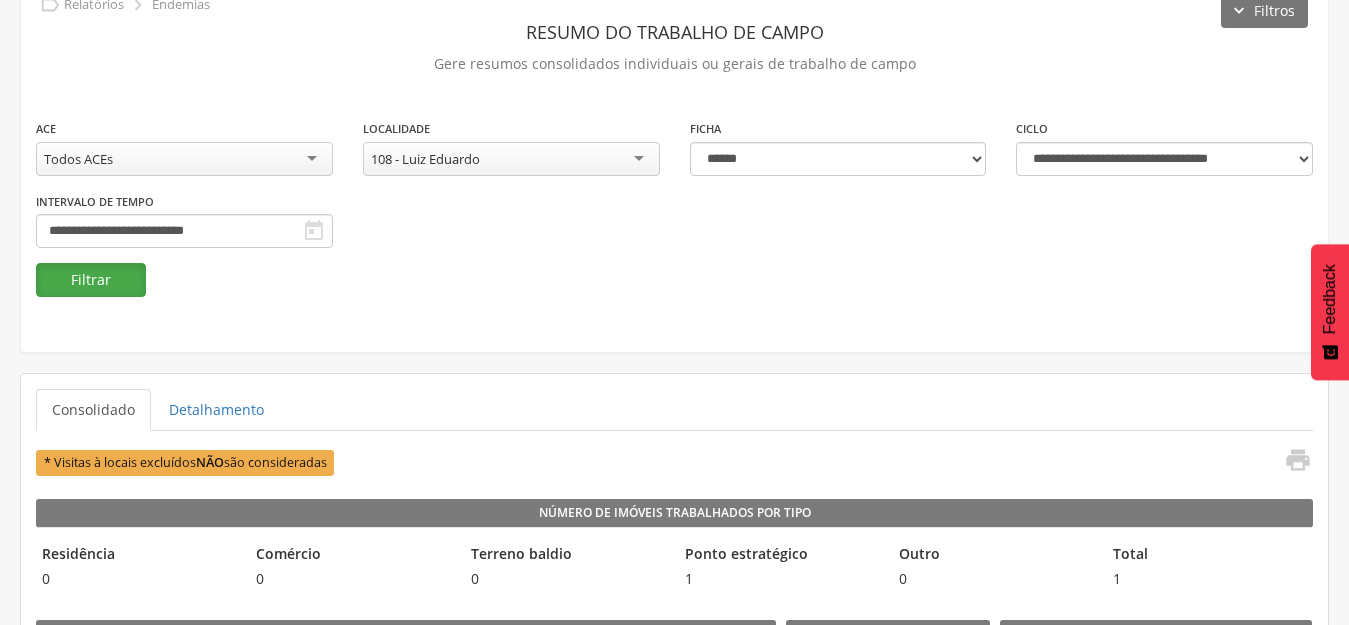 click on "Filtrar" at bounding box center [91, 280] 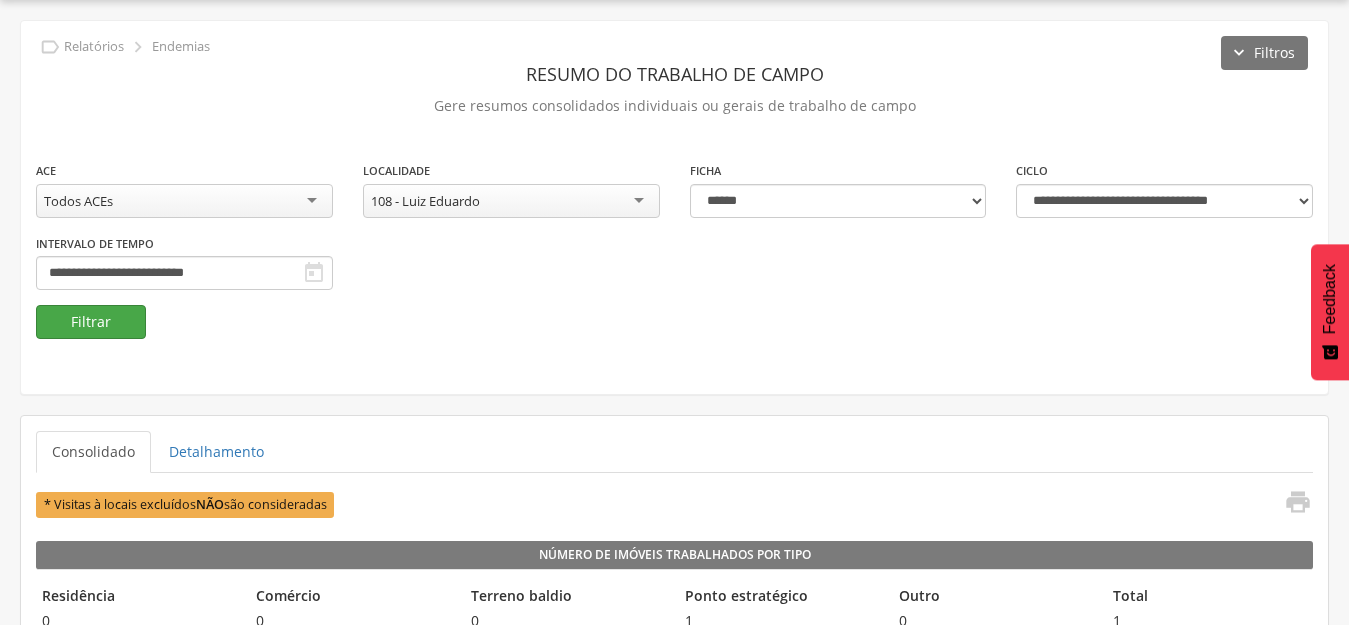 scroll, scrollTop: 102, scrollLeft: 0, axis: vertical 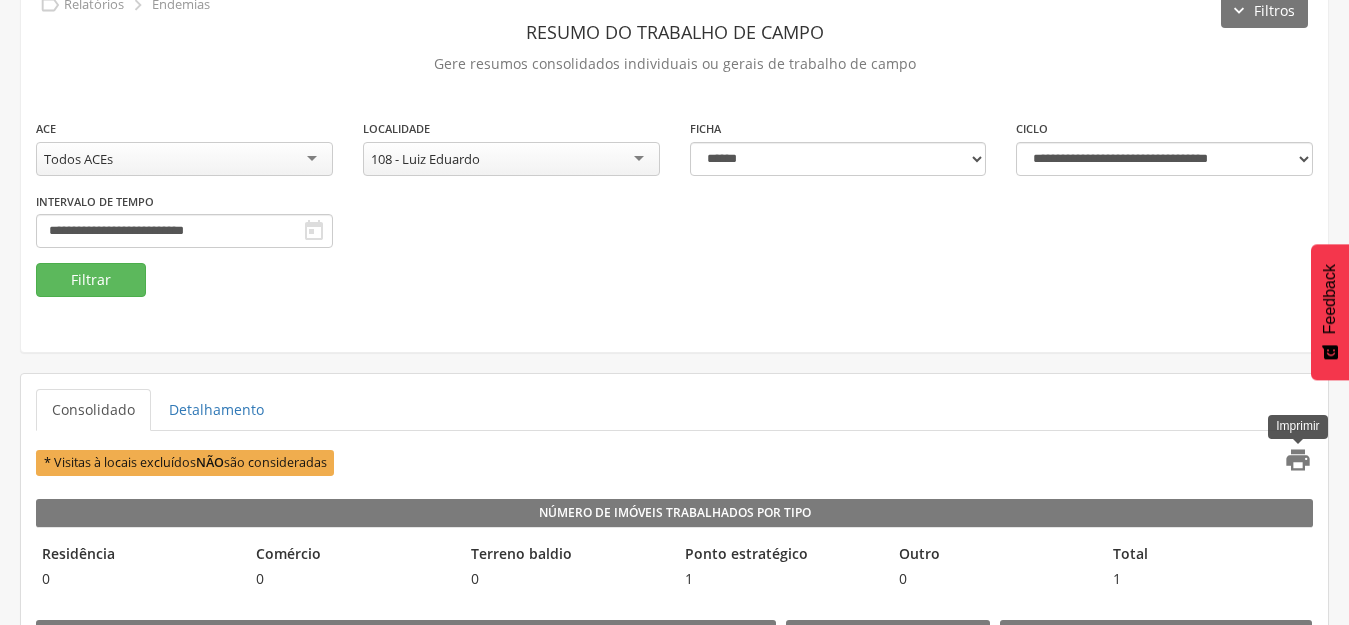 click on "" at bounding box center (1298, 460) 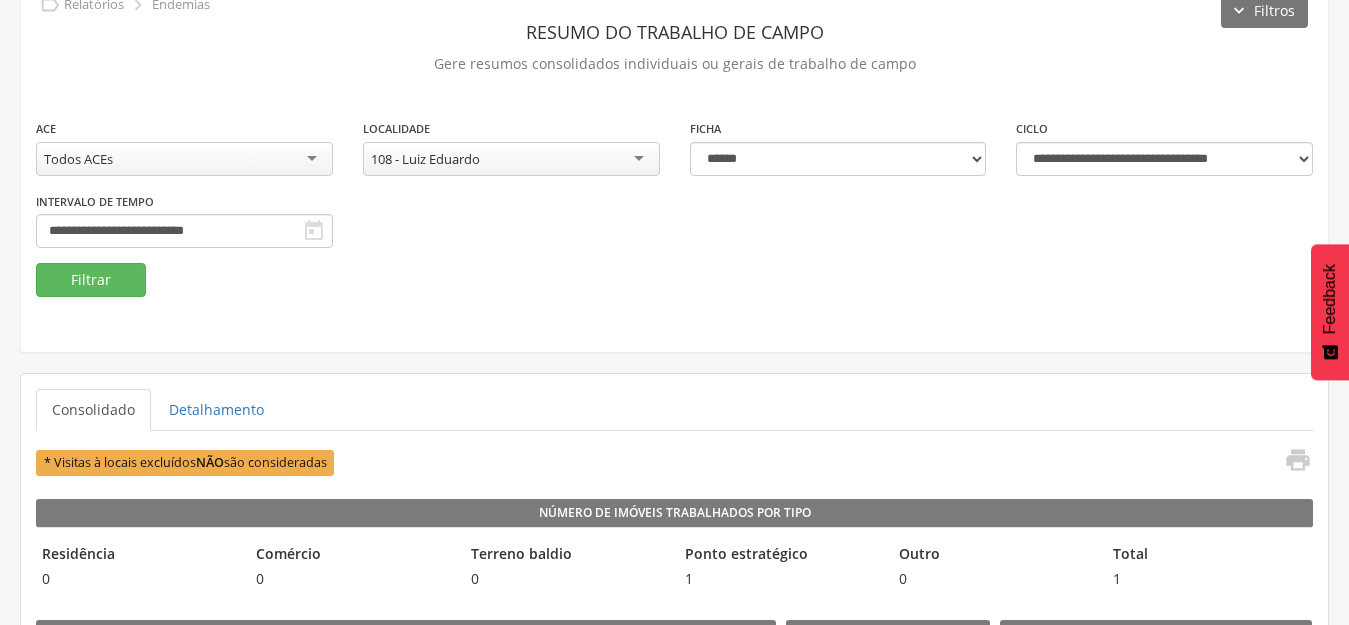click on "108 - Luiz Eduardo" at bounding box center [511, 159] 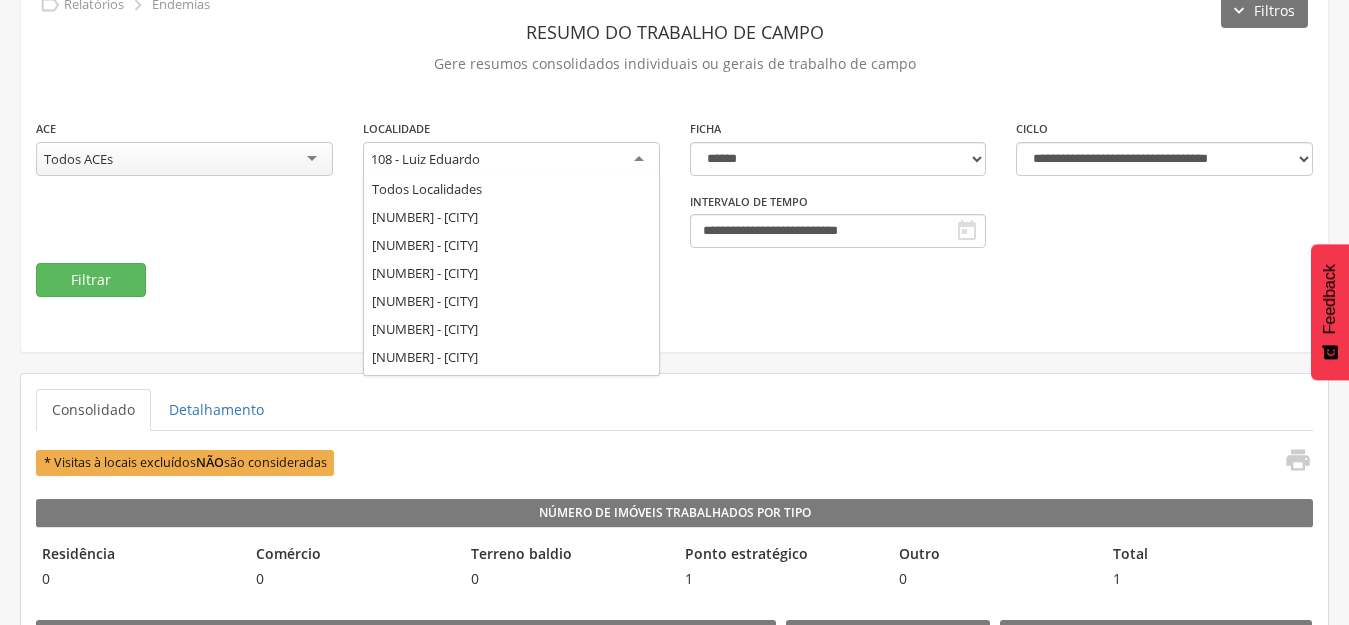 scroll, scrollTop: 0, scrollLeft: 0, axis: both 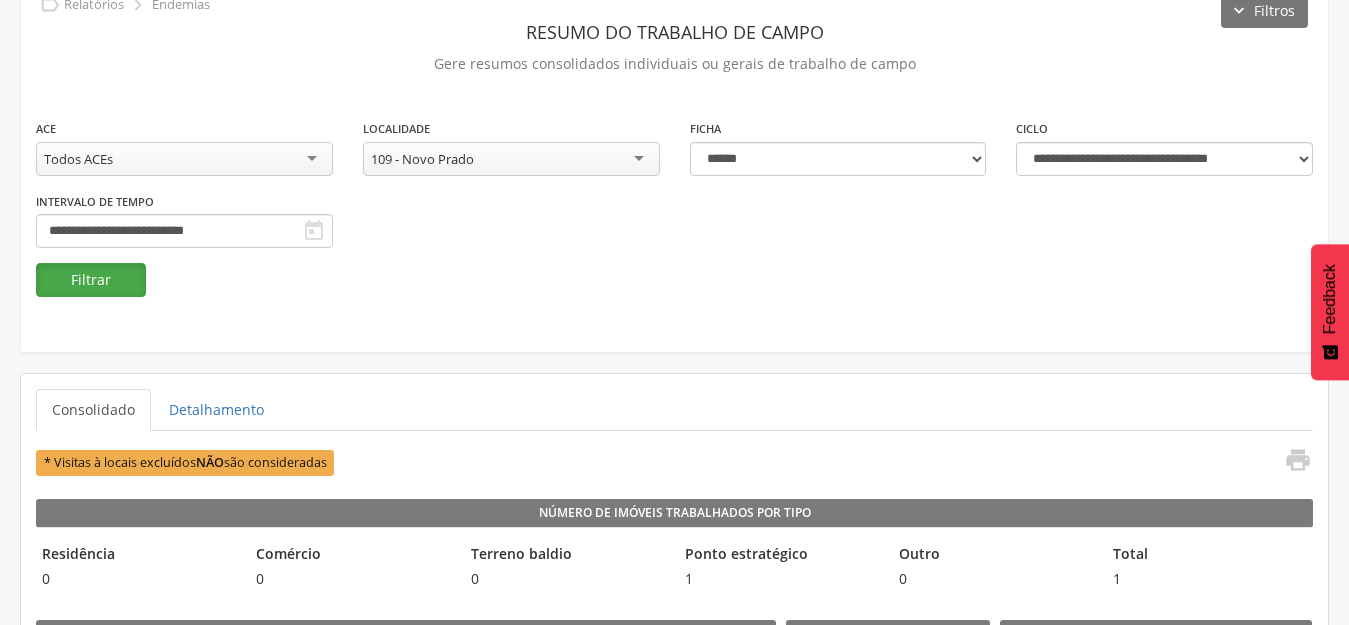 click on "Filtrar" at bounding box center [91, 280] 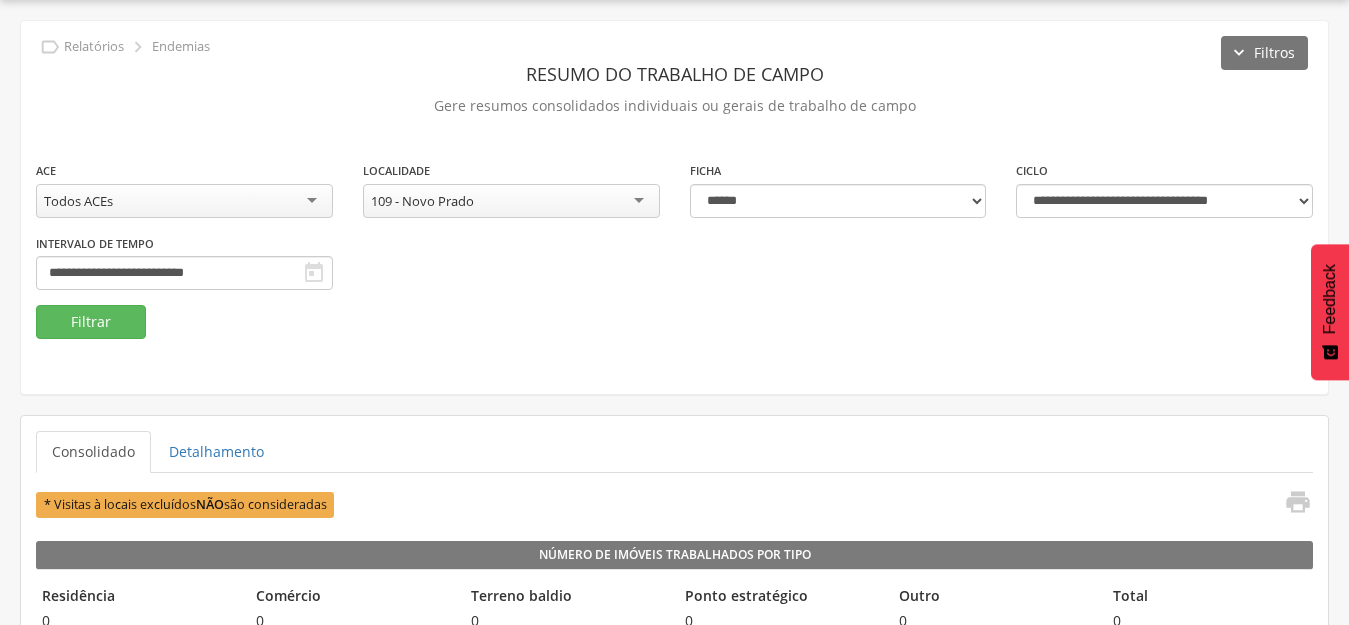 scroll, scrollTop: 102, scrollLeft: 0, axis: vertical 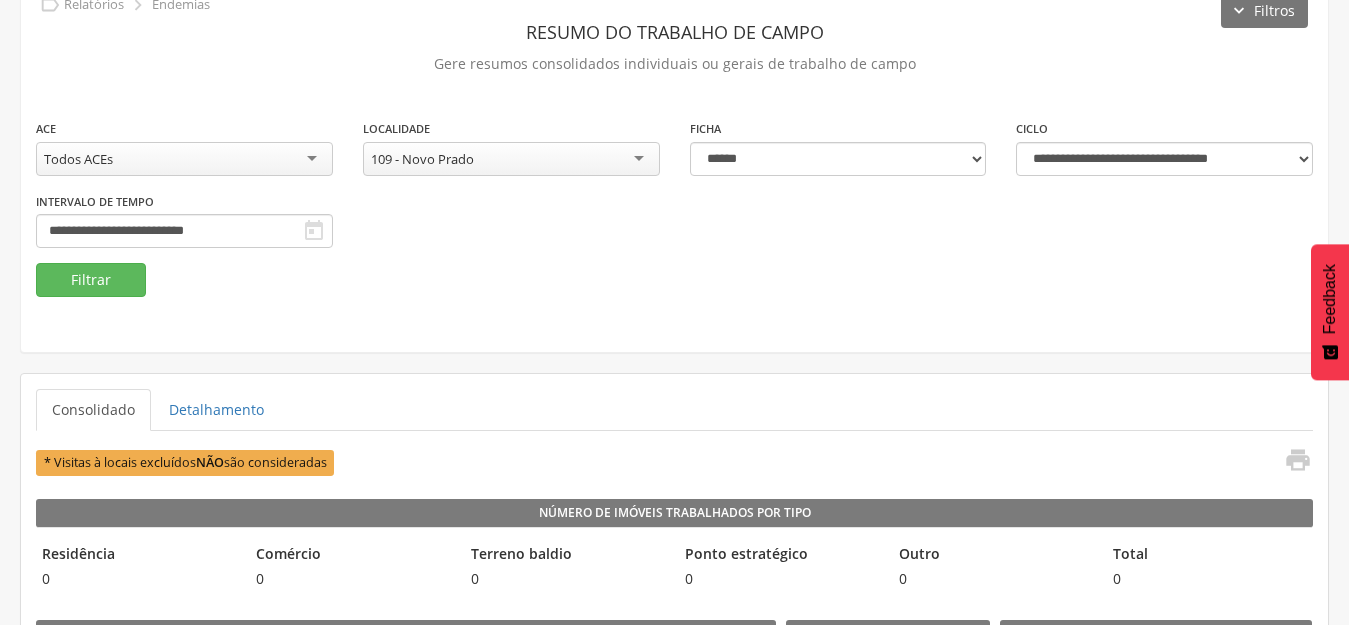 click on "109 - Novo Prado" at bounding box center (511, 159) 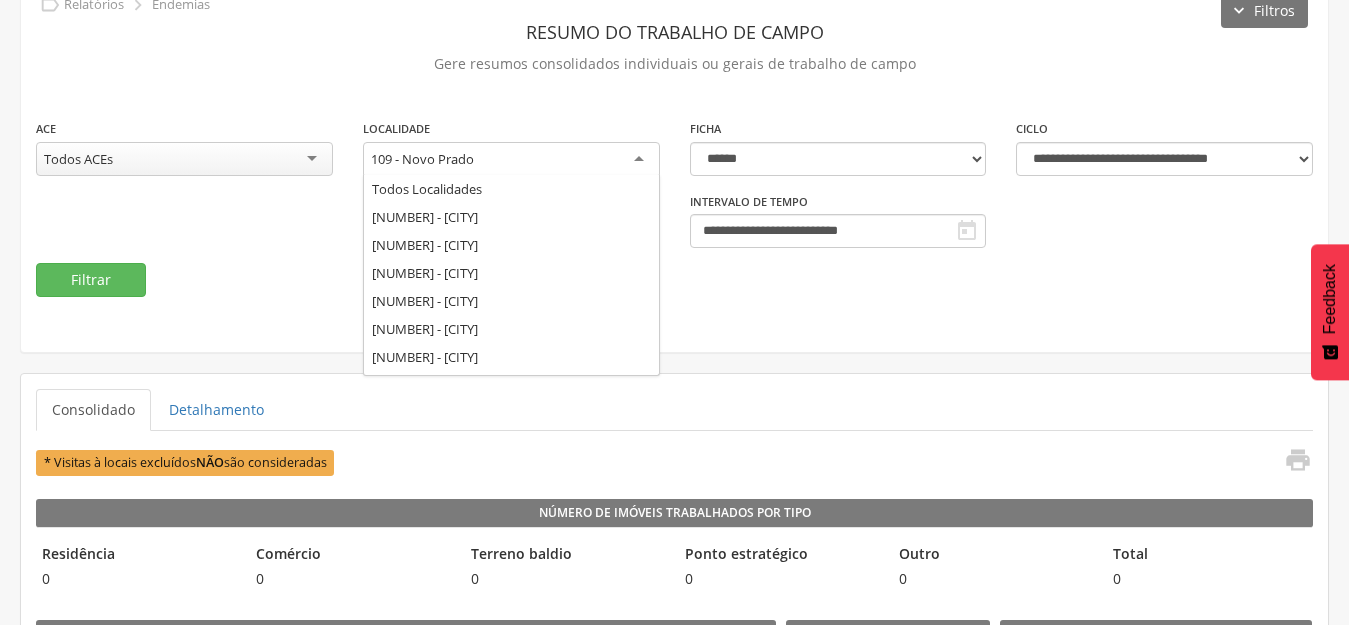 scroll, scrollTop: 0, scrollLeft: 0, axis: both 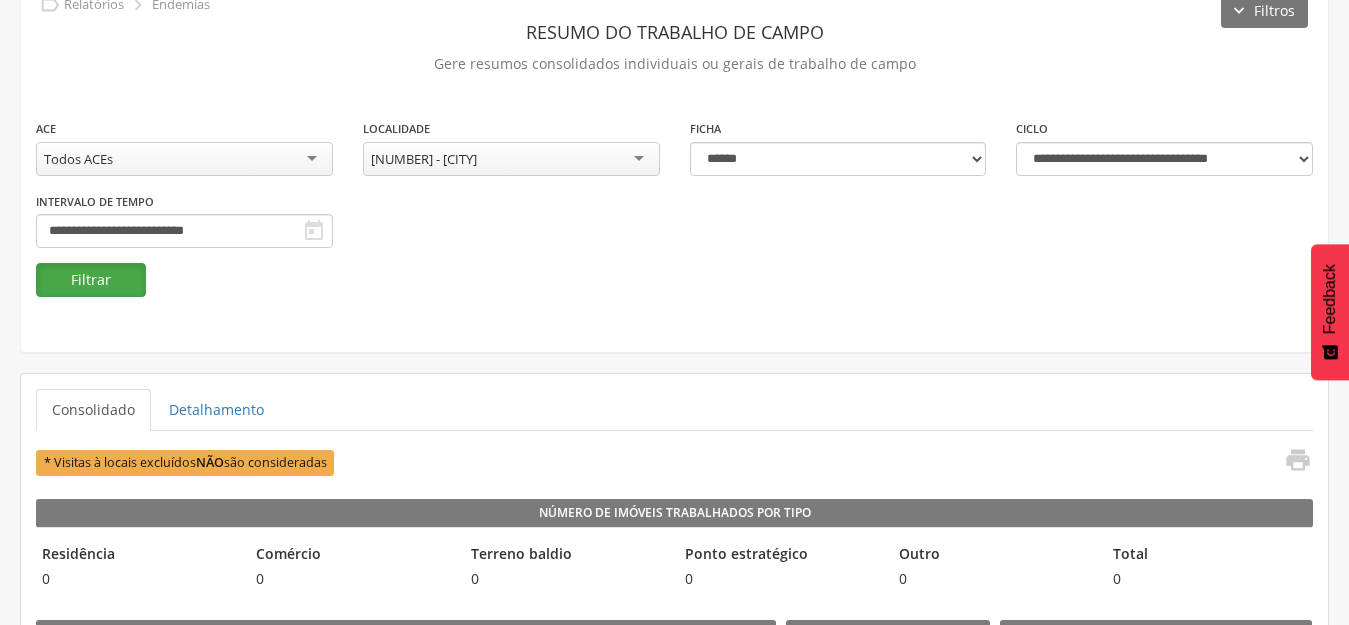 click on "Filtrar" at bounding box center (91, 280) 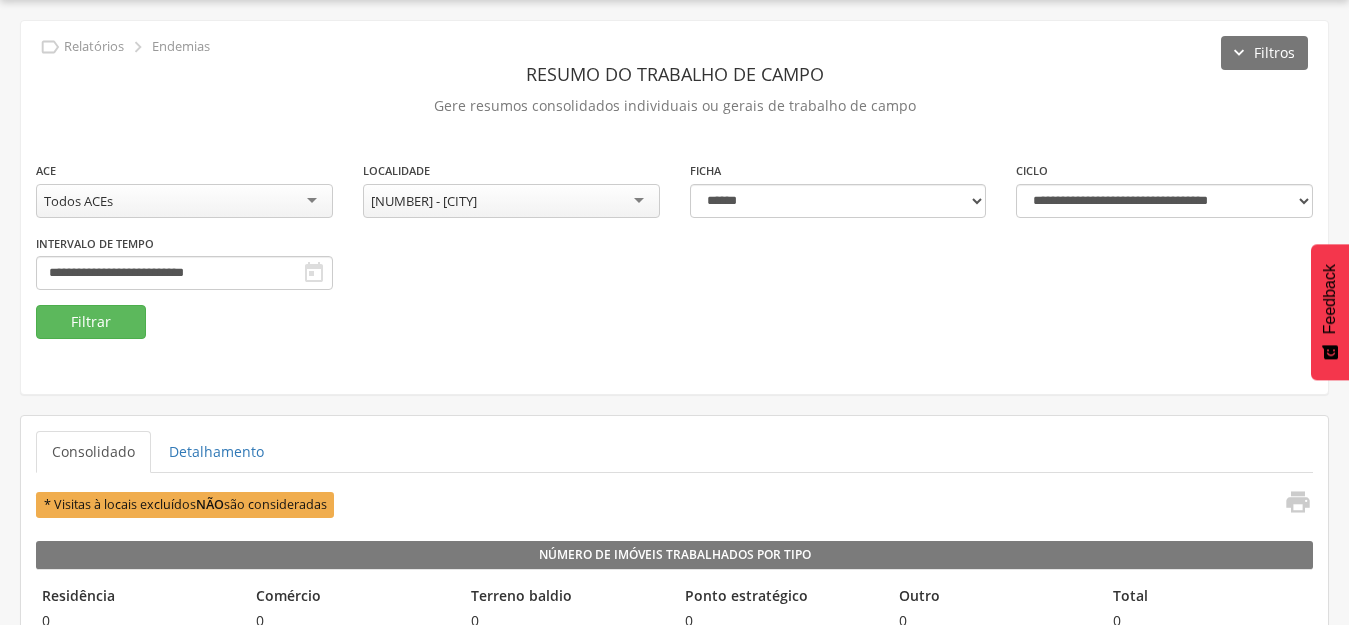 scroll, scrollTop: 102, scrollLeft: 0, axis: vertical 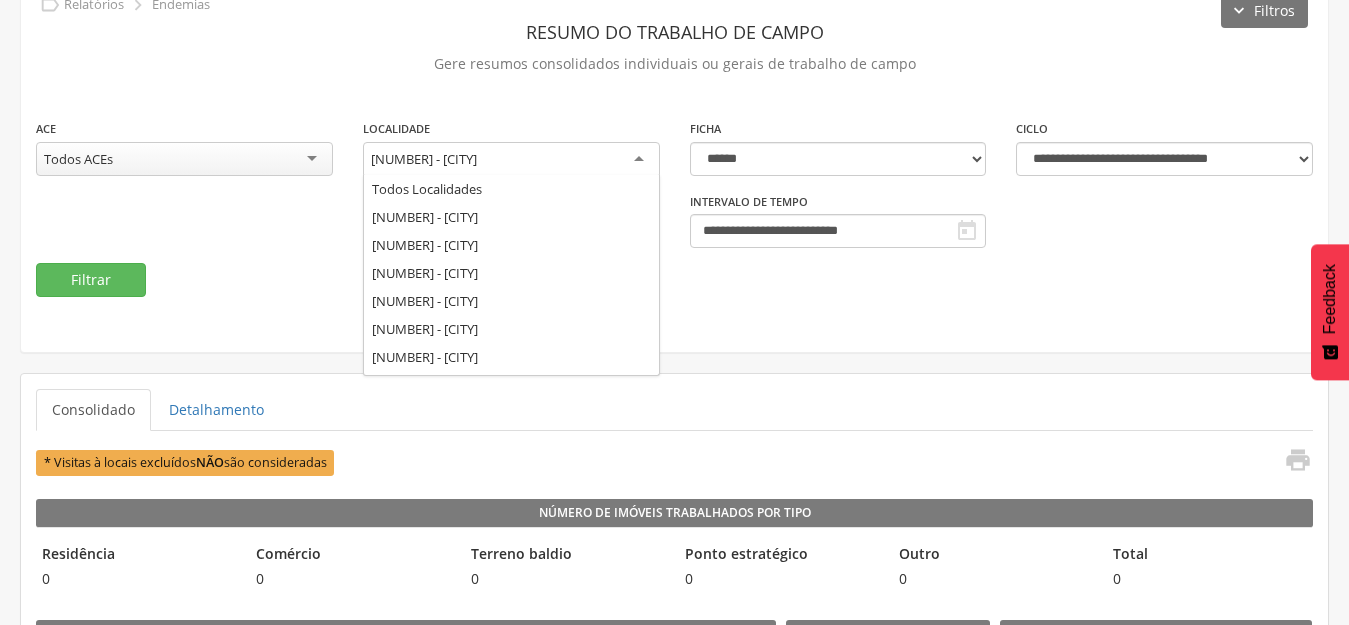 click on "[NUMBER] - [CITY]" at bounding box center [511, 160] 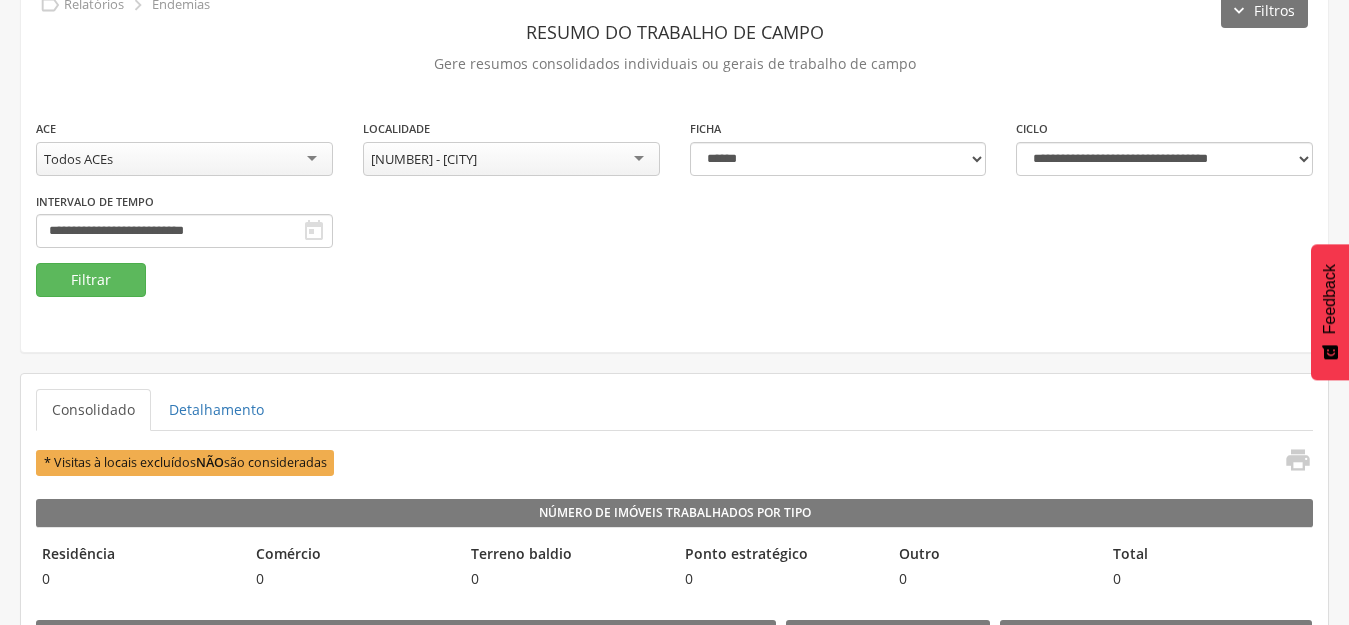 scroll, scrollTop: 0, scrollLeft: 0, axis: both 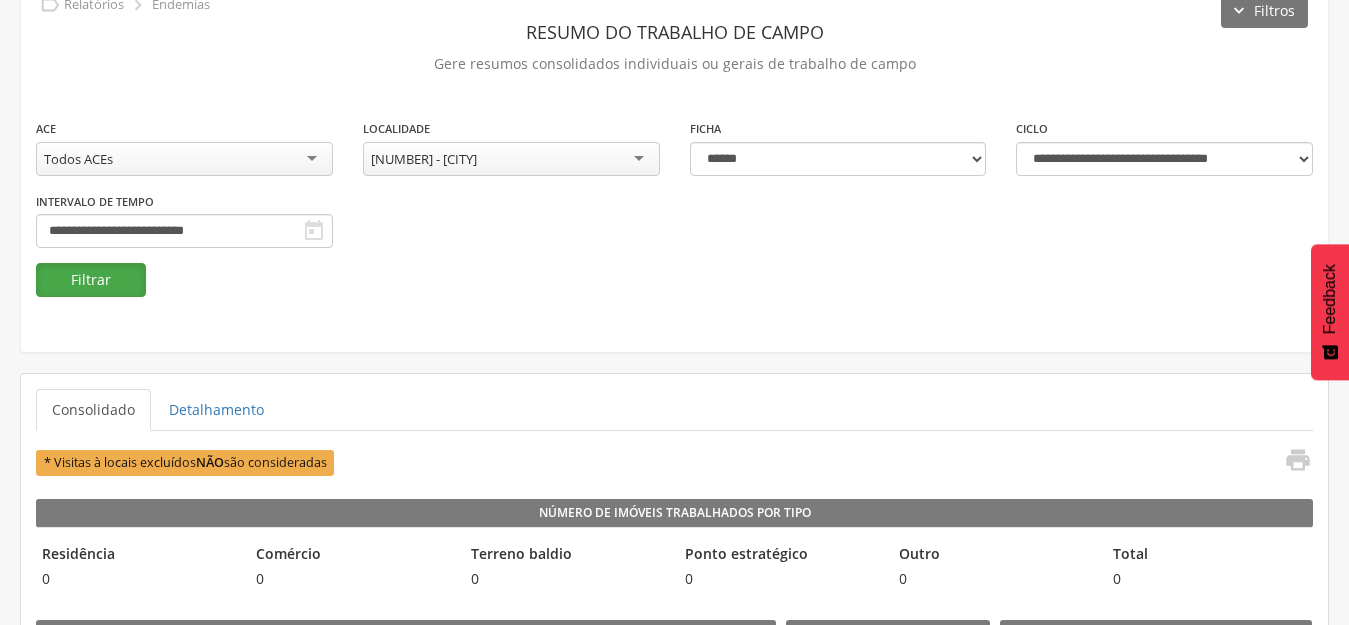 click on "Filtrar" at bounding box center [91, 280] 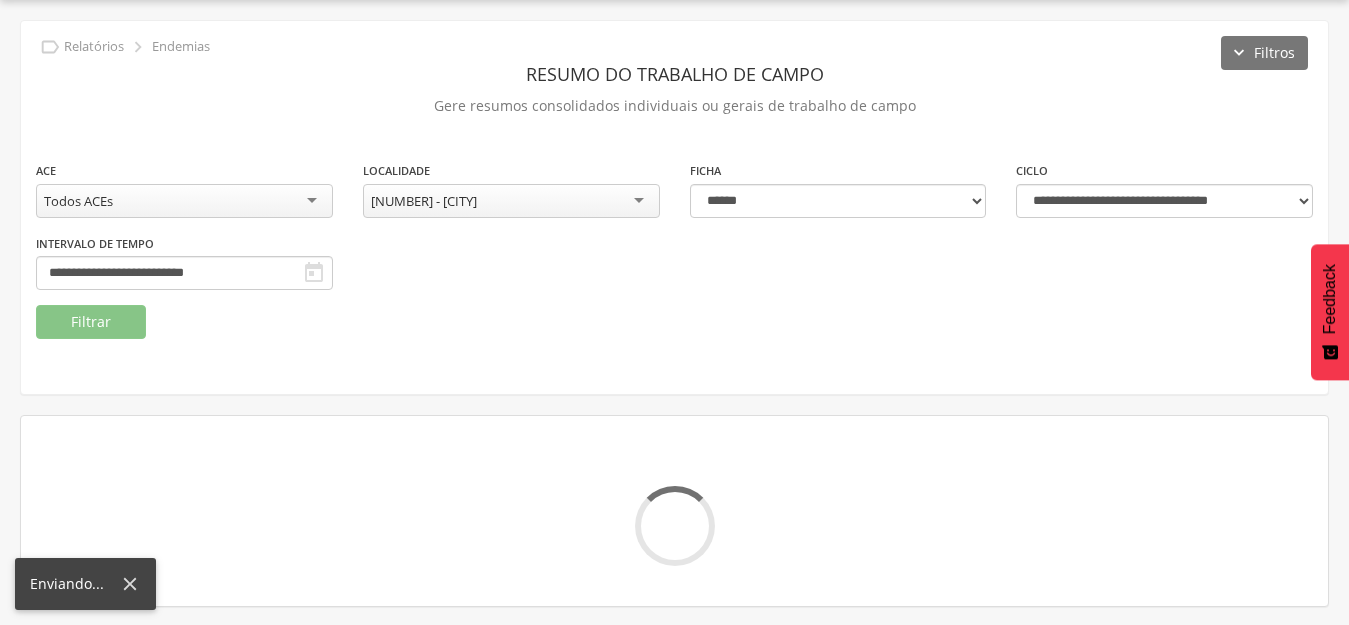 scroll, scrollTop: 102, scrollLeft: 0, axis: vertical 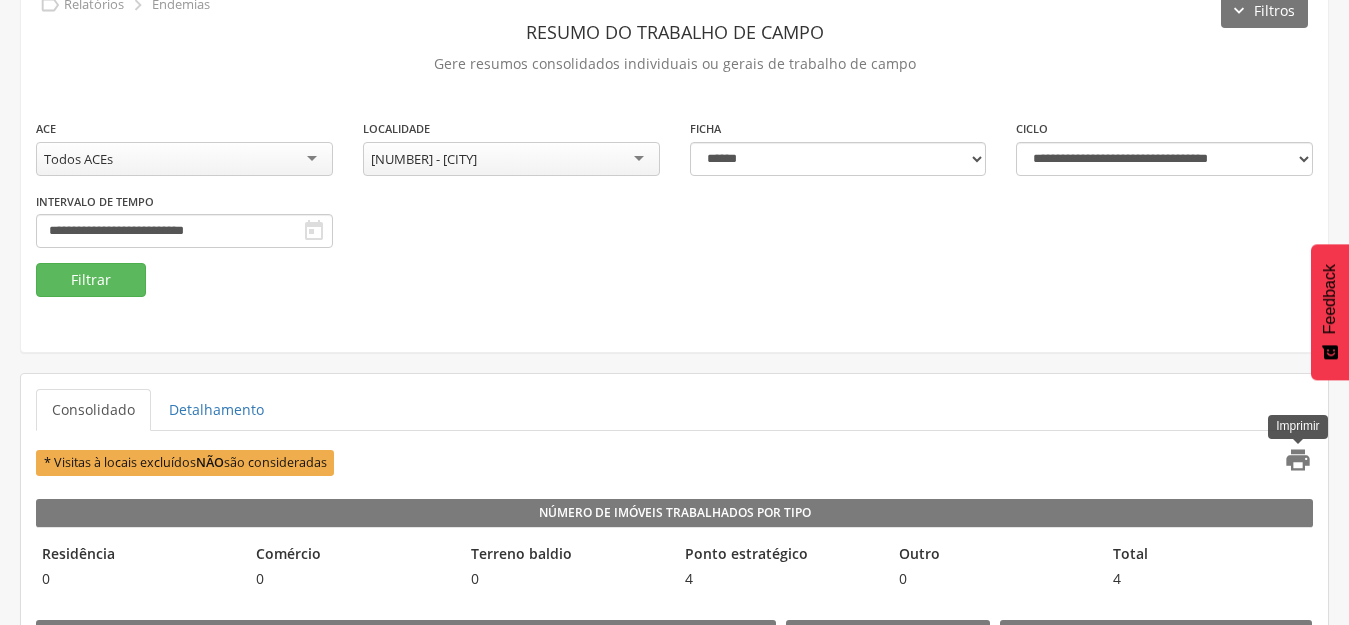 click on "" at bounding box center [1298, 460] 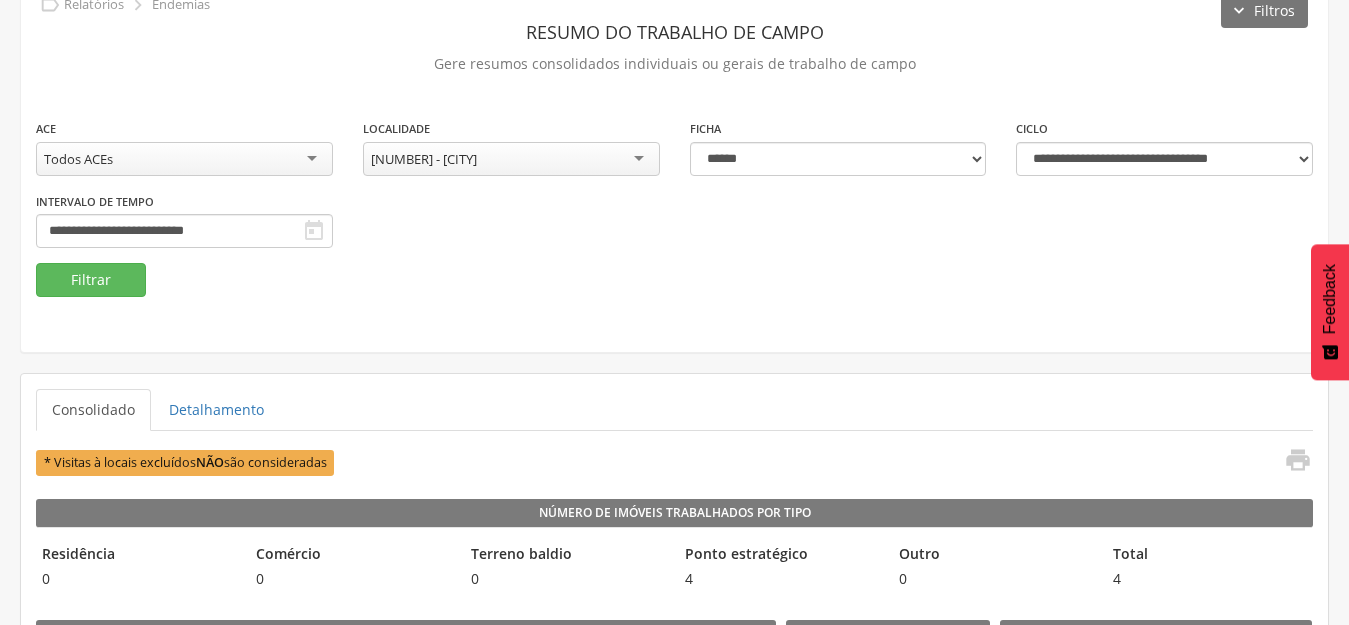 click on "[NUMBER] - [CITY]" at bounding box center [511, 159] 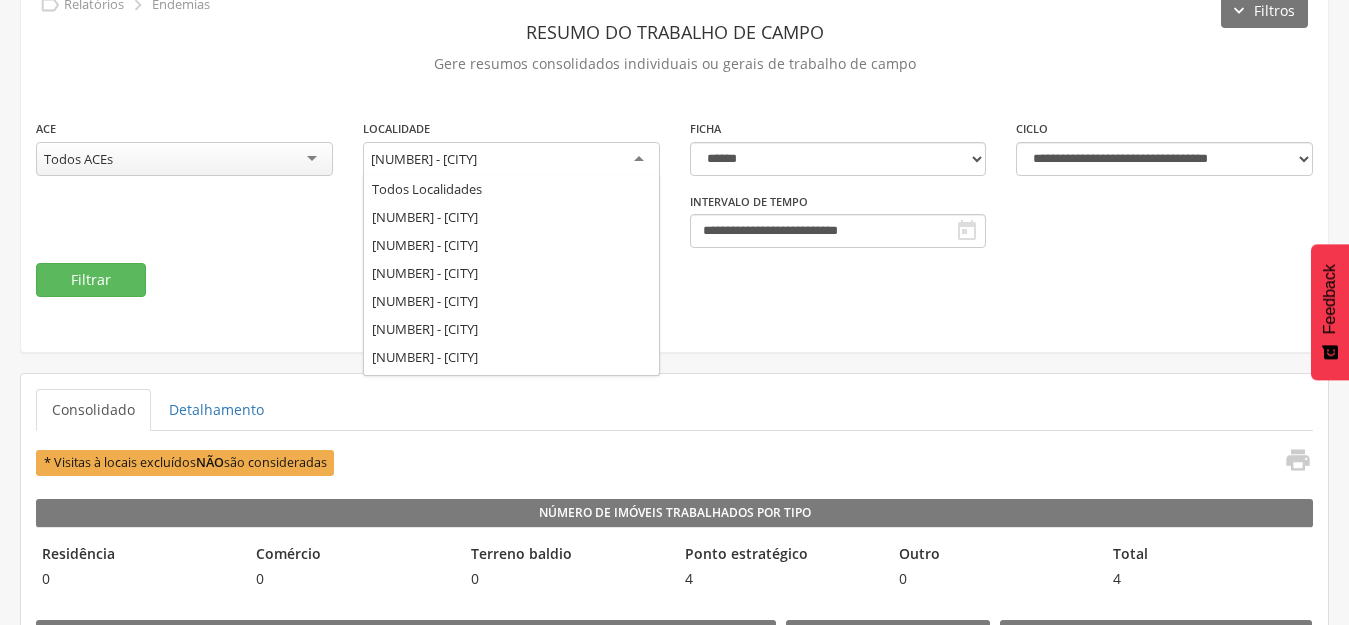 scroll, scrollTop: 0, scrollLeft: 0, axis: both 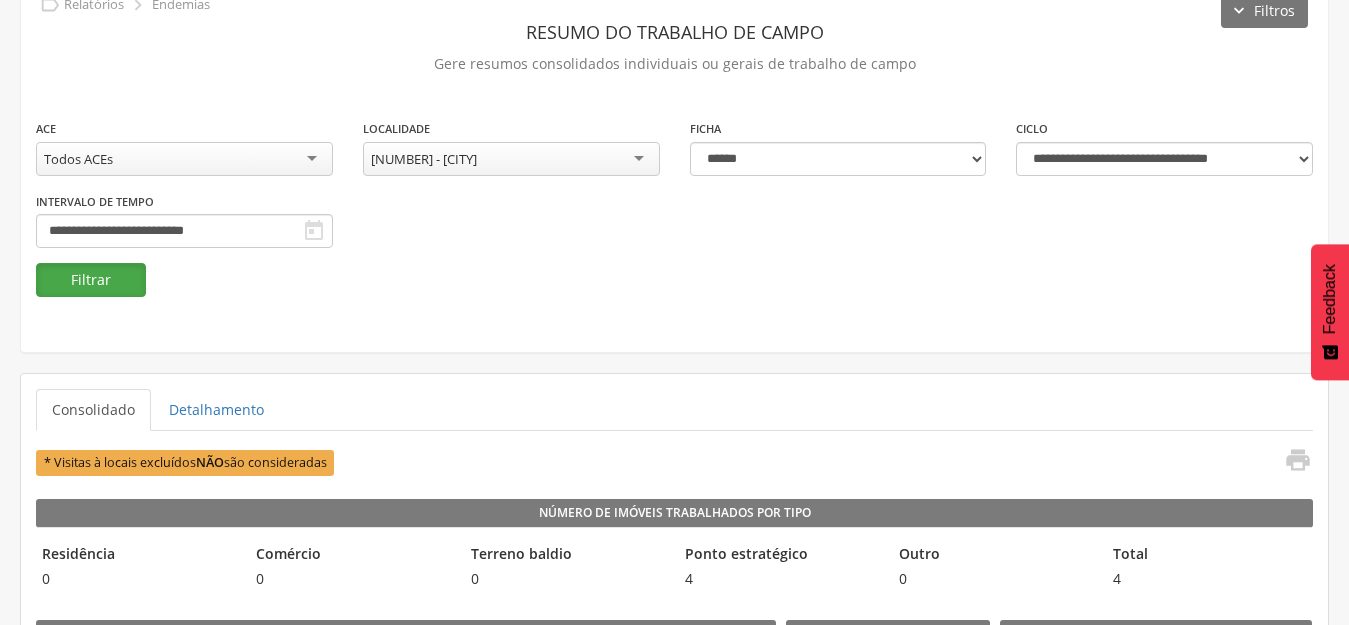 click on "Filtrar" at bounding box center (91, 280) 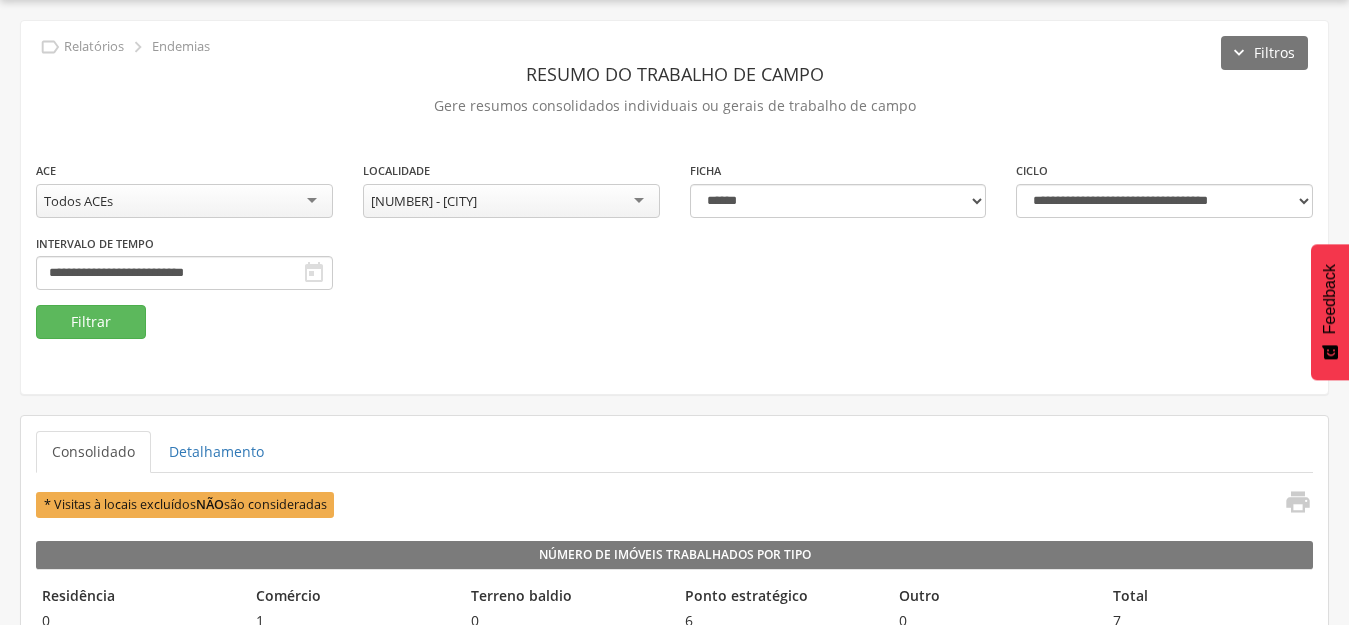 scroll, scrollTop: 102, scrollLeft: 0, axis: vertical 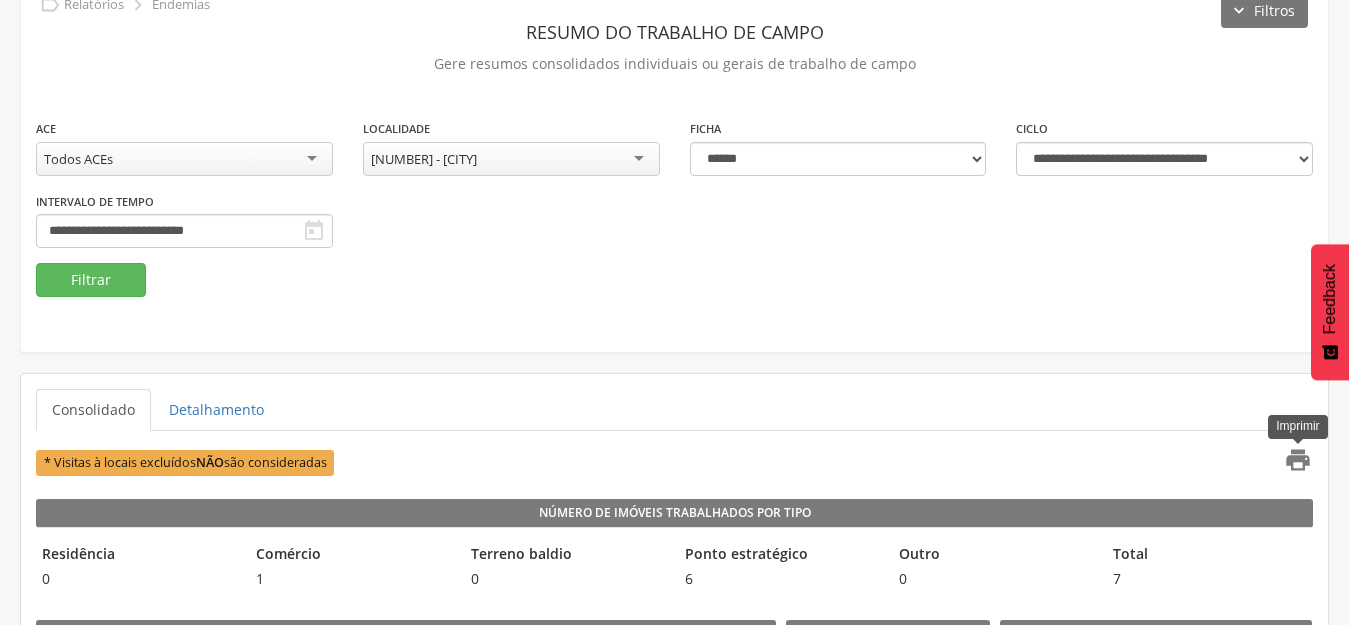 click on "" at bounding box center [1298, 460] 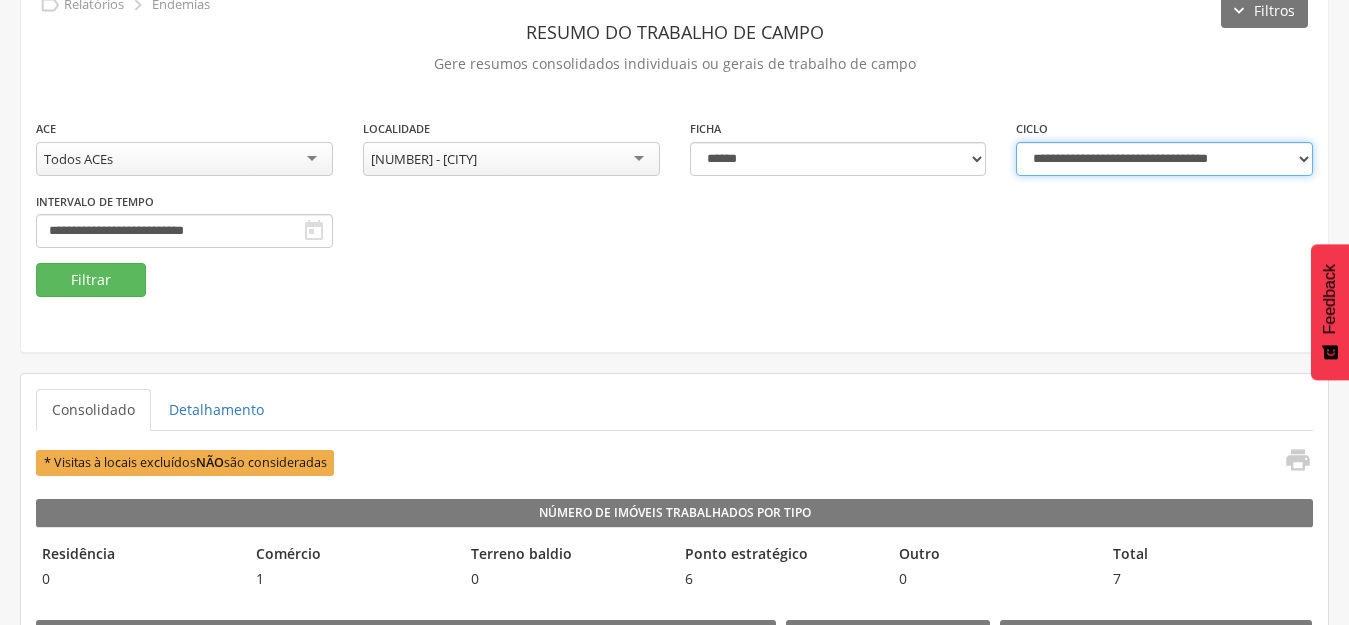 click on "**********" at bounding box center [1164, 159] 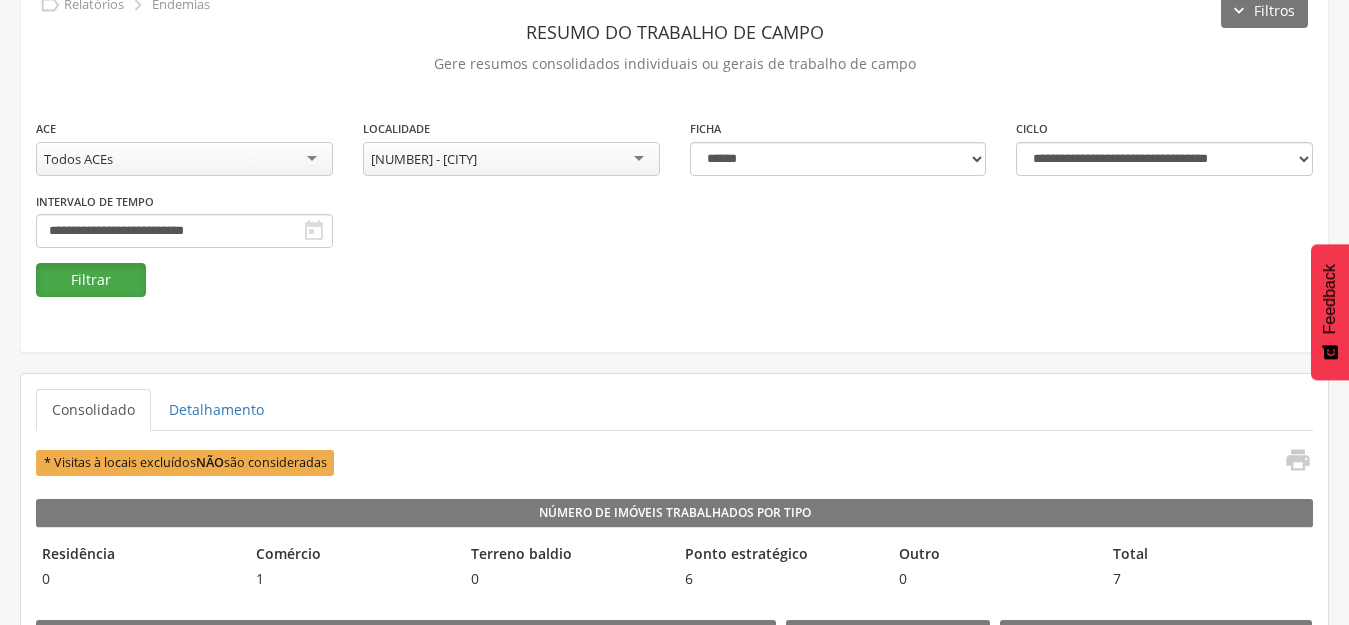 click on "Filtrar" at bounding box center [91, 280] 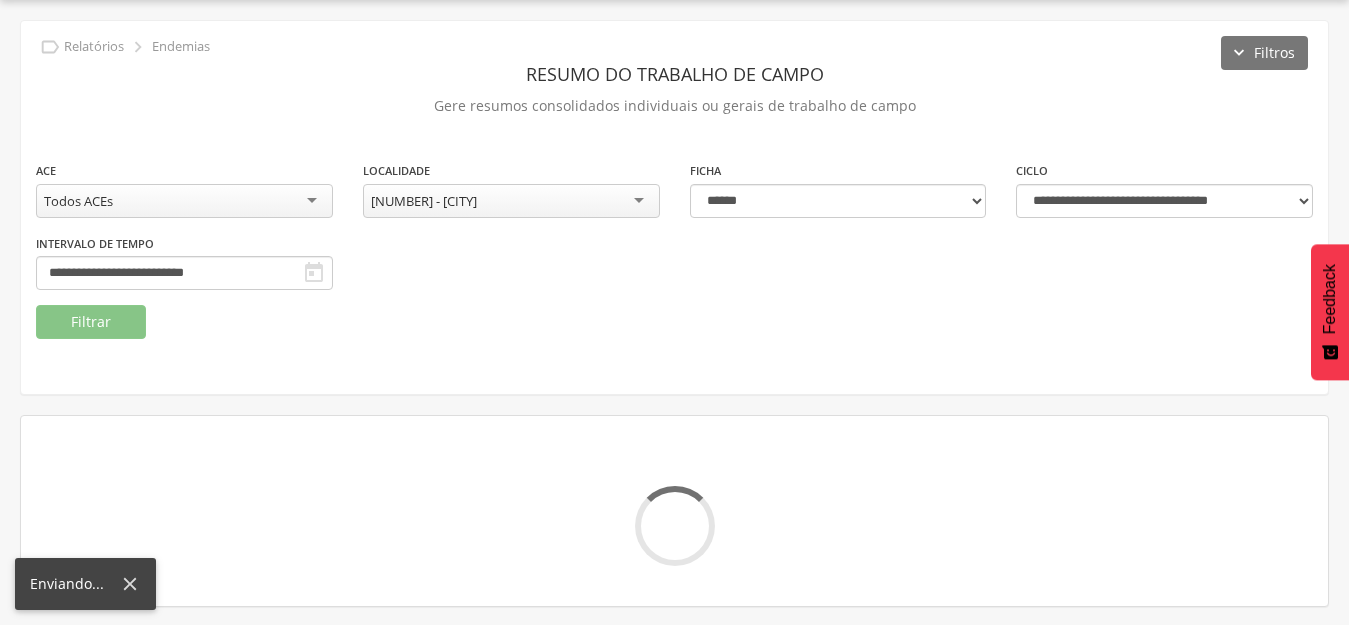 scroll, scrollTop: 102, scrollLeft: 0, axis: vertical 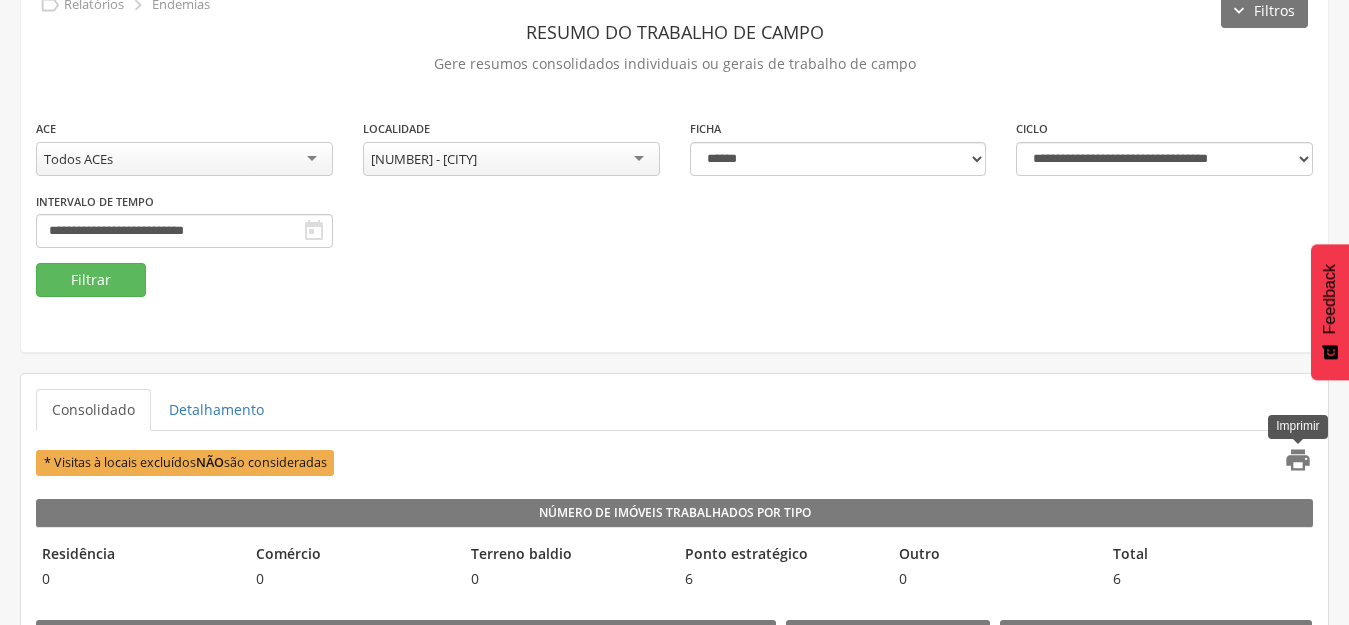 click on "" at bounding box center (1298, 460) 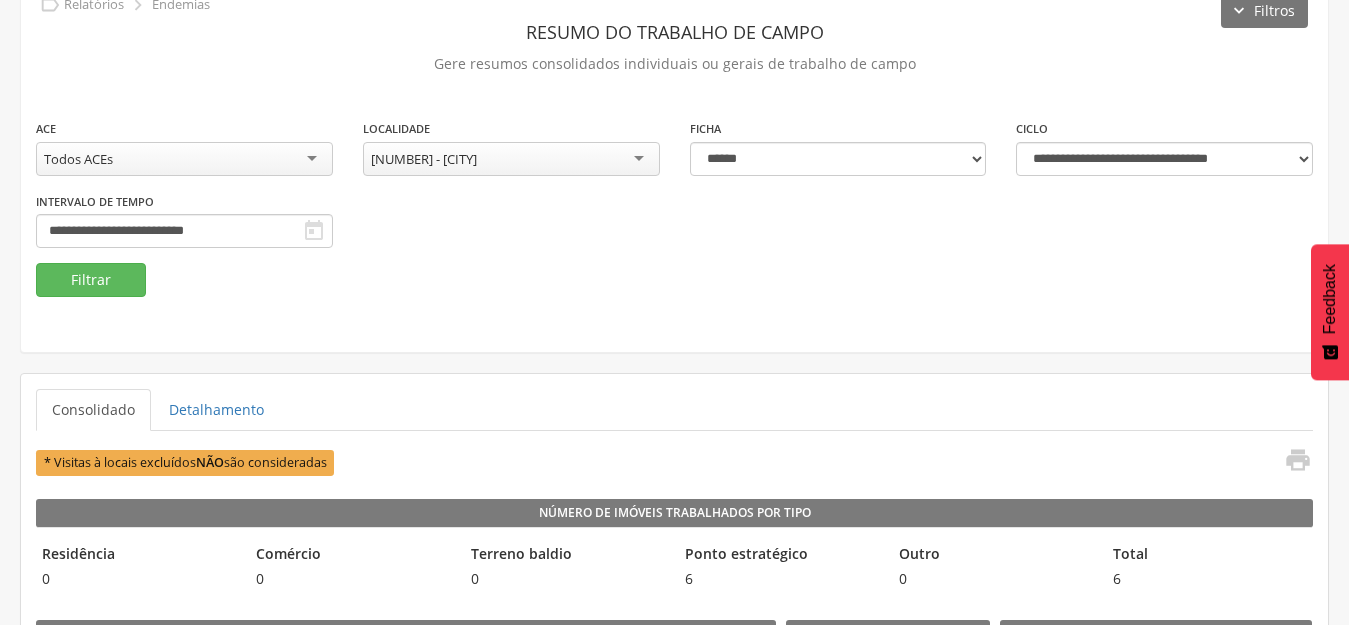 click on "[NUMBER] - [CITY]" at bounding box center (511, 159) 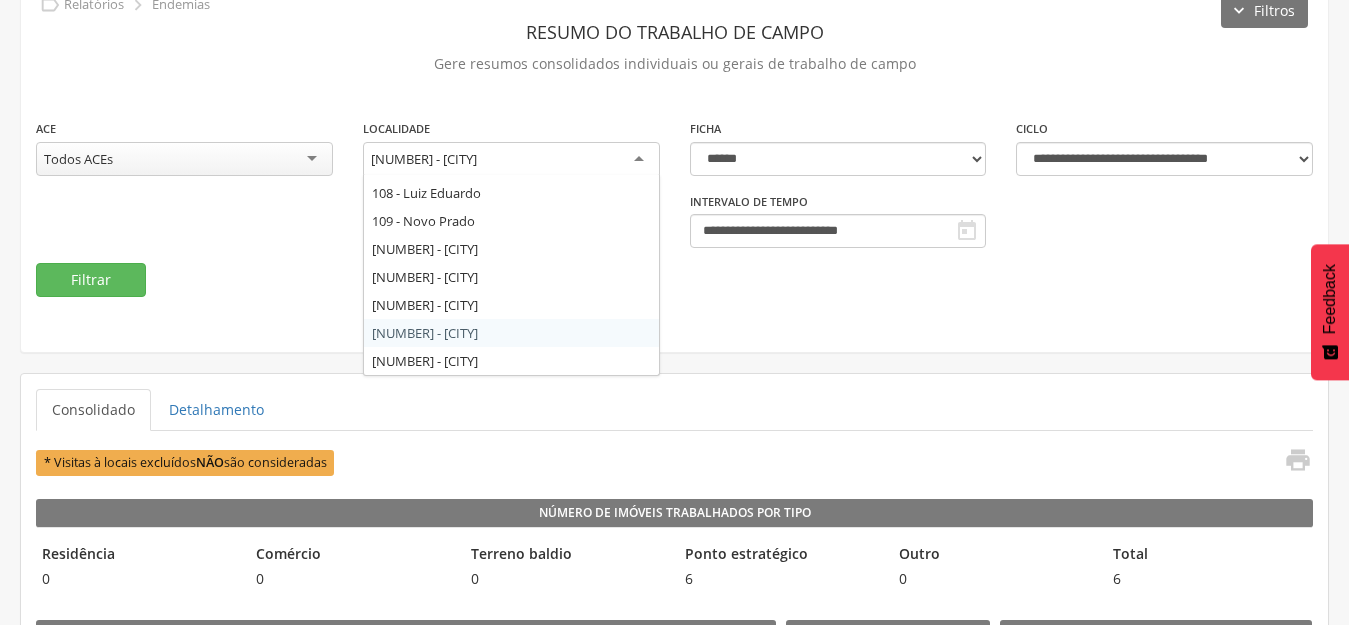 scroll, scrollTop: 232, scrollLeft: 0, axis: vertical 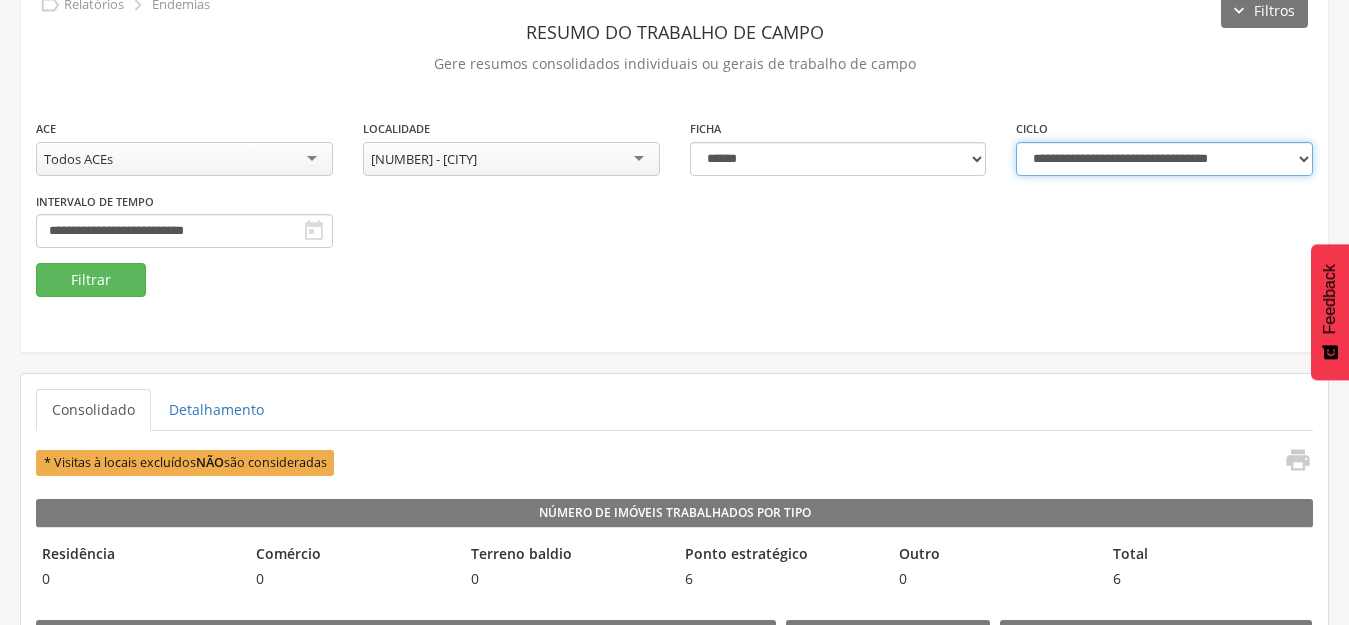 click on "**********" at bounding box center (1164, 159) 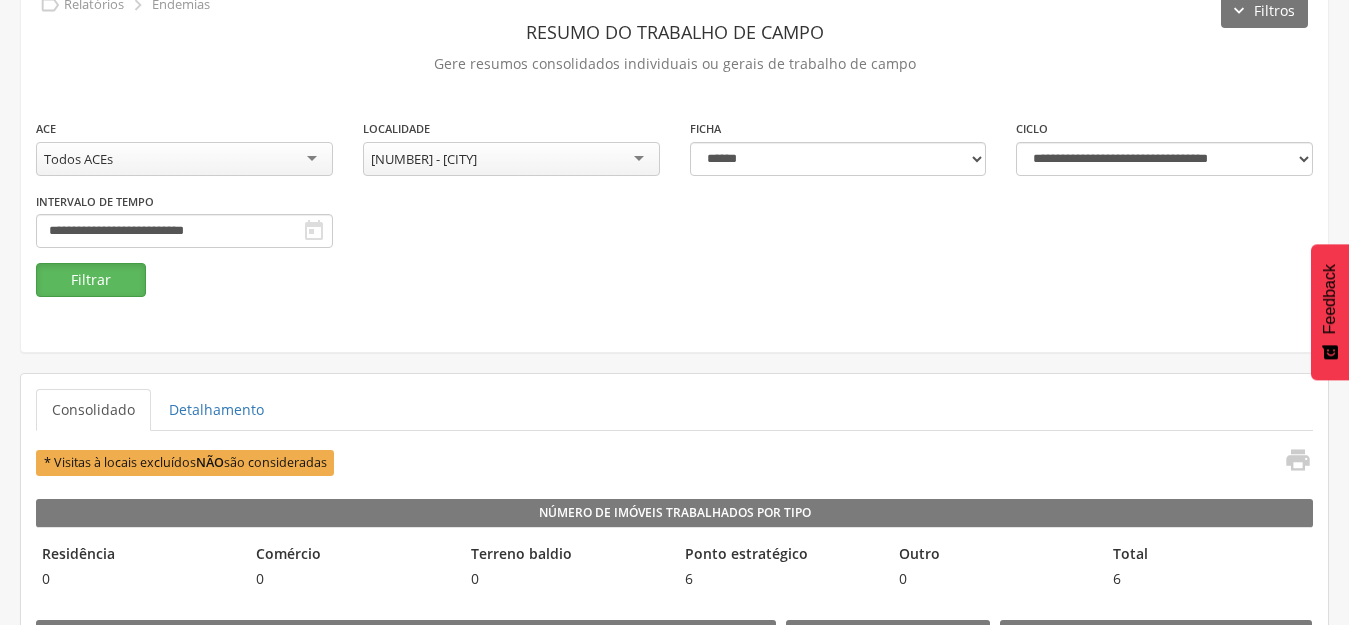 drag, startPoint x: 65, startPoint y: 278, endPoint x: 65, endPoint y: 266, distance: 12 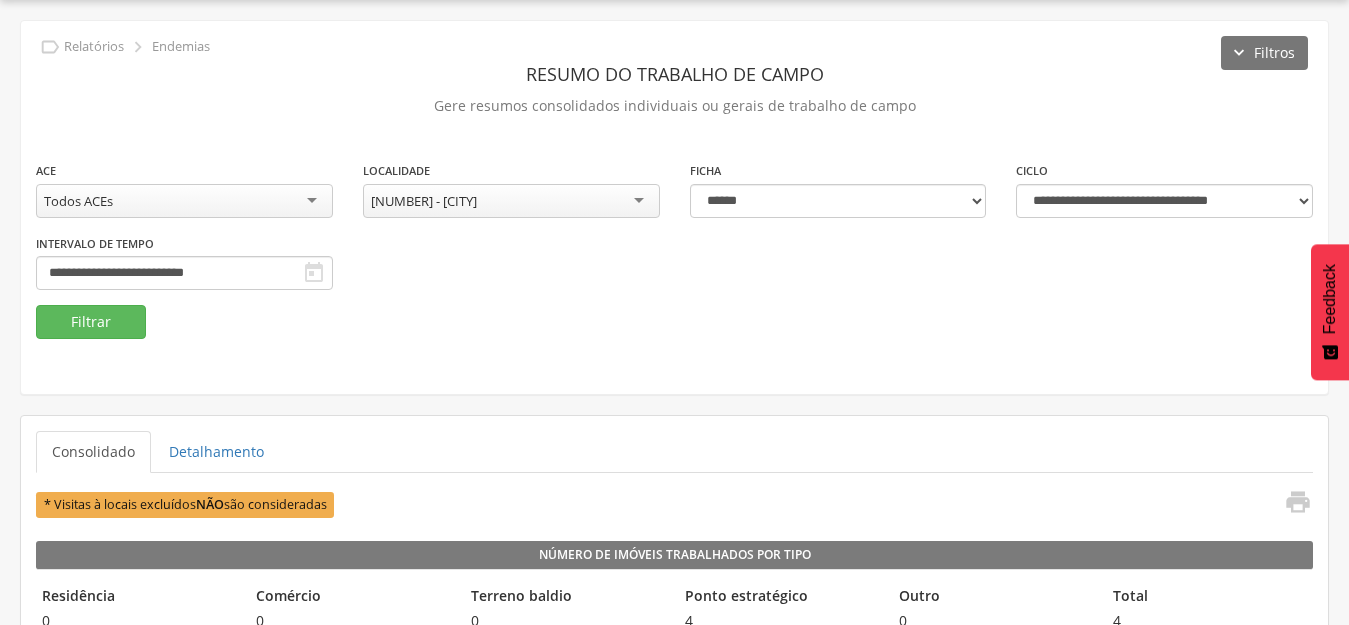 scroll, scrollTop: 102, scrollLeft: 0, axis: vertical 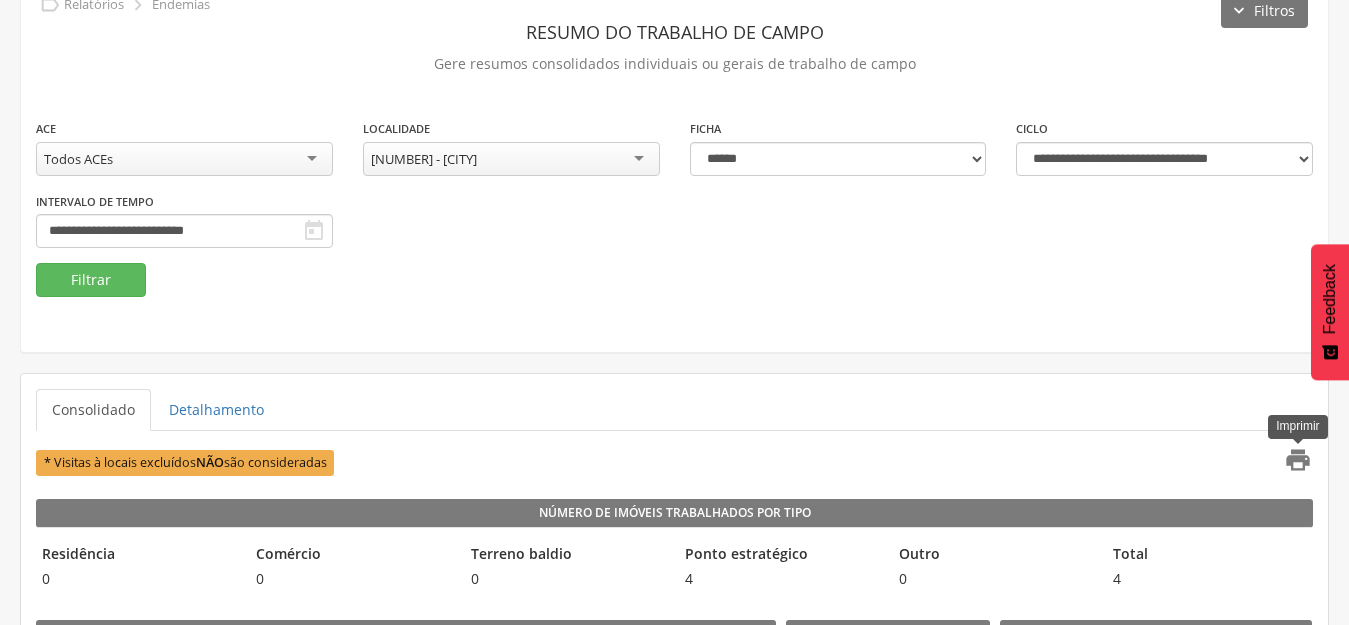 click on "" at bounding box center (1298, 460) 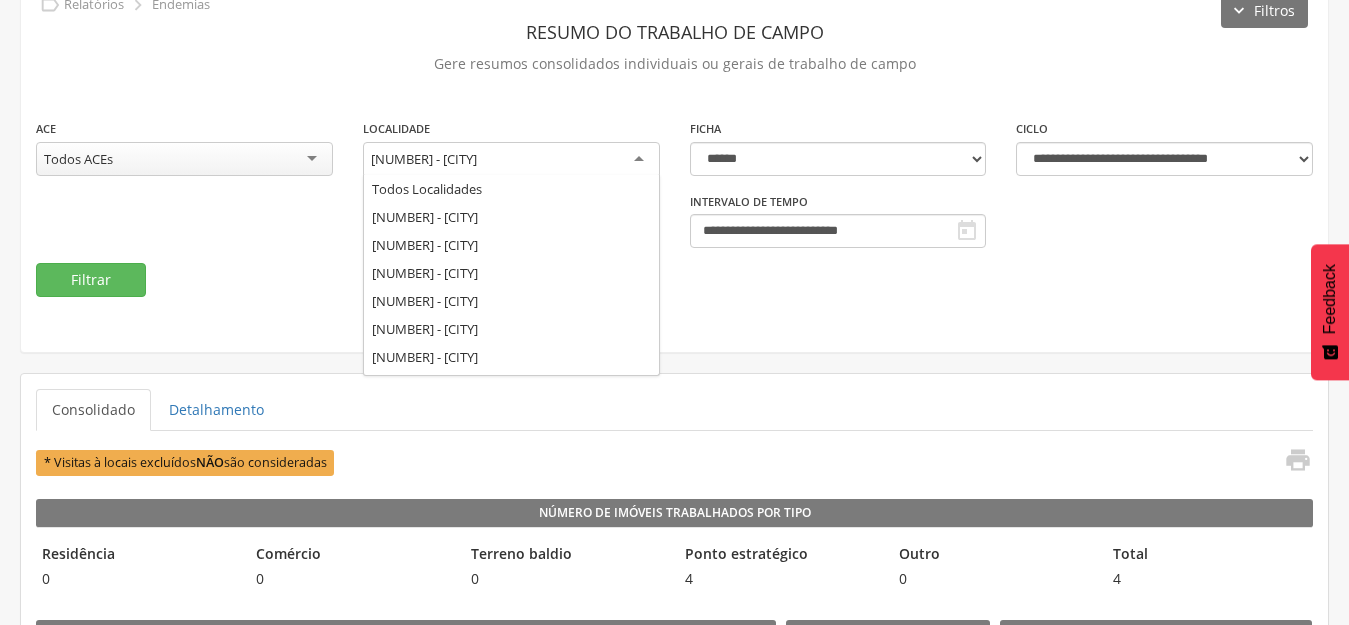 click on "[NUMBER] - [CITY]" at bounding box center (511, 160) 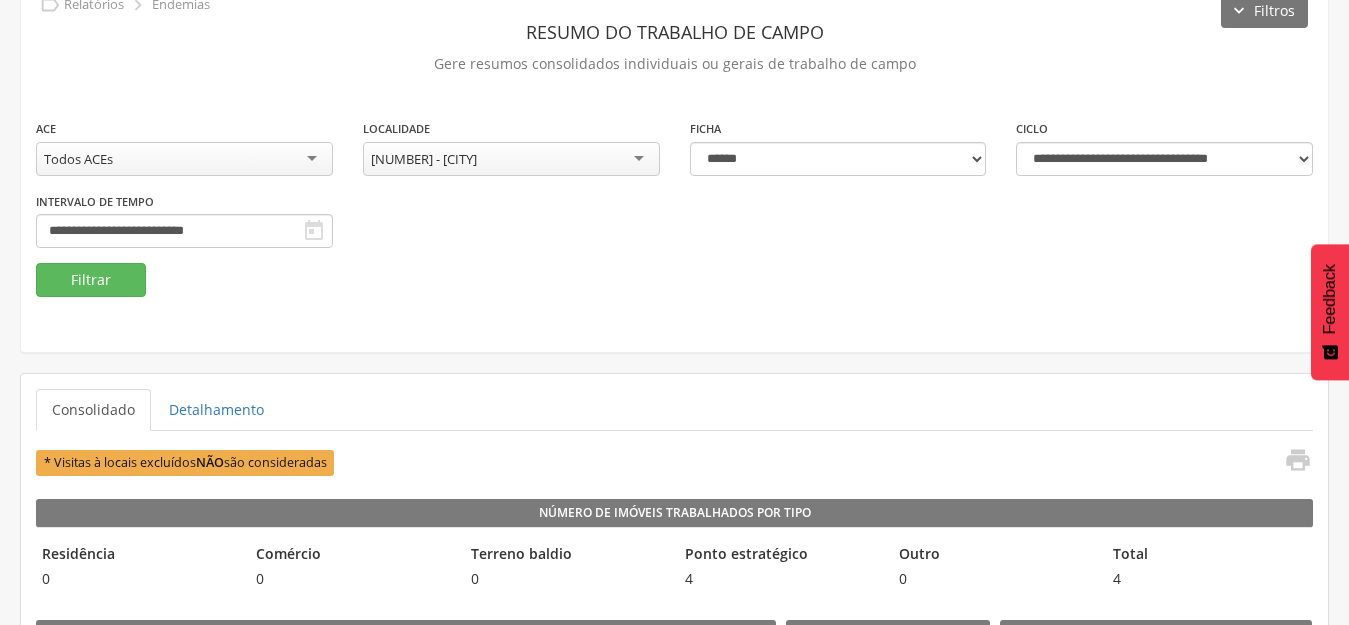 scroll, scrollTop: 0, scrollLeft: 0, axis: both 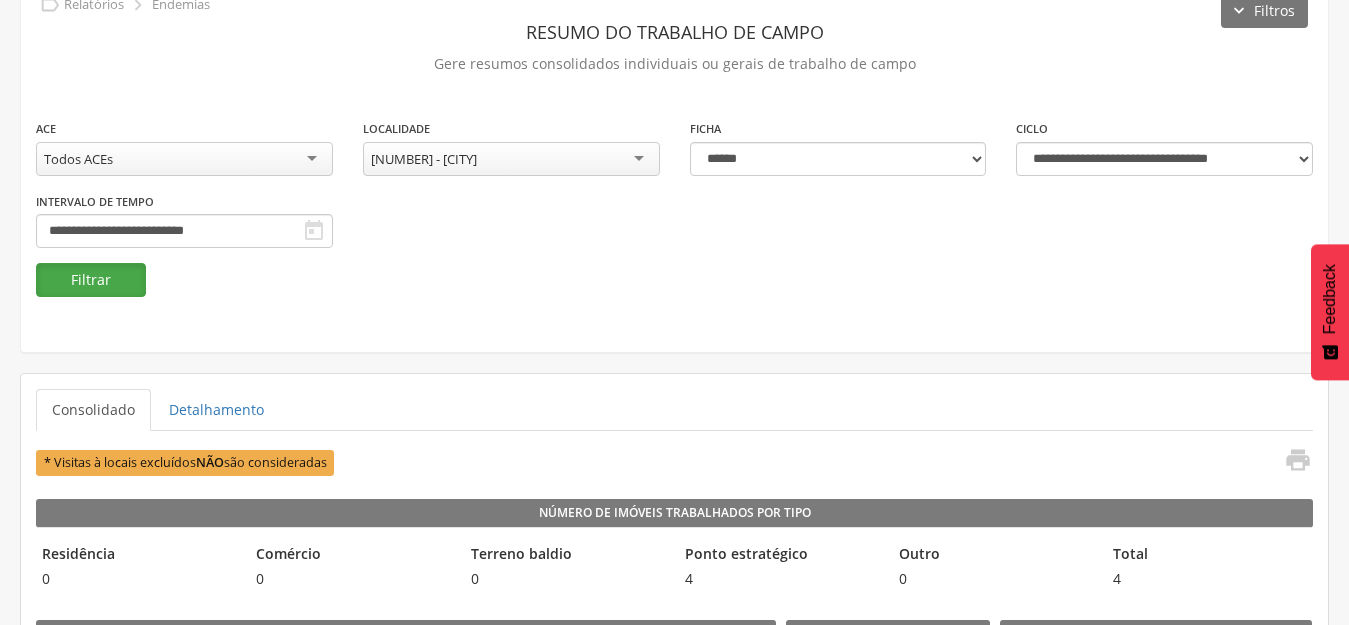 click on "Filtrar" at bounding box center (91, 280) 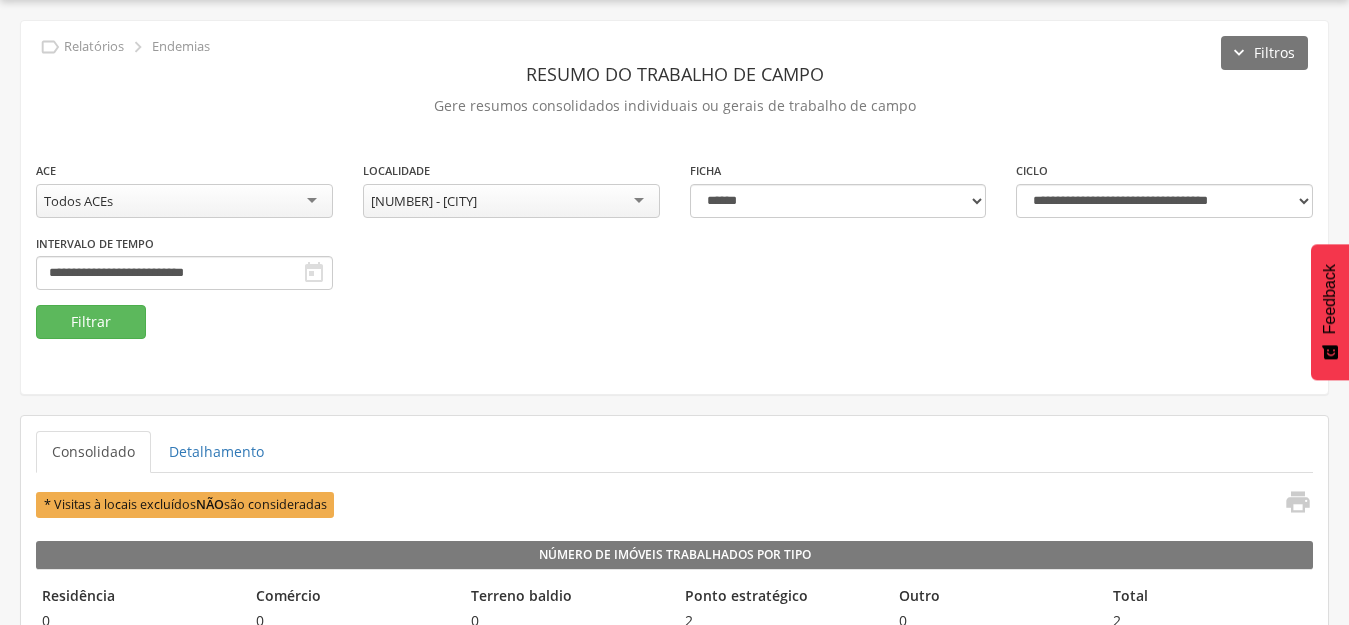 scroll, scrollTop: 102, scrollLeft: 0, axis: vertical 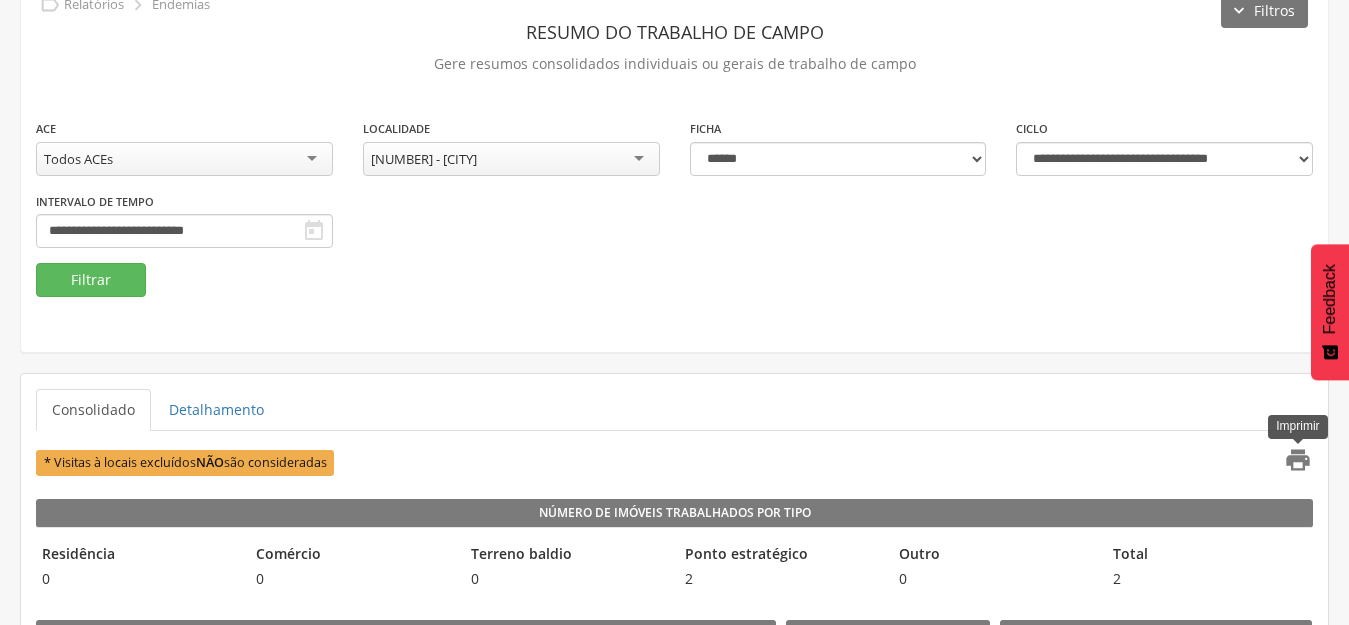 click on "" at bounding box center (1298, 460) 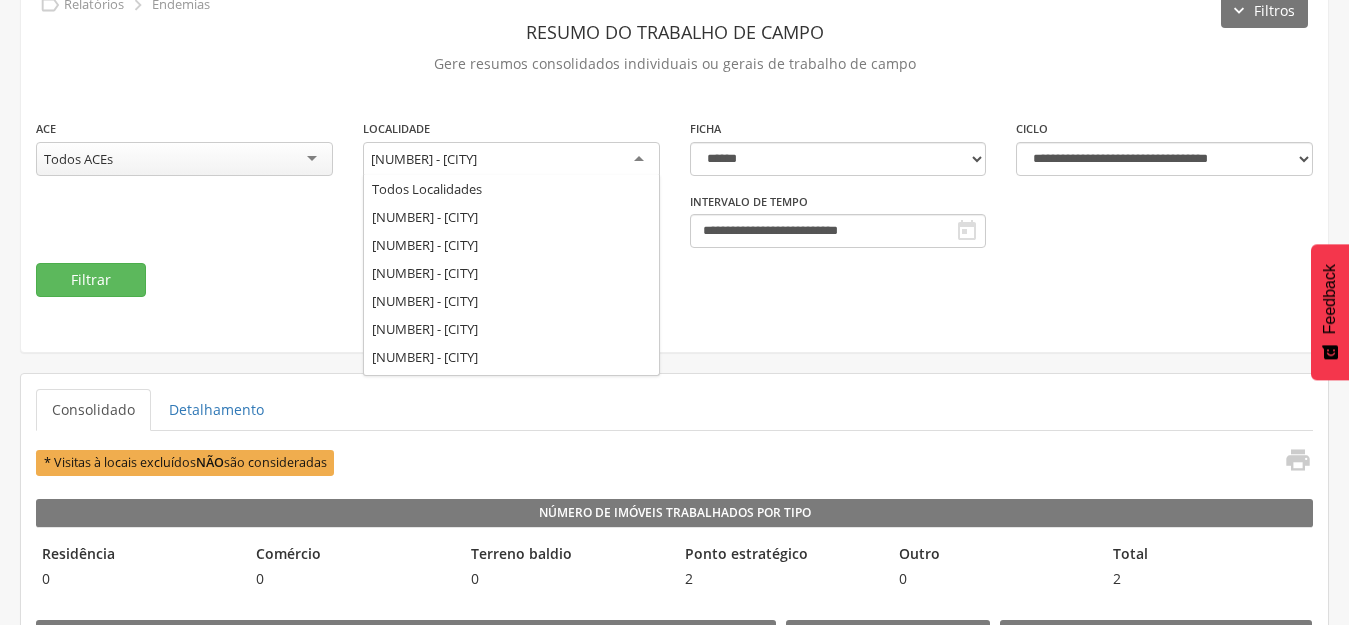 click on "[NUMBER] - [CITY]" at bounding box center (424, 159) 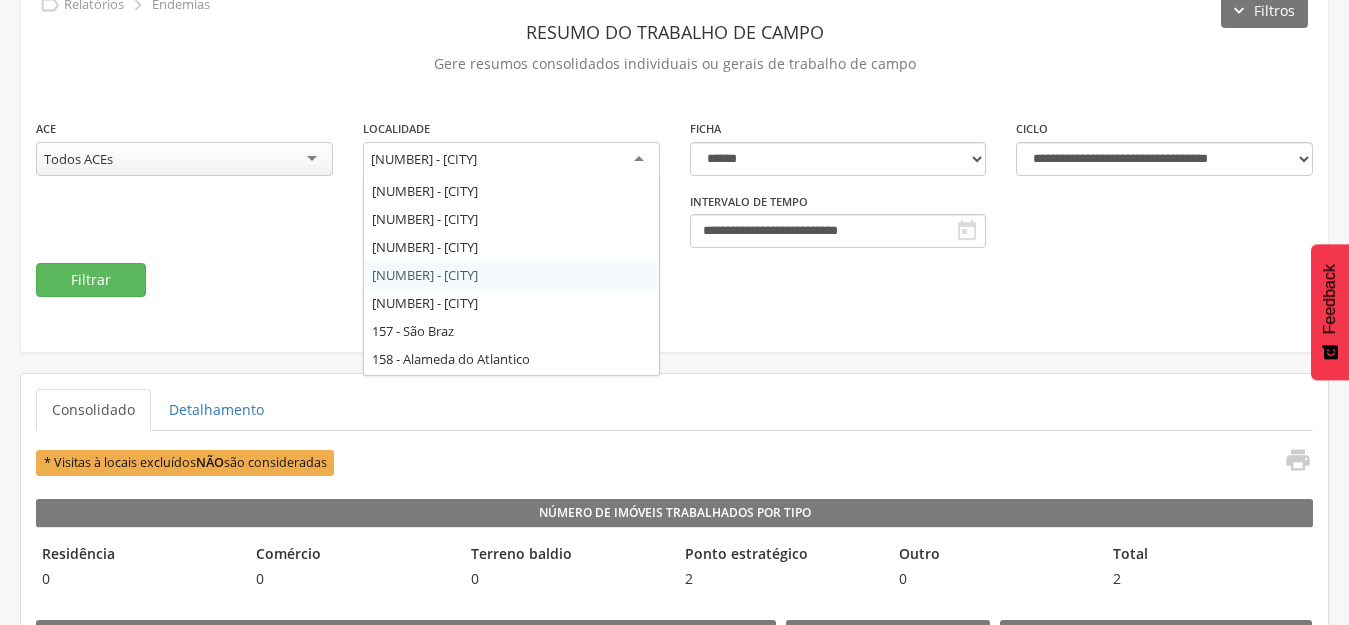 scroll, scrollTop: 332, scrollLeft: 0, axis: vertical 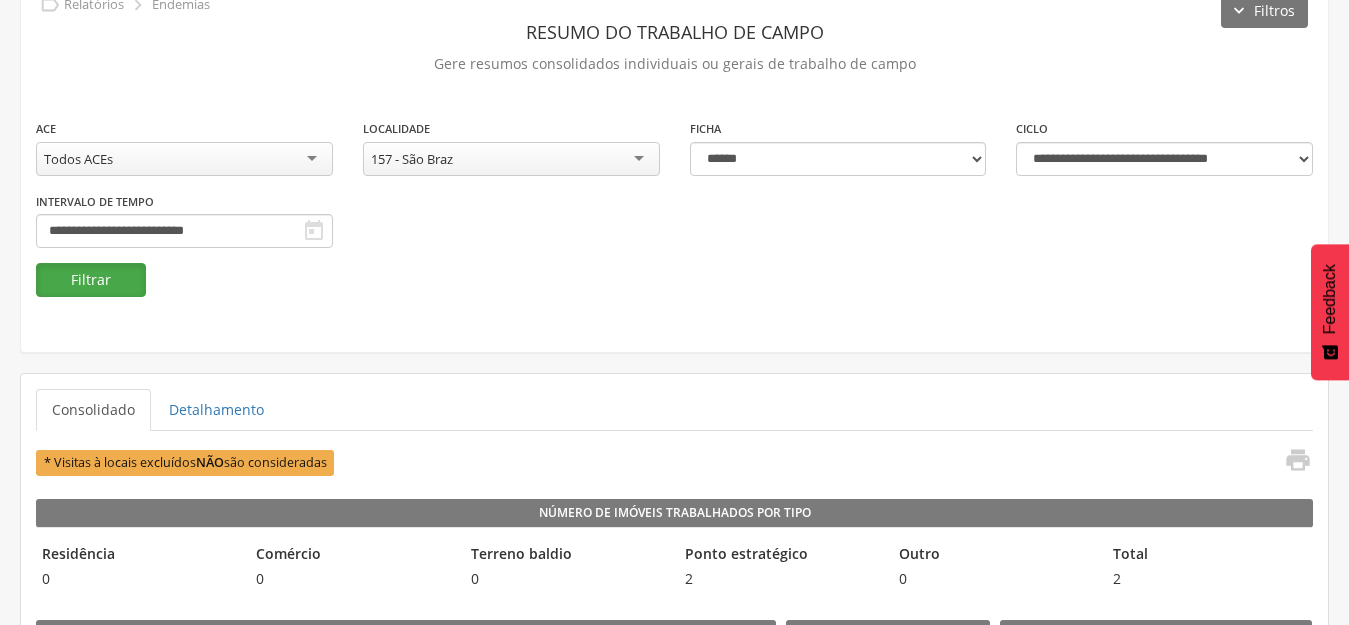 click on "Filtrar" at bounding box center (91, 280) 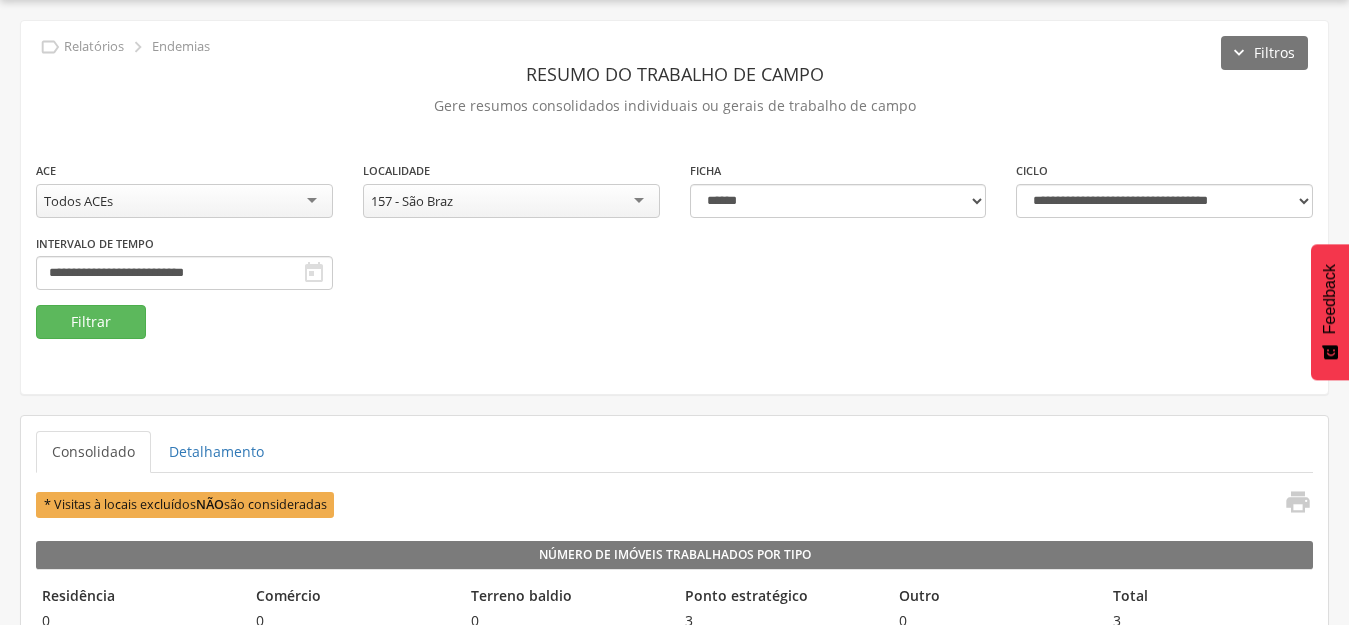 scroll, scrollTop: 102, scrollLeft: 0, axis: vertical 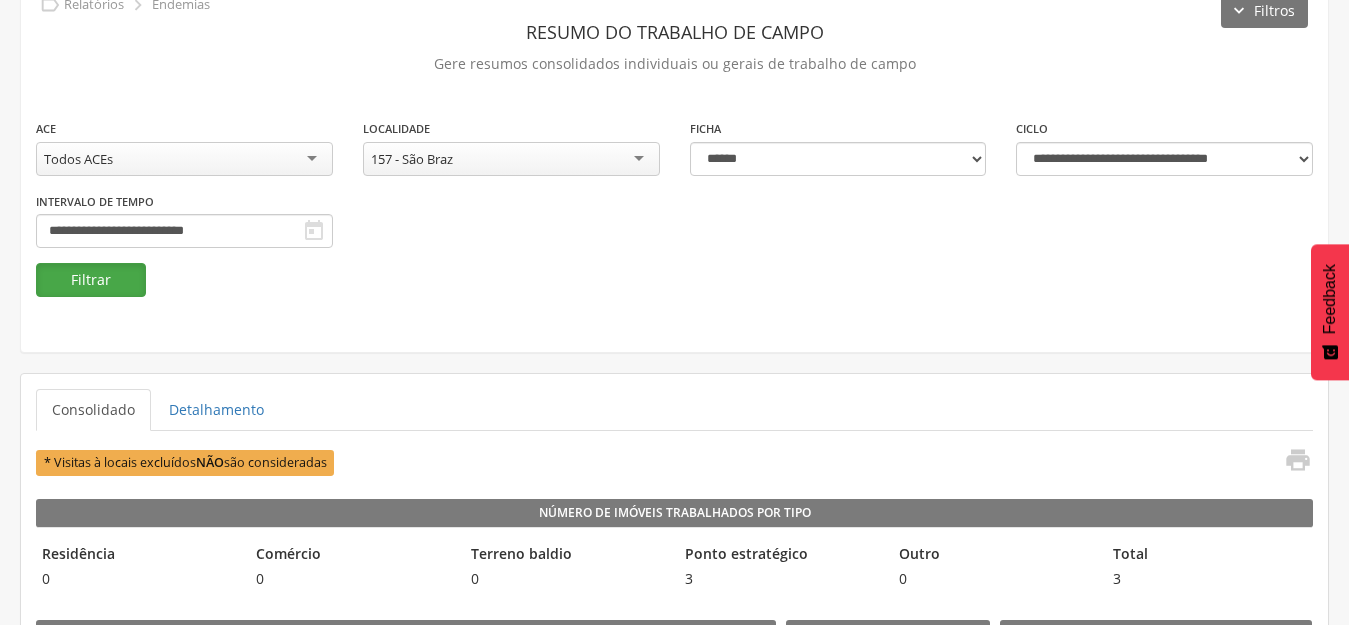 click on "Filtrar" at bounding box center (91, 280) 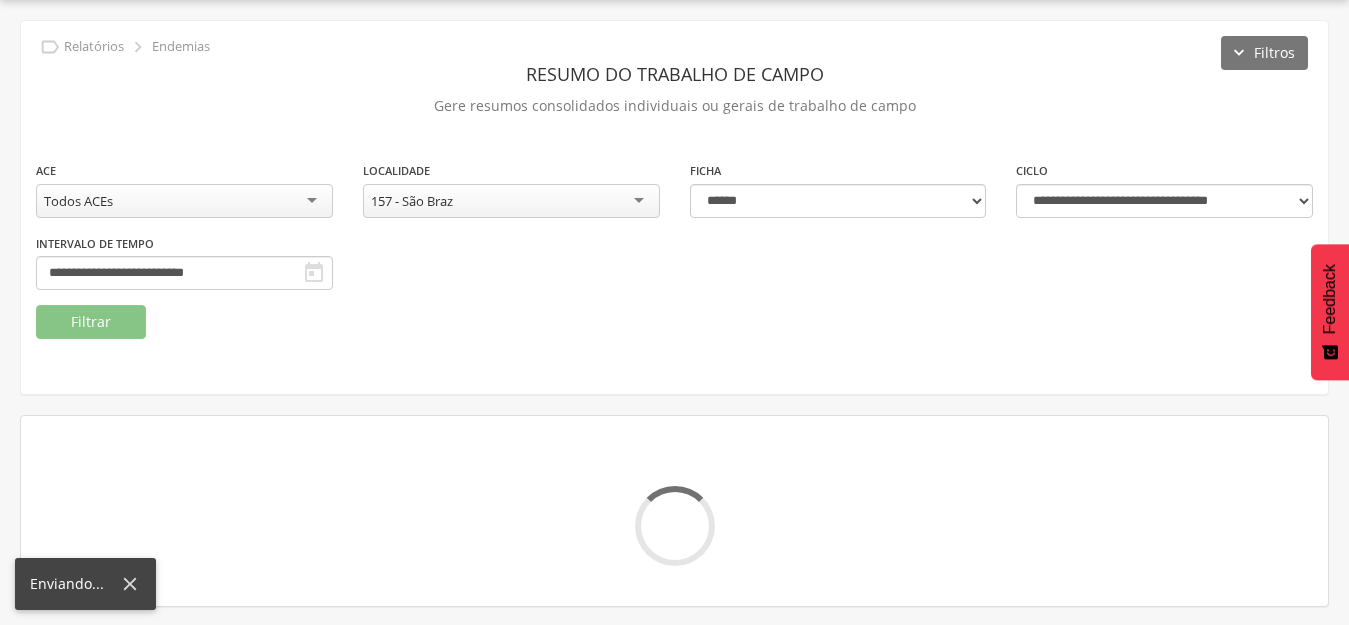 scroll, scrollTop: 102, scrollLeft: 0, axis: vertical 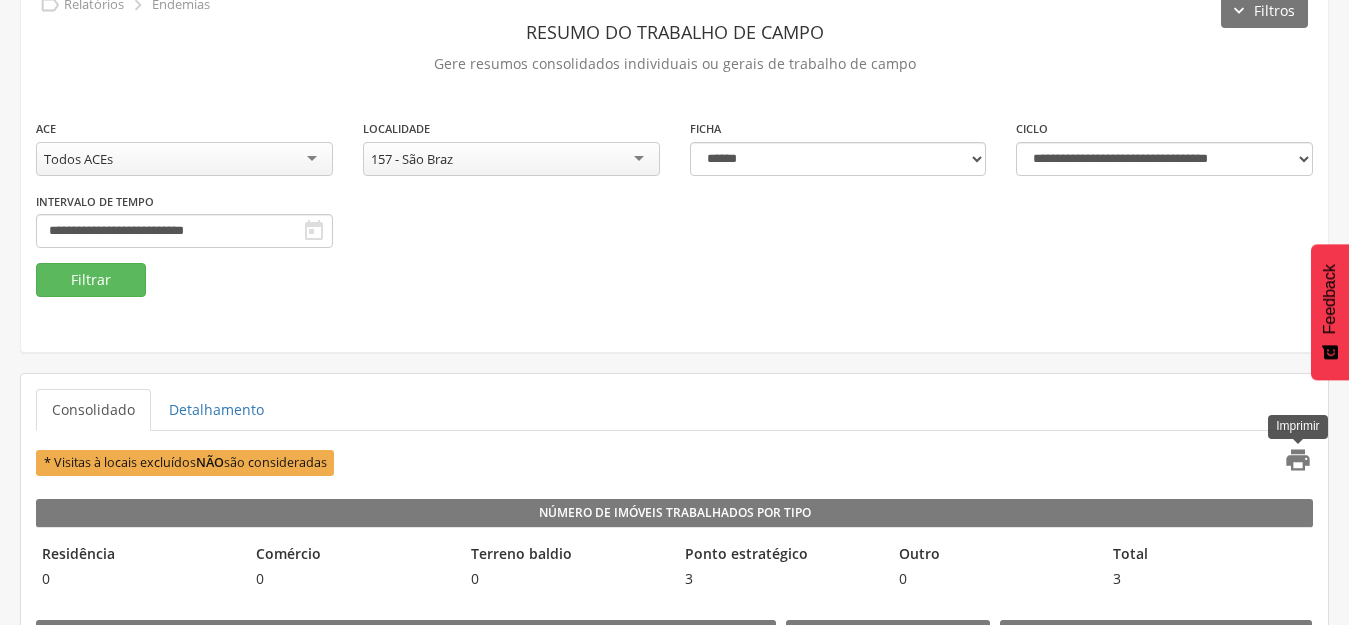 click on "" at bounding box center (1298, 460) 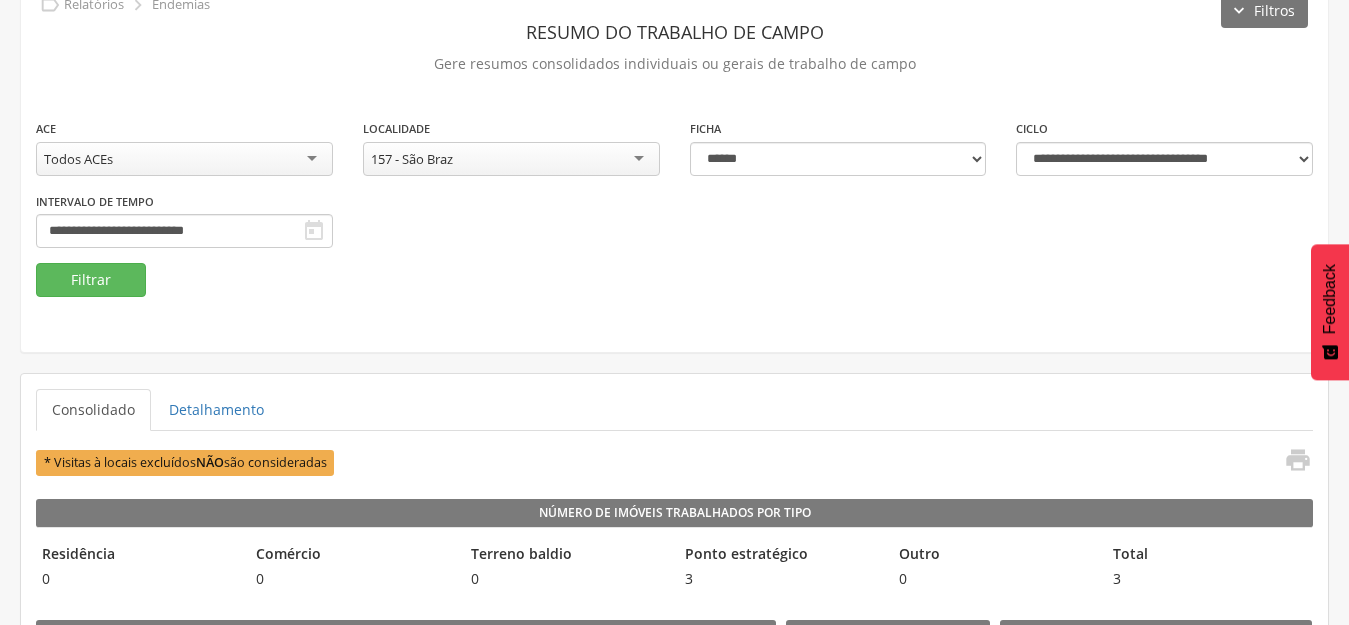 click on "157 - São Braz" at bounding box center [511, 159] 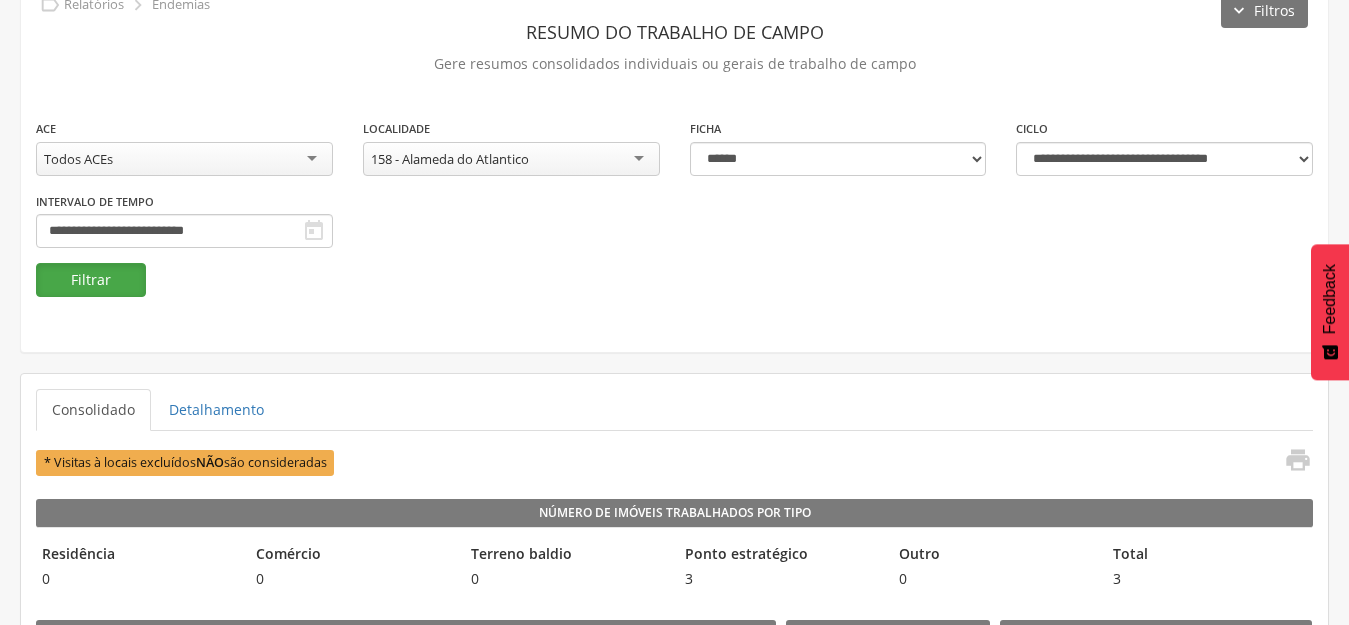 click on "Filtrar" at bounding box center [91, 280] 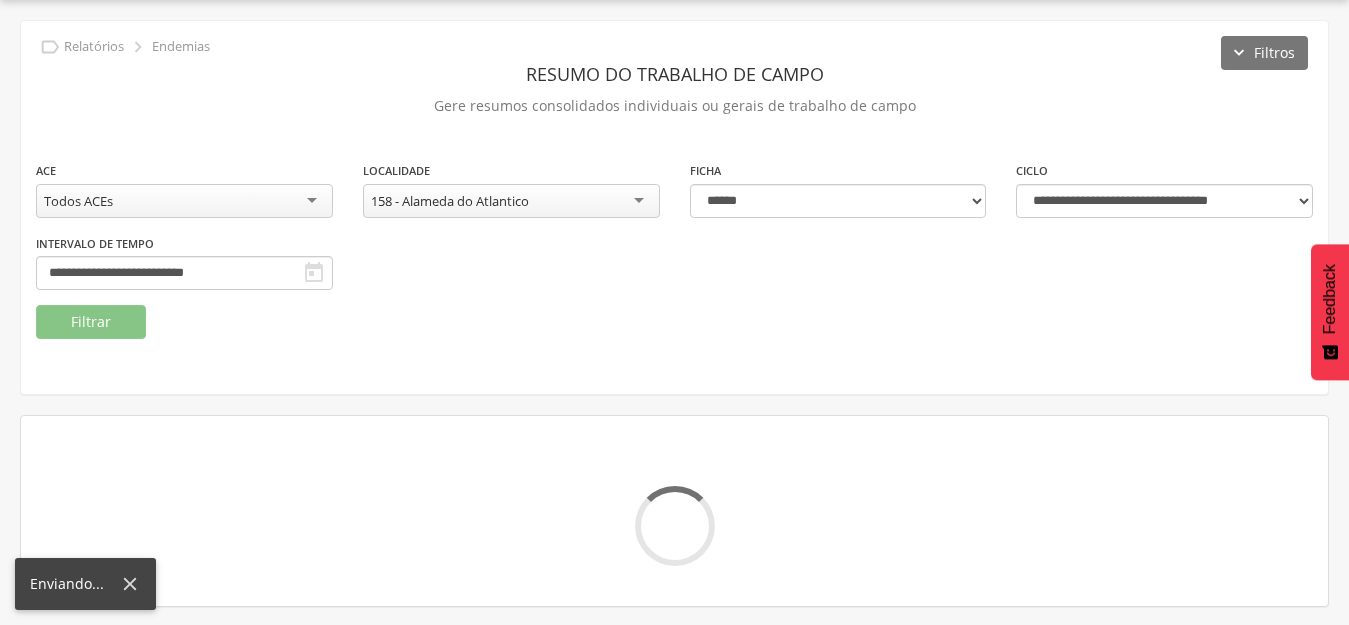 scroll, scrollTop: 102, scrollLeft: 0, axis: vertical 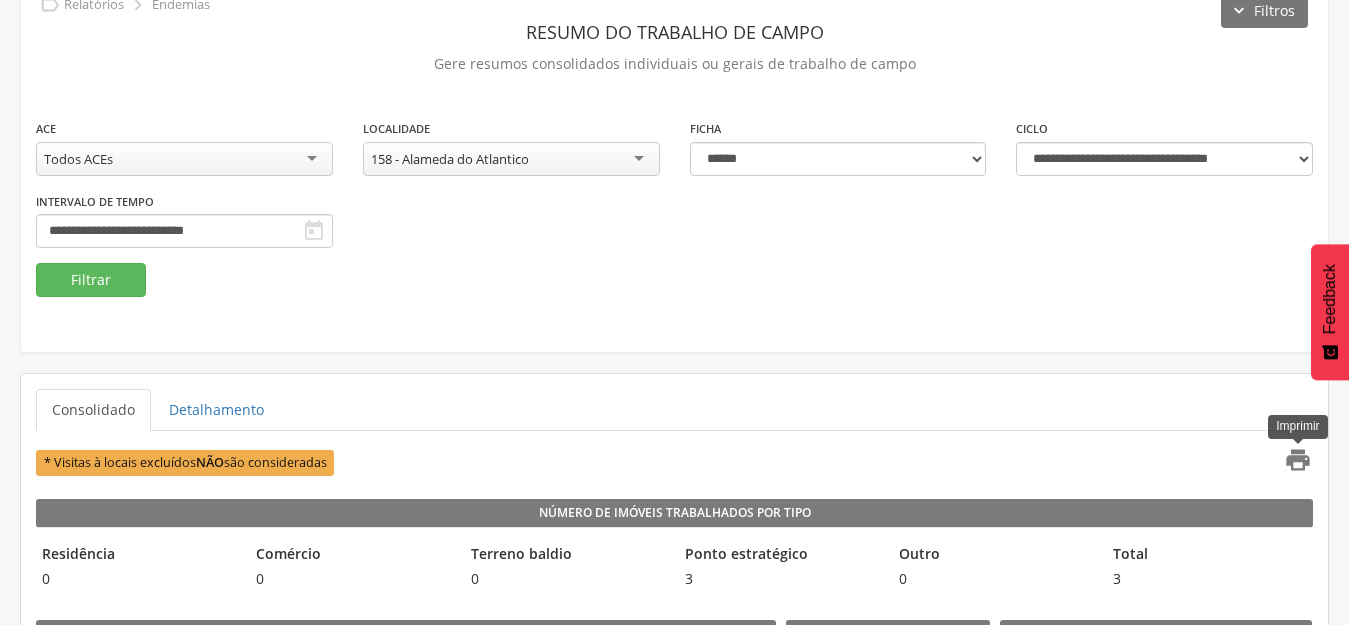 click on "" at bounding box center [1298, 460] 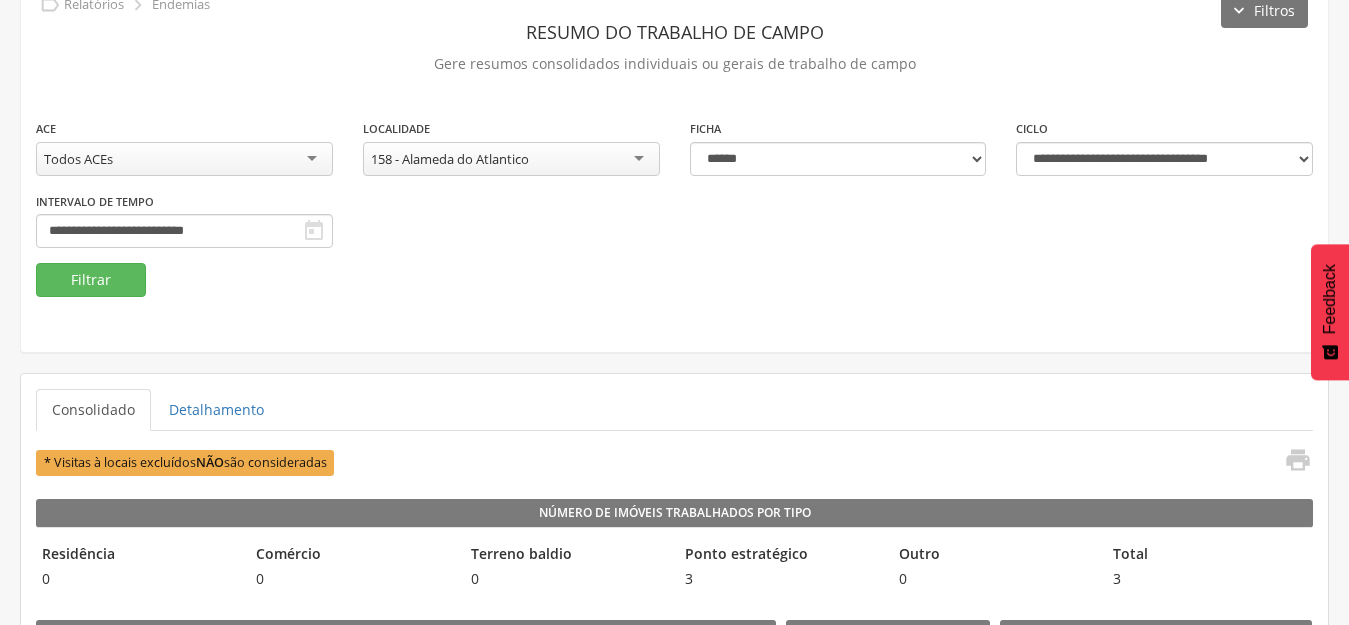 click on "158 - Alameda do Atlantico" at bounding box center (511, 159) 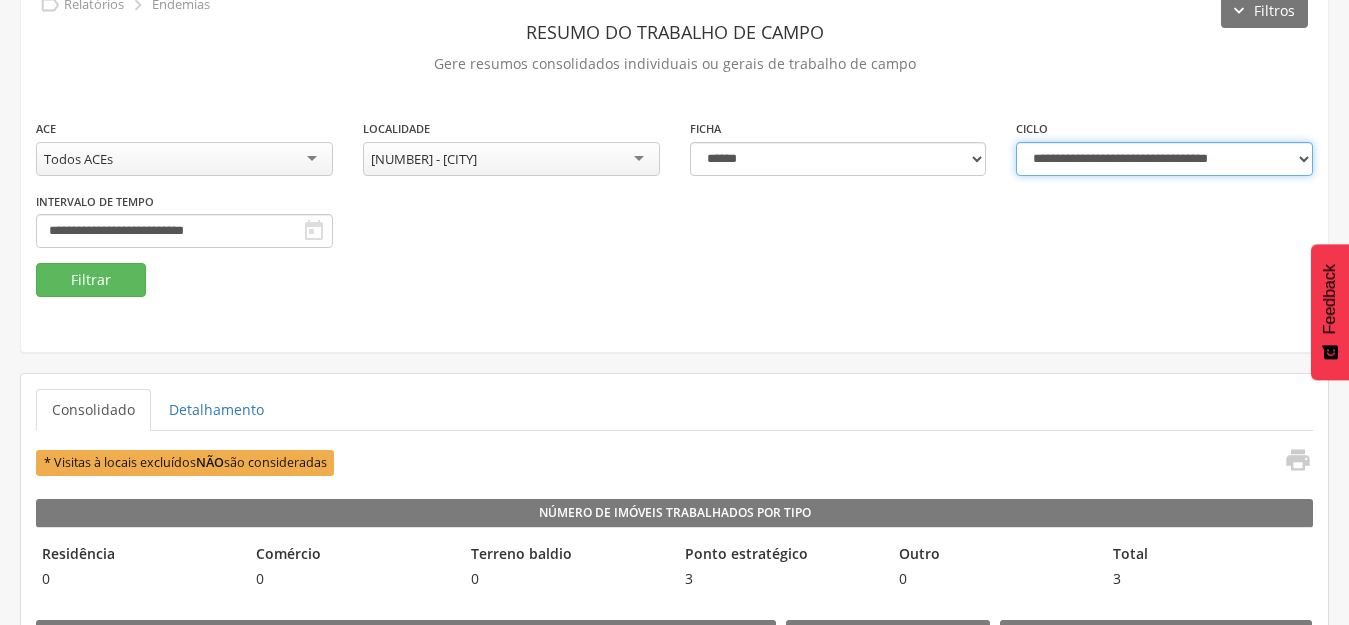 click on "**********" at bounding box center [1164, 159] 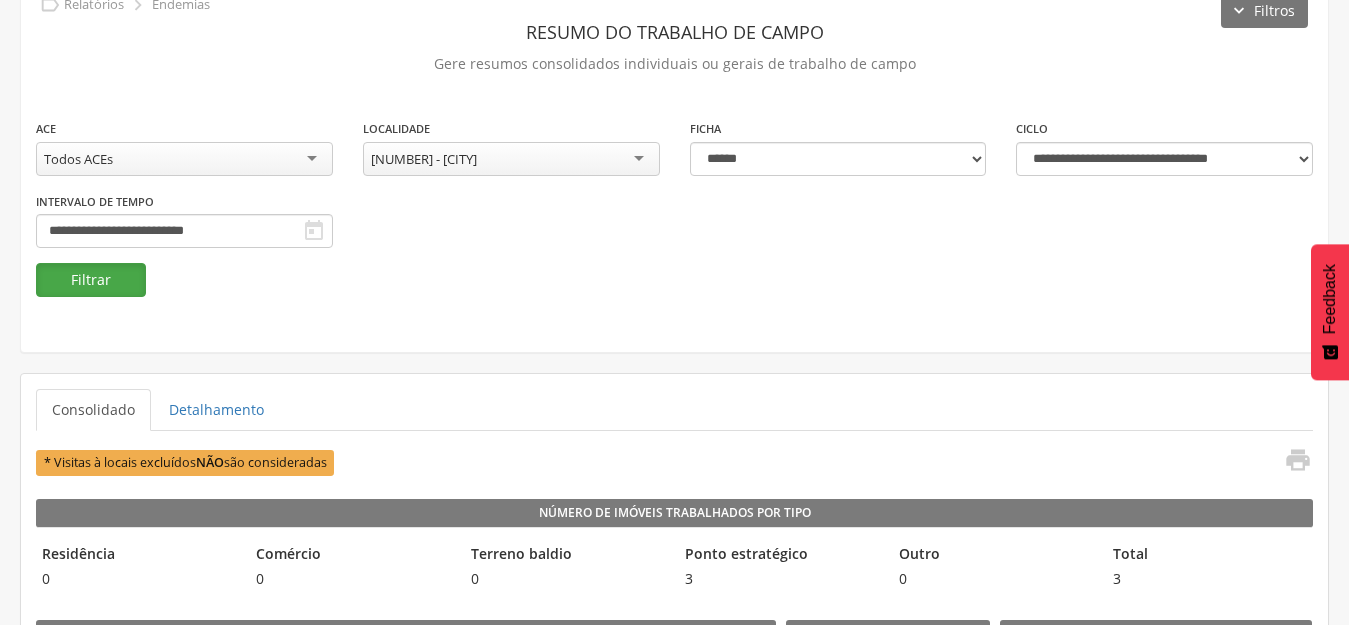 click on "Filtrar" at bounding box center (91, 280) 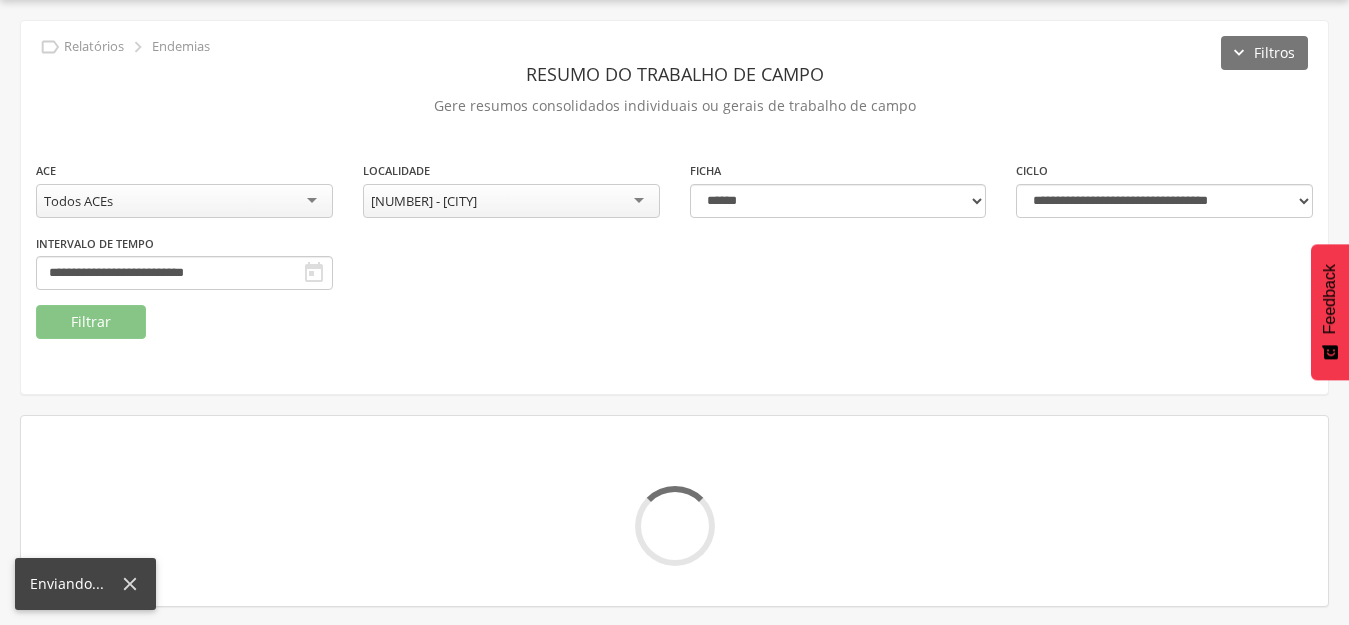 scroll, scrollTop: 102, scrollLeft: 0, axis: vertical 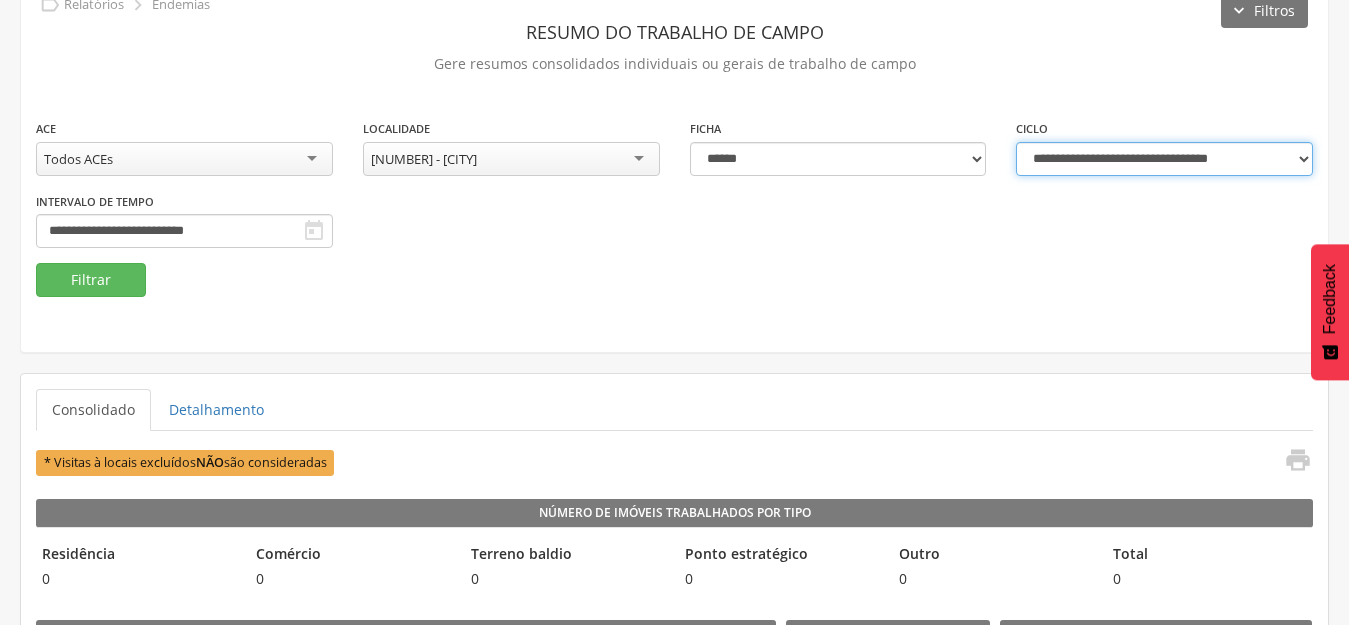 click on "**********" at bounding box center (1164, 159) 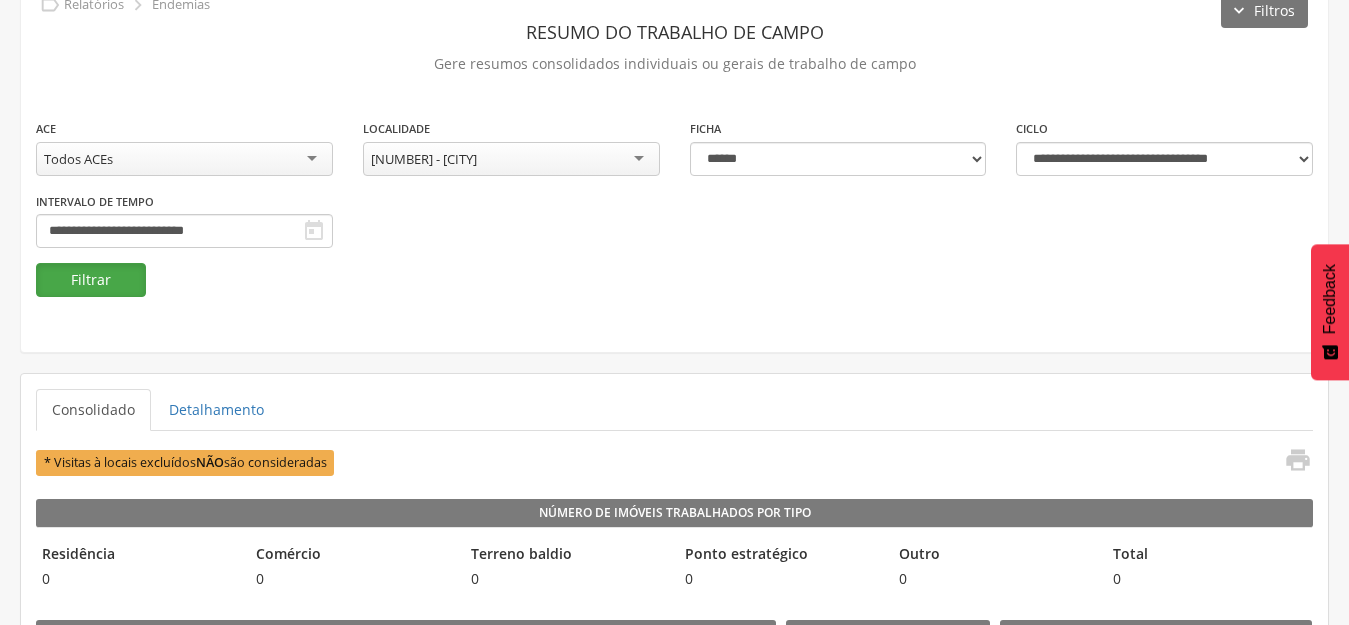 click on "Filtrar" at bounding box center (91, 280) 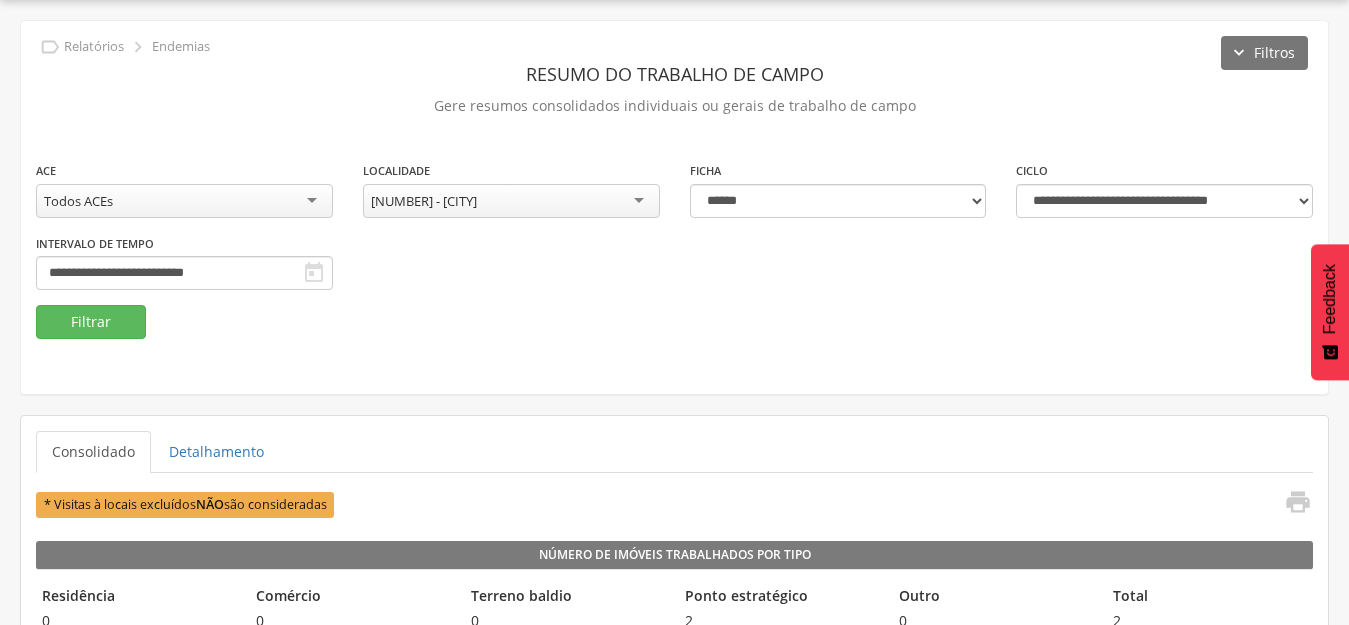 scroll, scrollTop: 102, scrollLeft: 0, axis: vertical 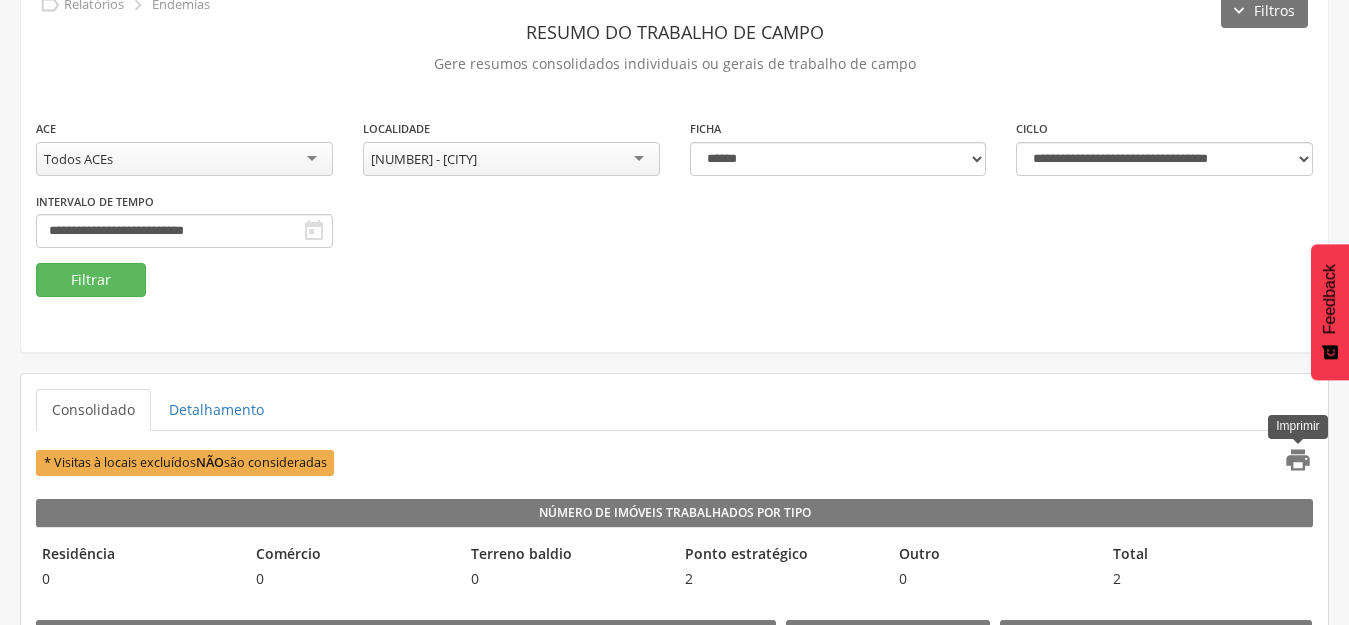 click on "" at bounding box center (1298, 460) 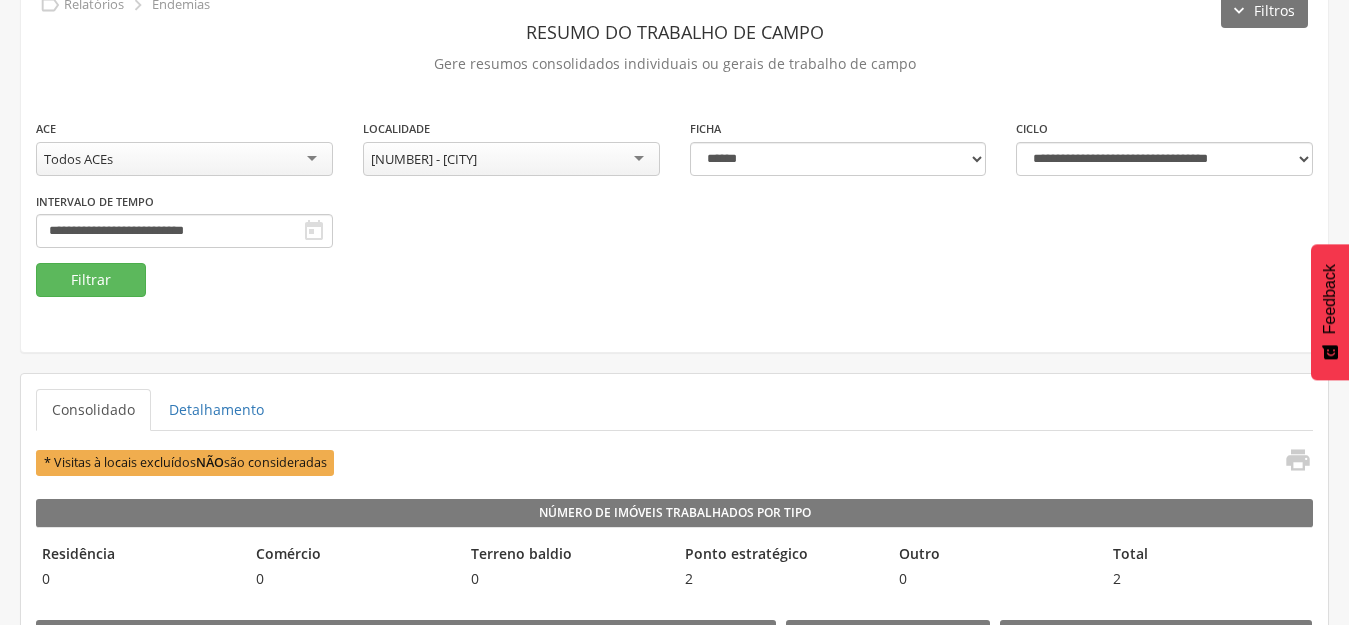 click on "[NUMBER] - [CITY]" at bounding box center [511, 159] 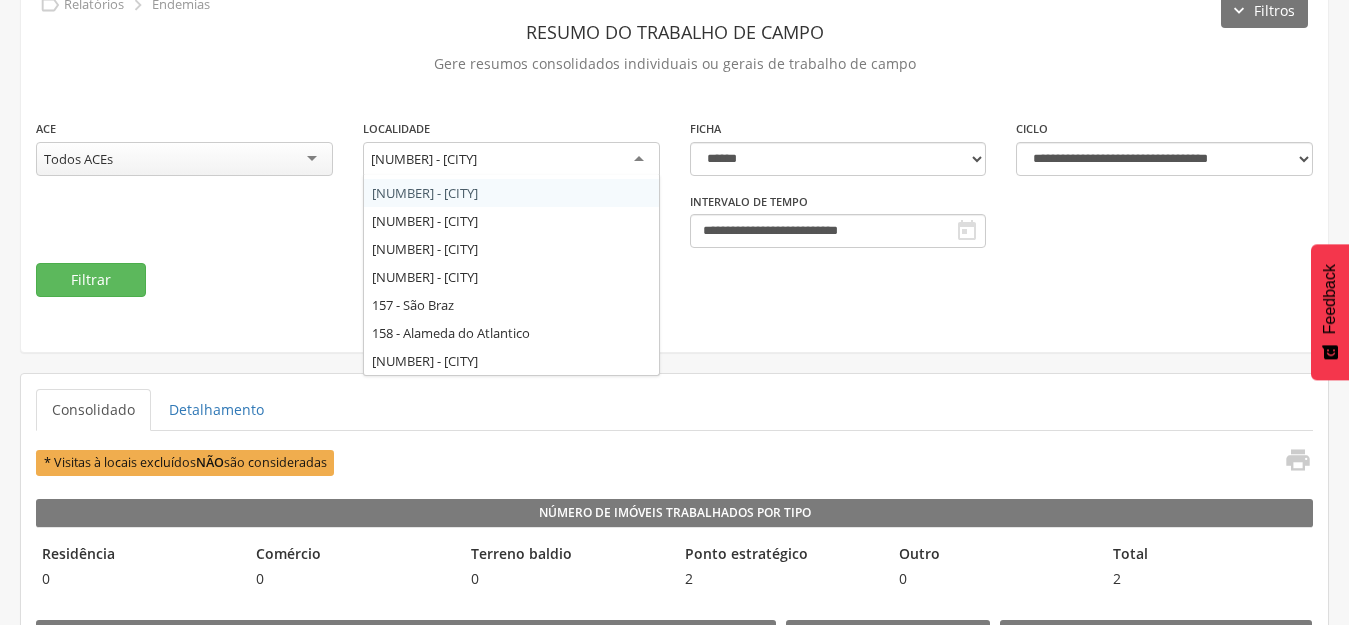 scroll, scrollTop: 157, scrollLeft: 0, axis: vertical 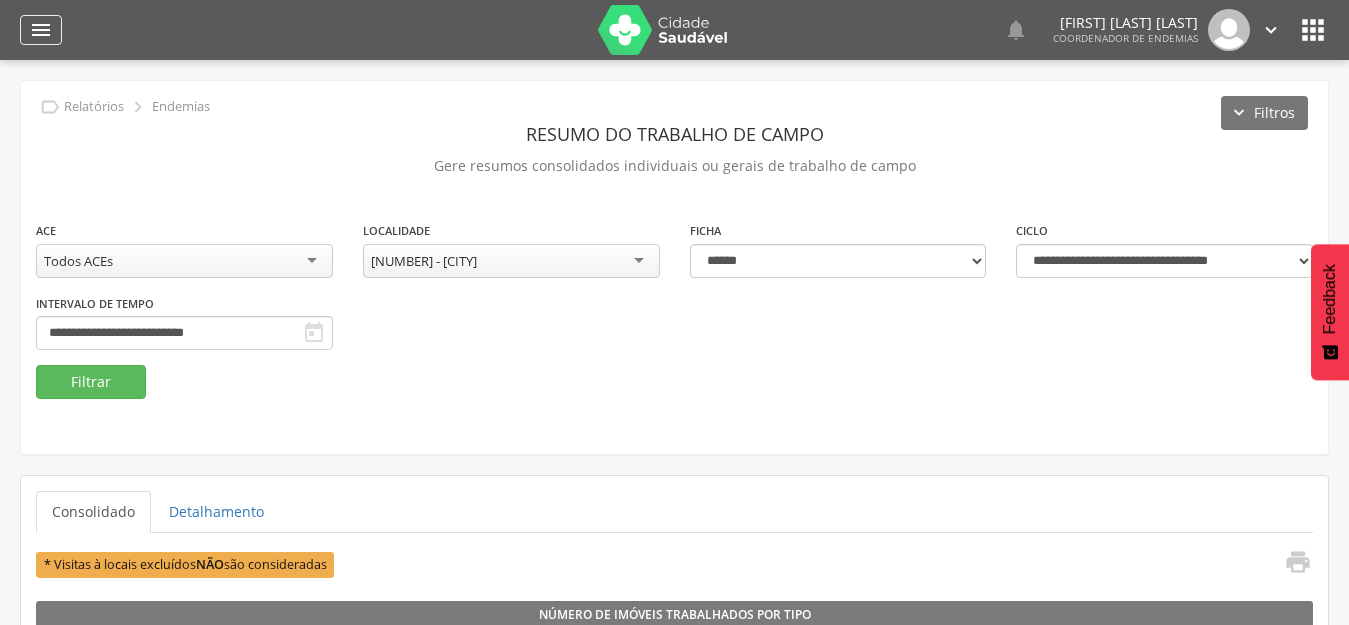 click on "" at bounding box center (41, 30) 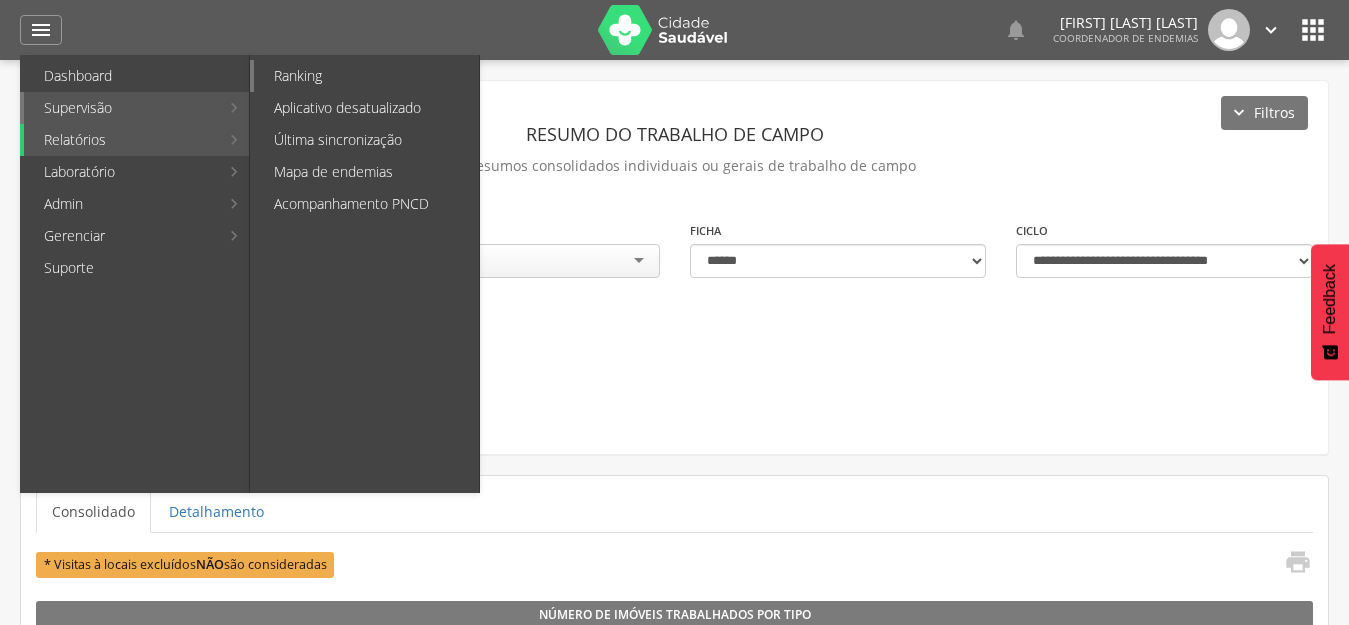 click on "Ranking" at bounding box center (366, 76) 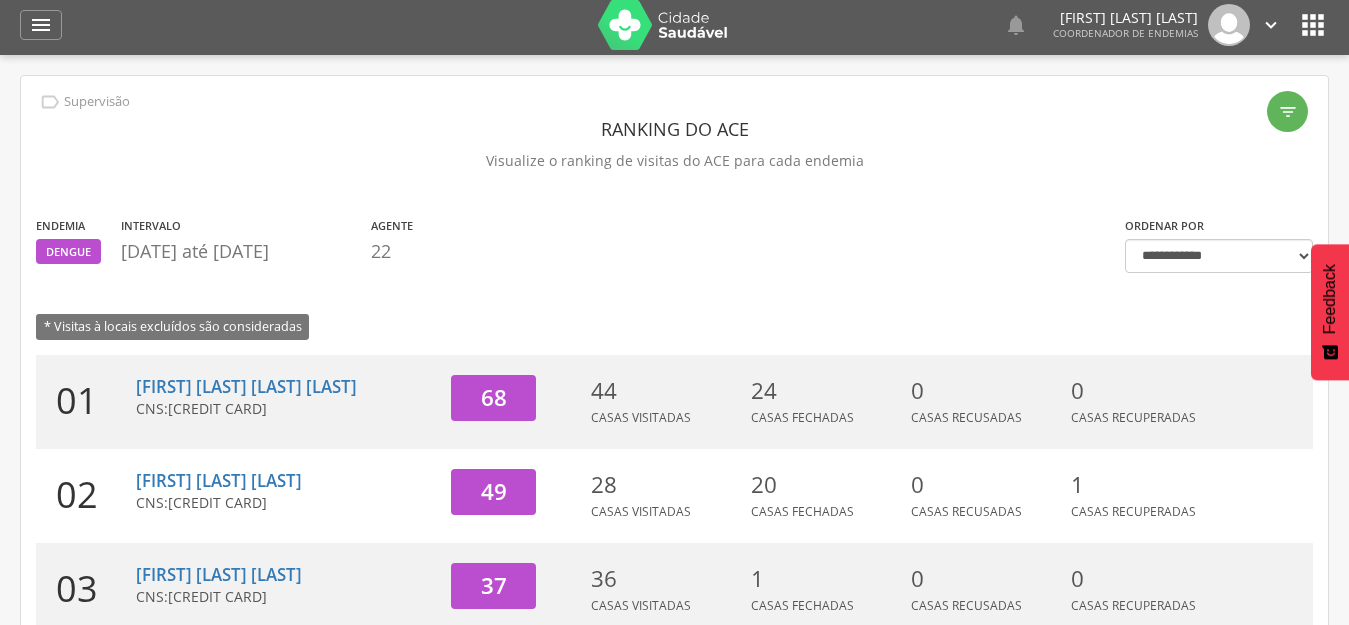 scroll, scrollTop: 0, scrollLeft: 0, axis: both 